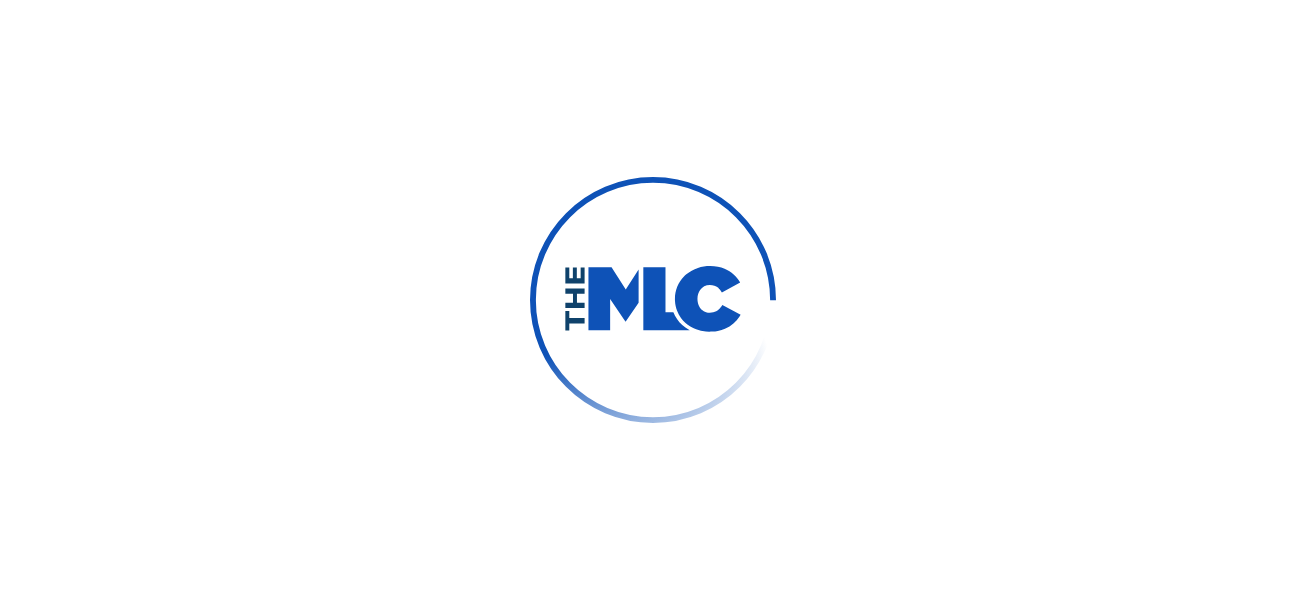 scroll, scrollTop: 0, scrollLeft: 0, axis: both 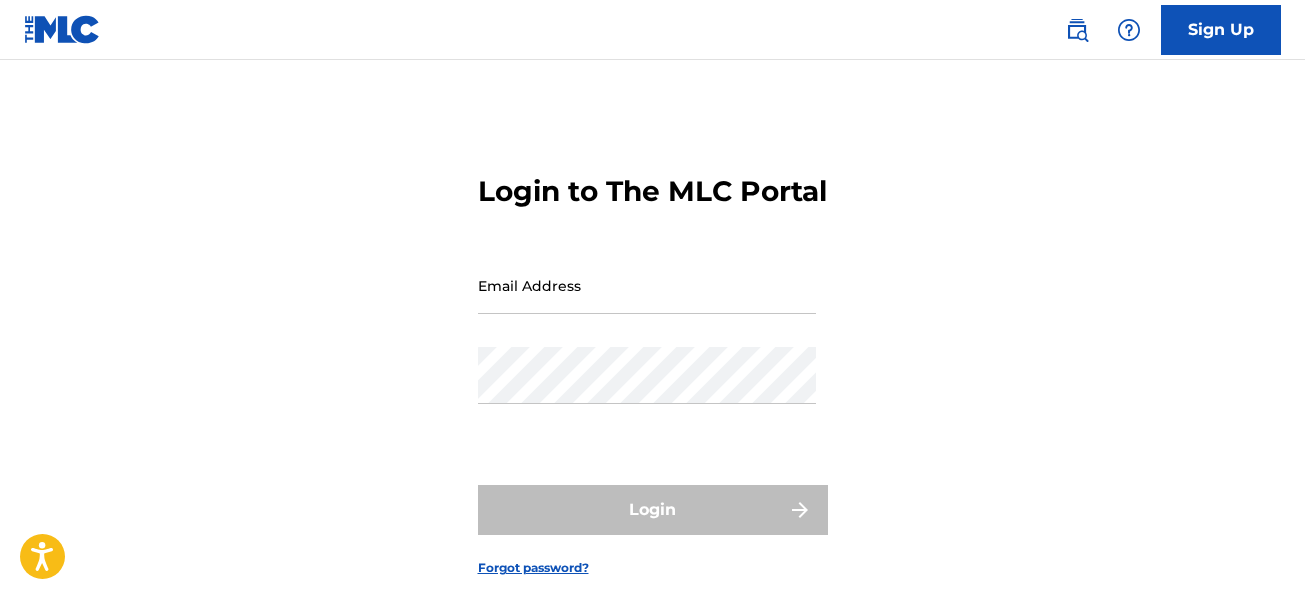 type on "[EMAIL_ADDRESS][DOMAIN_NAME]" 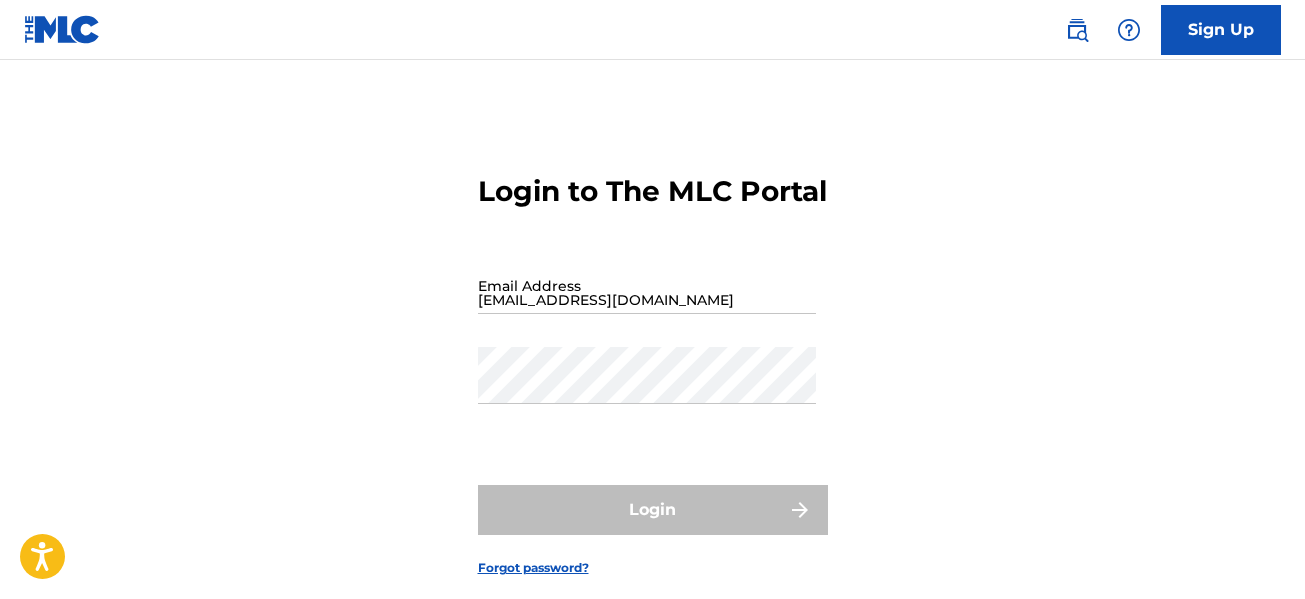 click on "Login to The MLC Portal Email Address [EMAIL_ADDRESS][DOMAIN_NAME] Password Login Forgot password?" at bounding box center [652, 359] 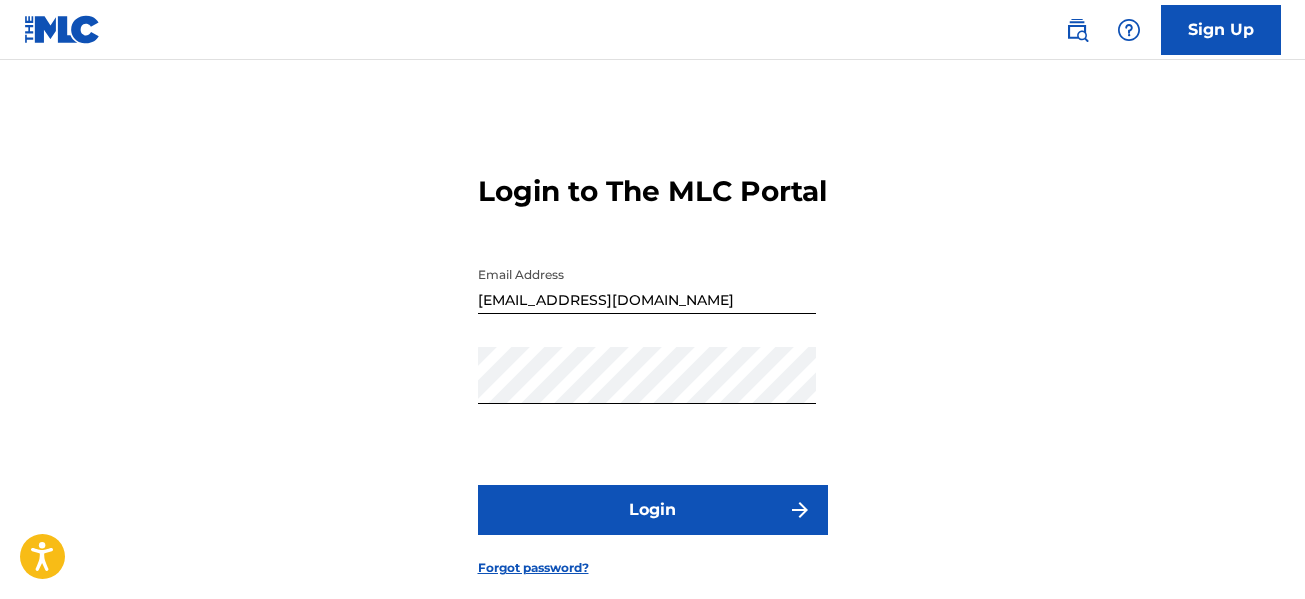 click on "Login" at bounding box center [653, 510] 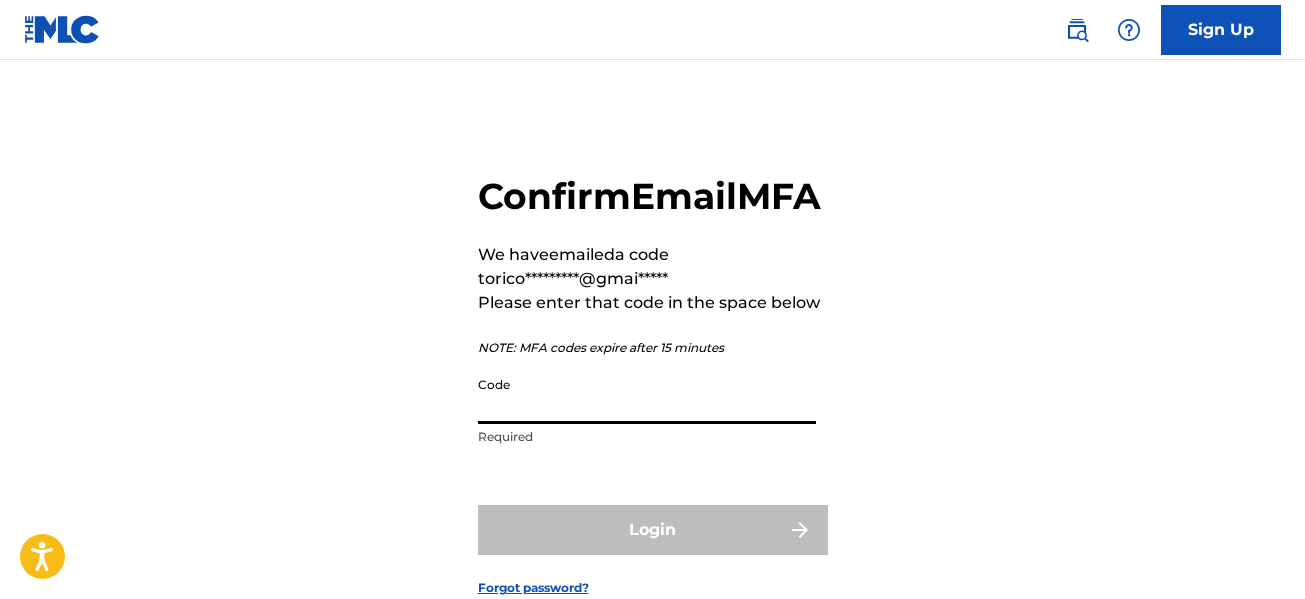 click on "Code" at bounding box center [647, 395] 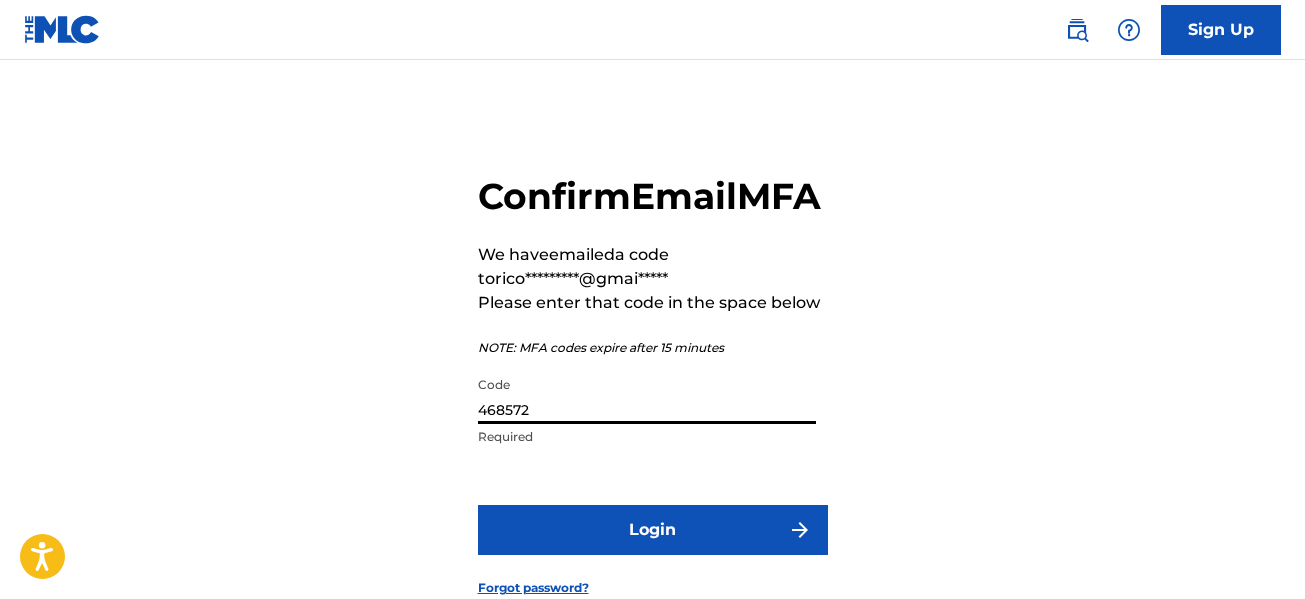 type on "468572" 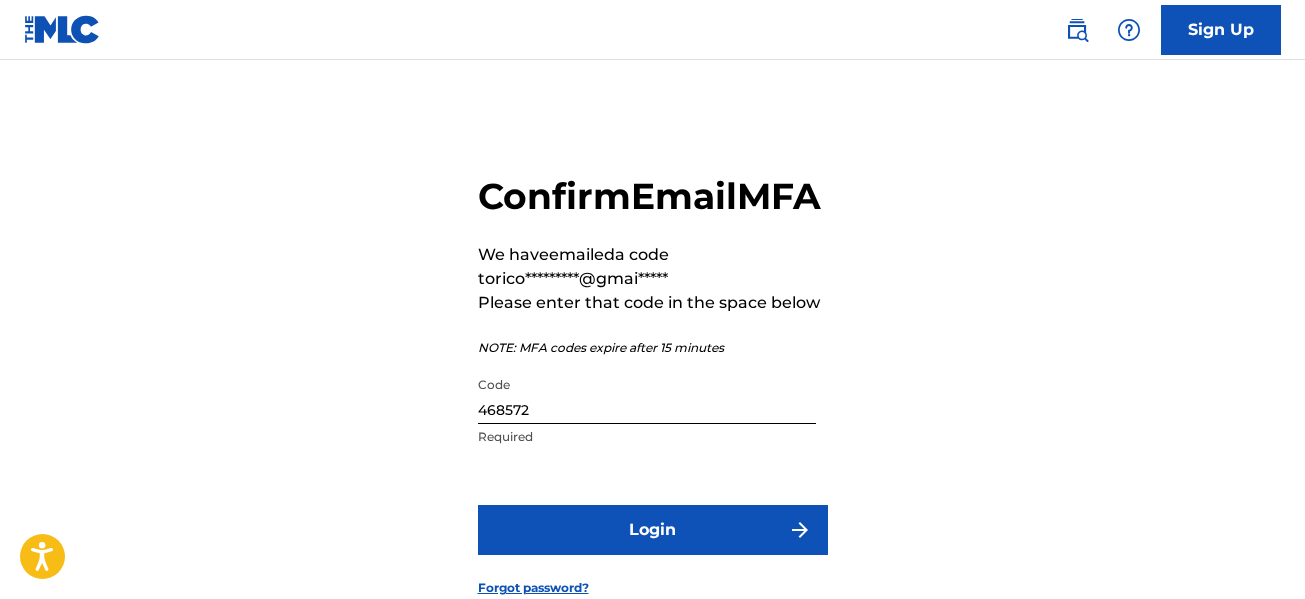 click on "Login" at bounding box center (653, 530) 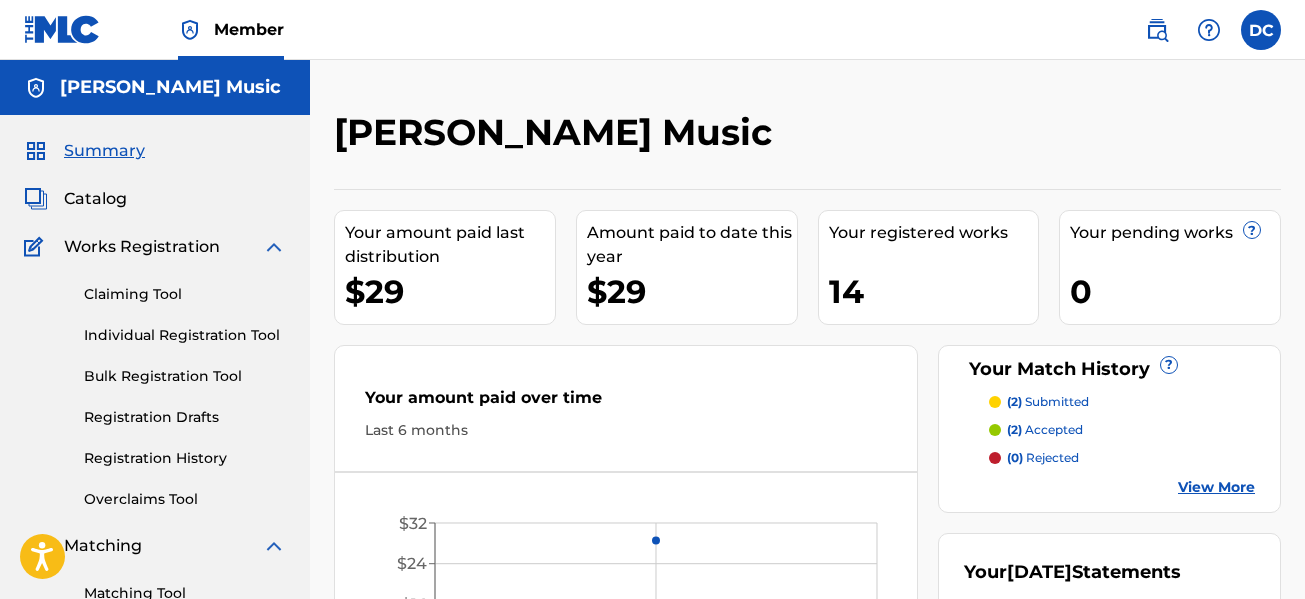 scroll, scrollTop: 0, scrollLeft: 0, axis: both 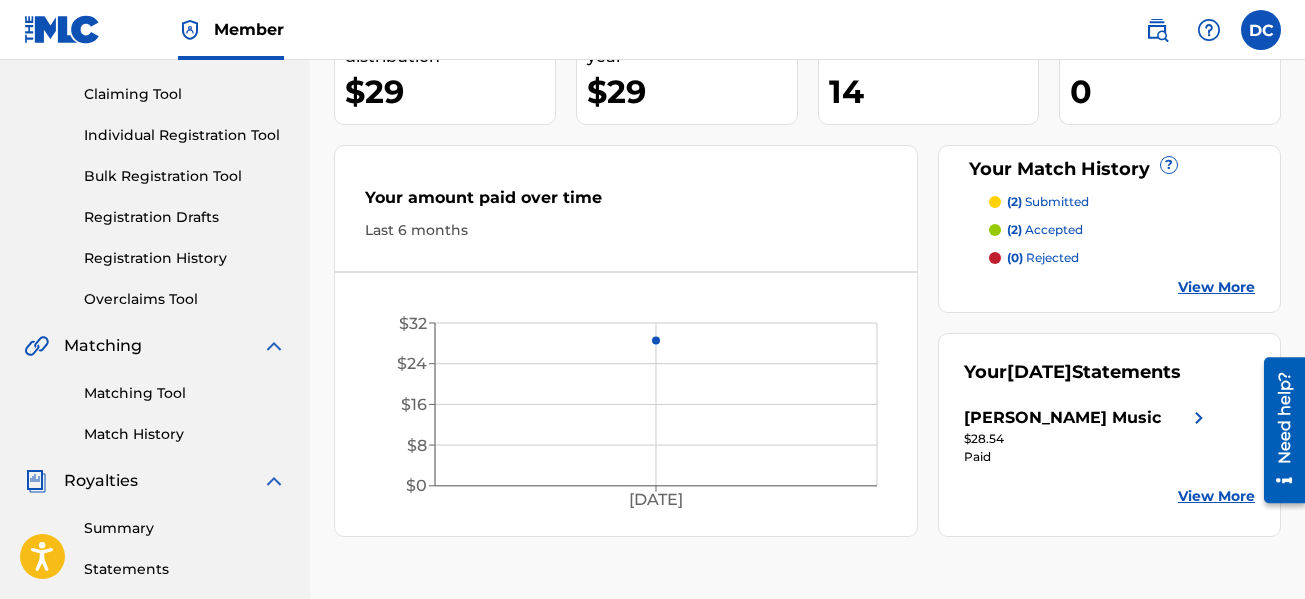 click on "(2)   submitted" at bounding box center [1048, 202] 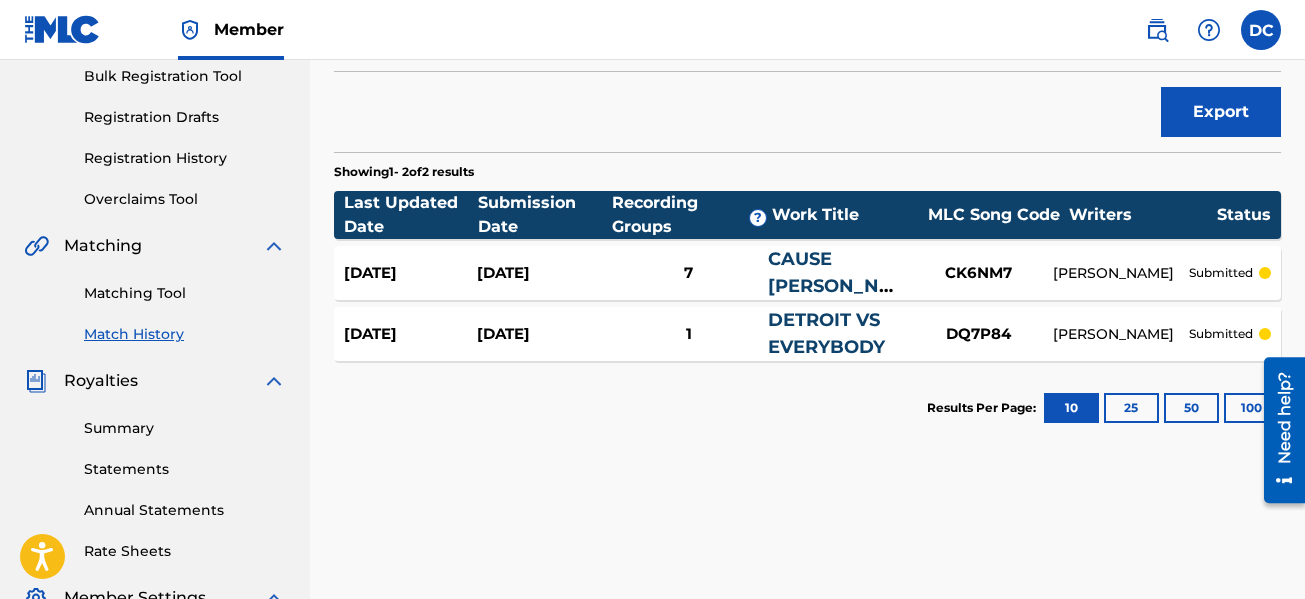 scroll, scrollTop: 0, scrollLeft: 0, axis: both 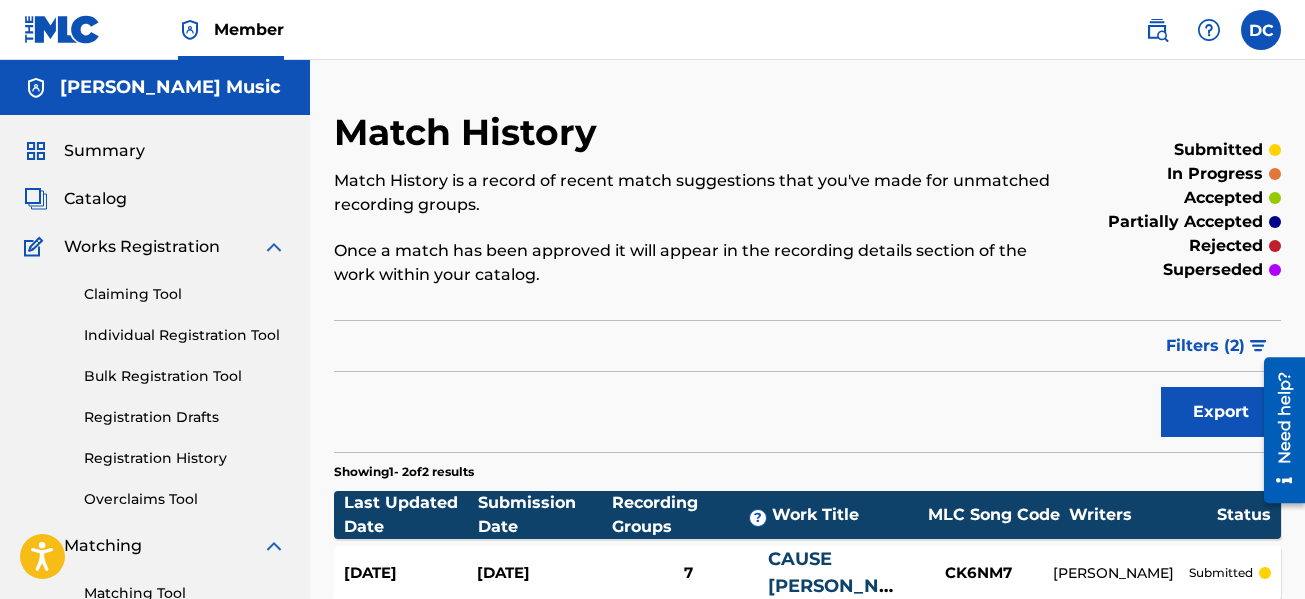 click on "Catalog" at bounding box center (95, 199) 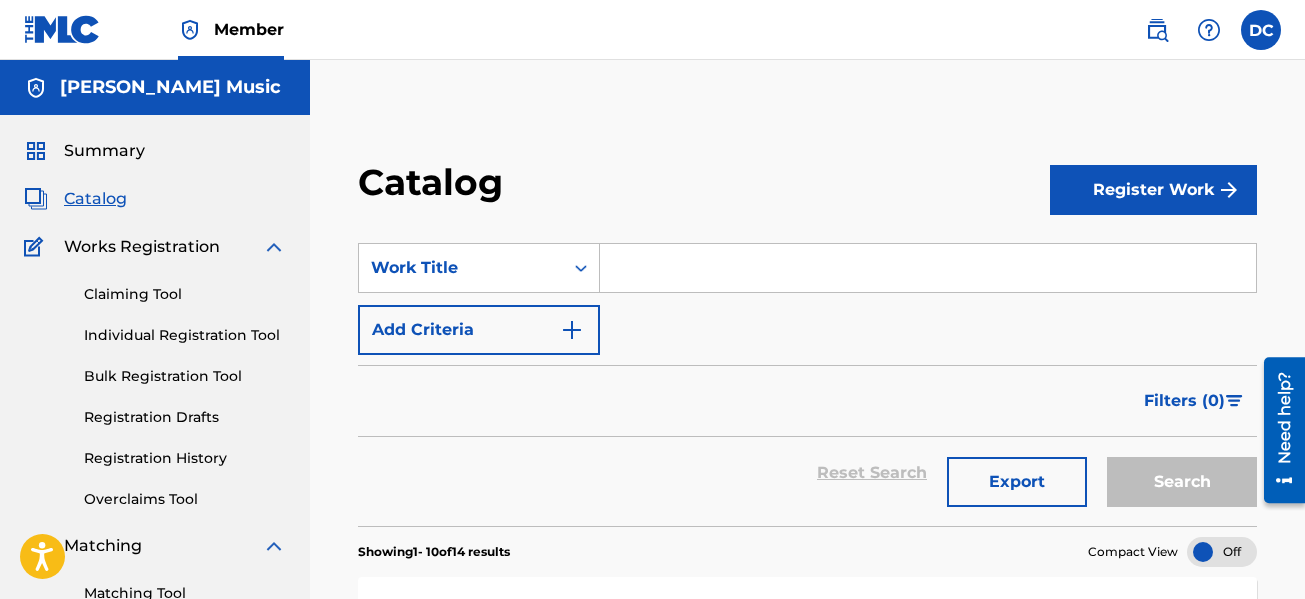 click on "Claiming Tool" at bounding box center (185, 294) 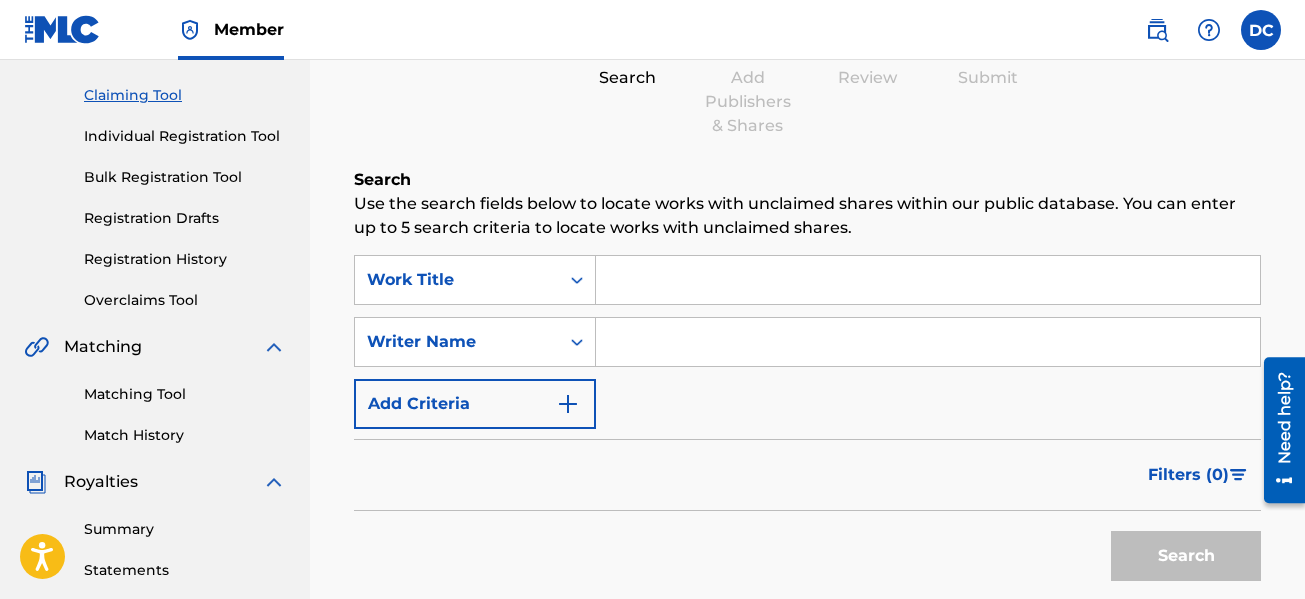 scroll, scrollTop: 200, scrollLeft: 0, axis: vertical 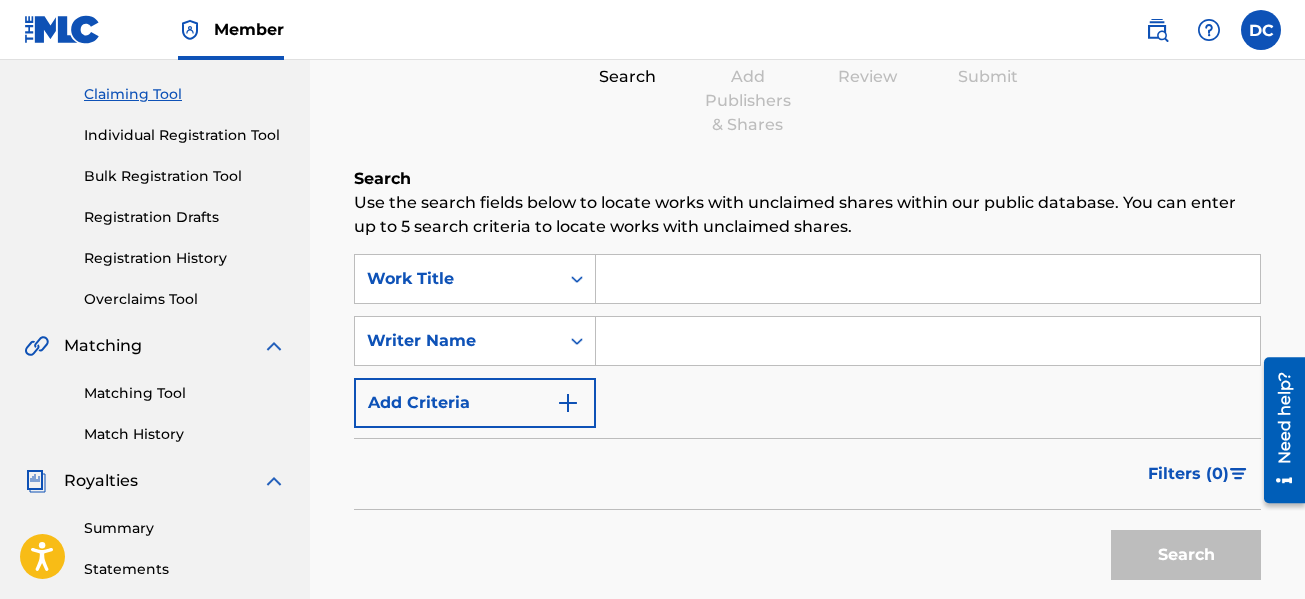 click at bounding box center (928, 341) 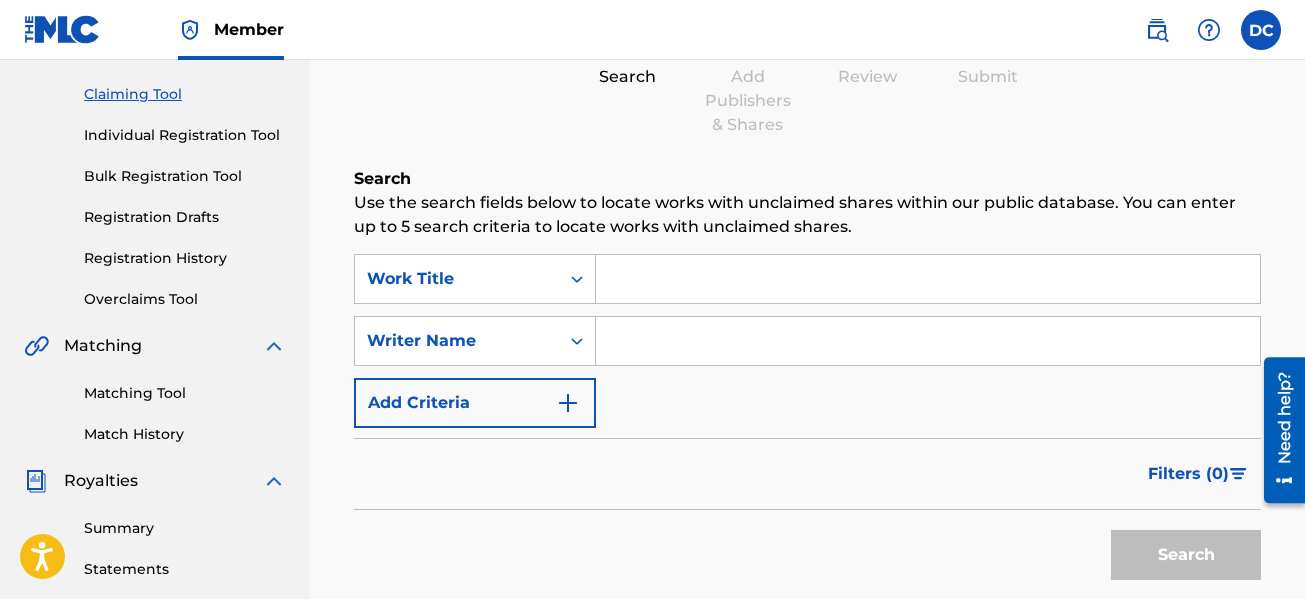 click at bounding box center [568, 403] 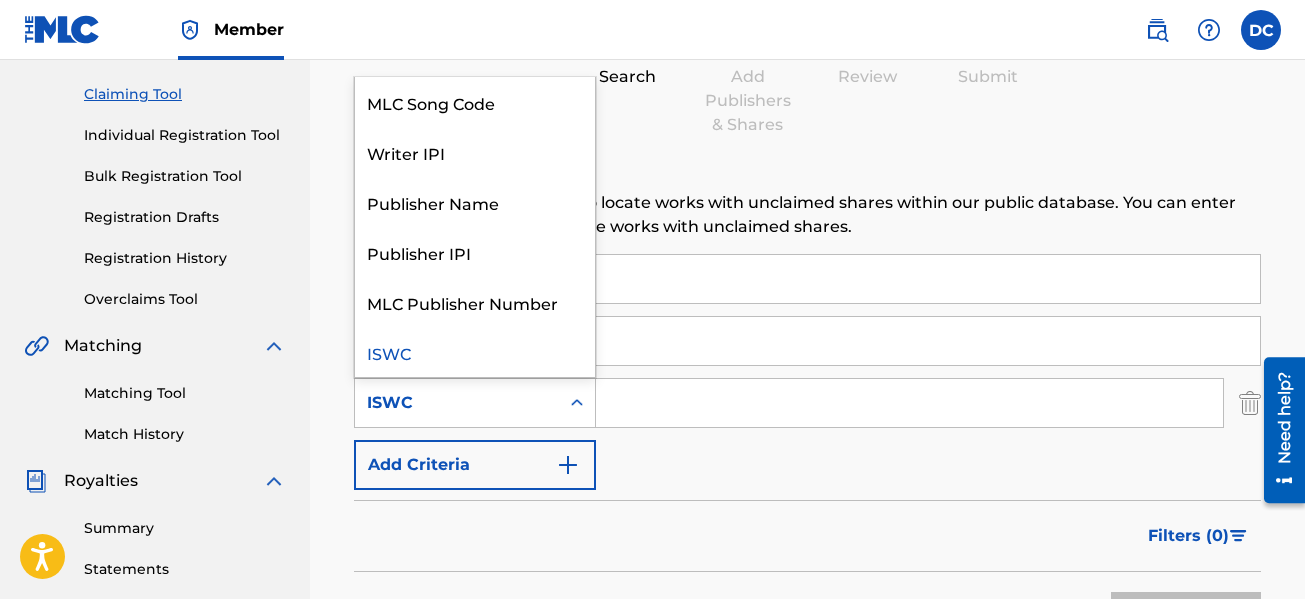 click on "ISWC" at bounding box center [457, 403] 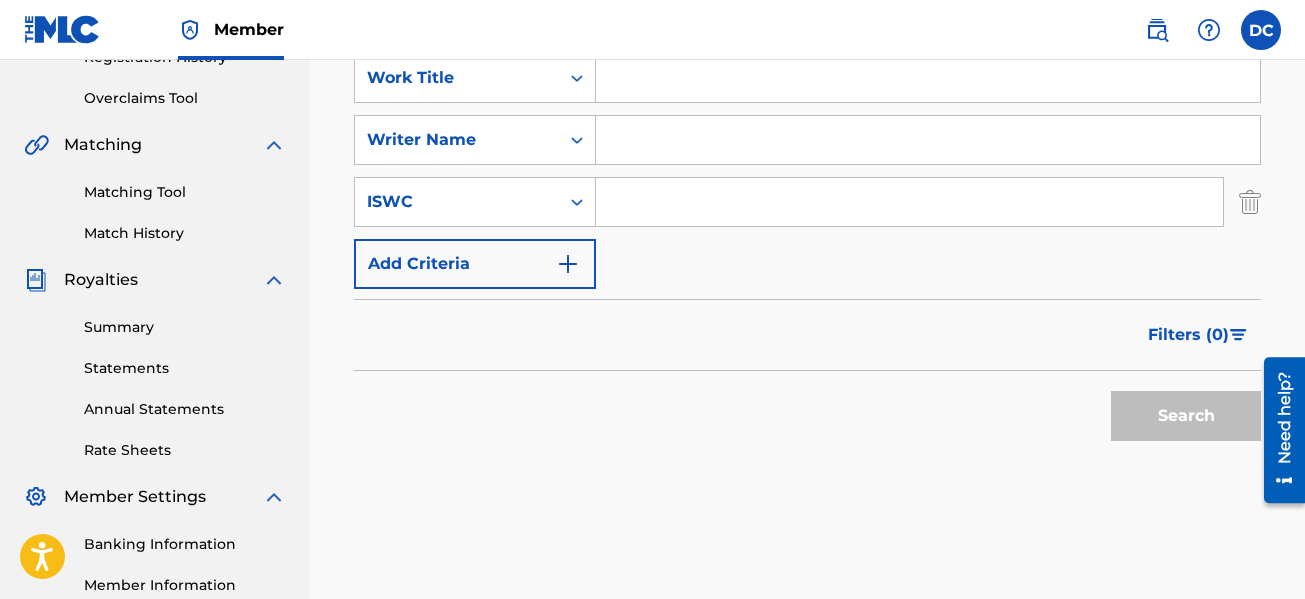 scroll, scrollTop: 400, scrollLeft: 0, axis: vertical 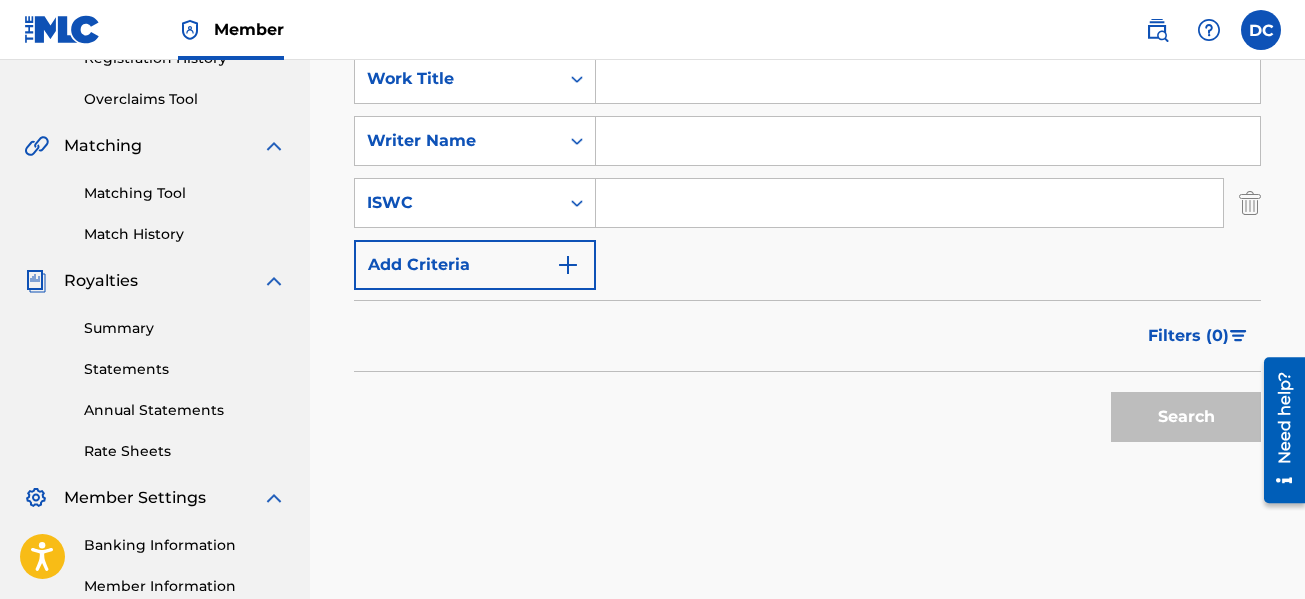 click on "Matching Tool" at bounding box center [185, 193] 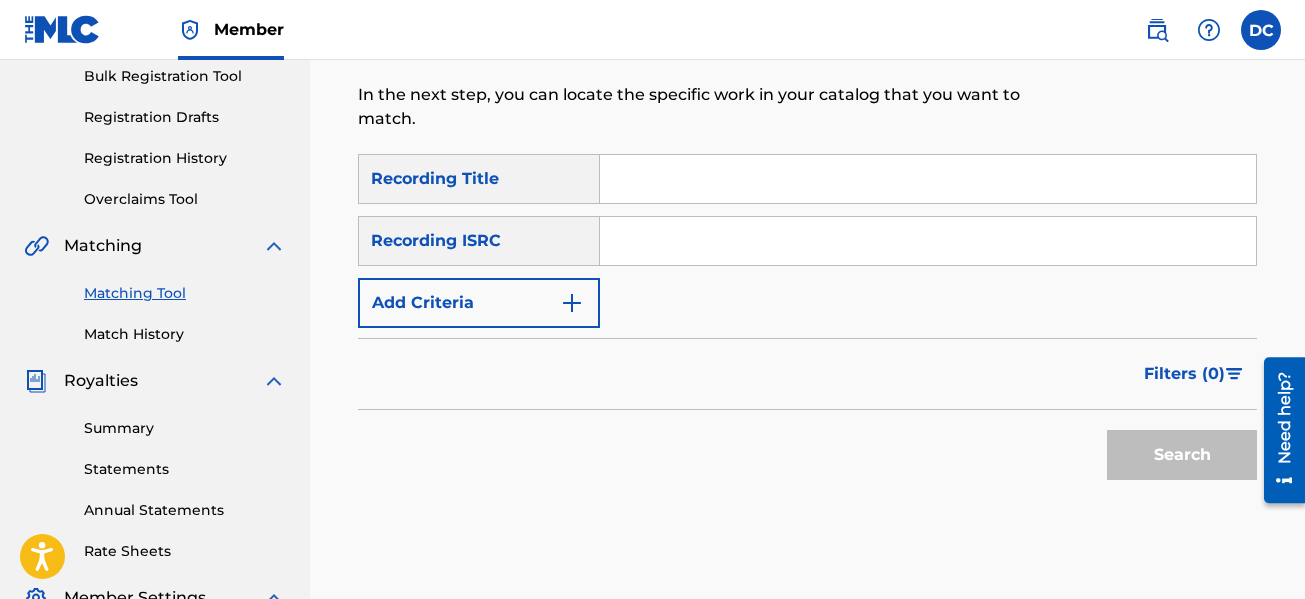 scroll, scrollTop: 0, scrollLeft: 0, axis: both 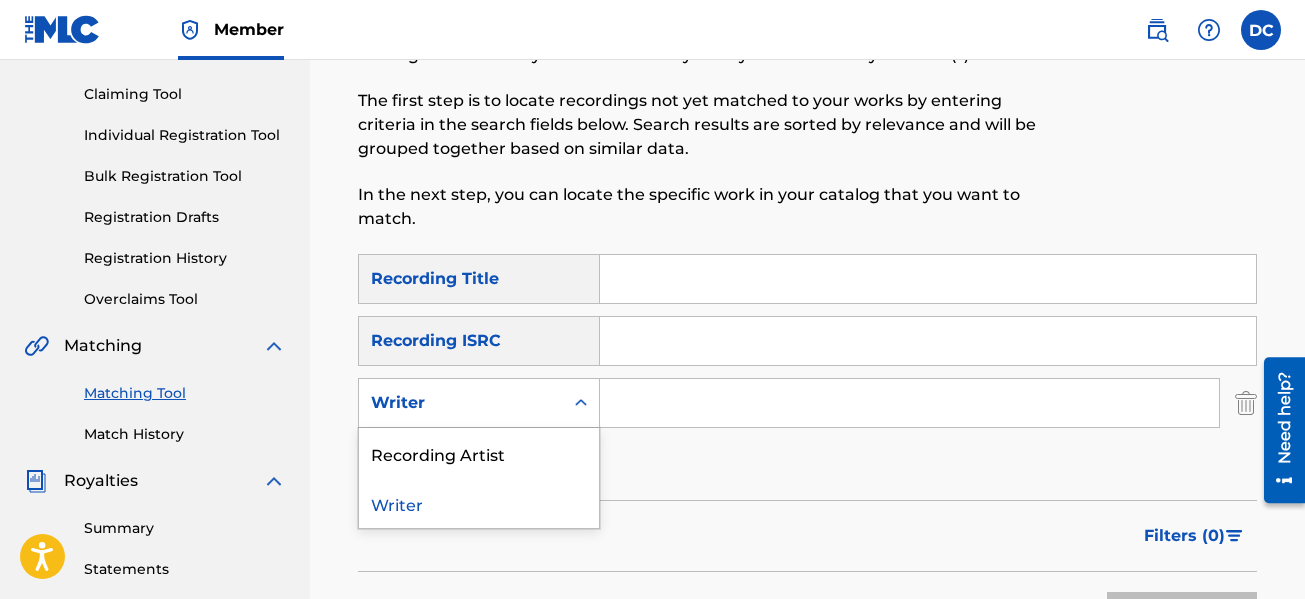 click on "Writer" at bounding box center (461, 403) 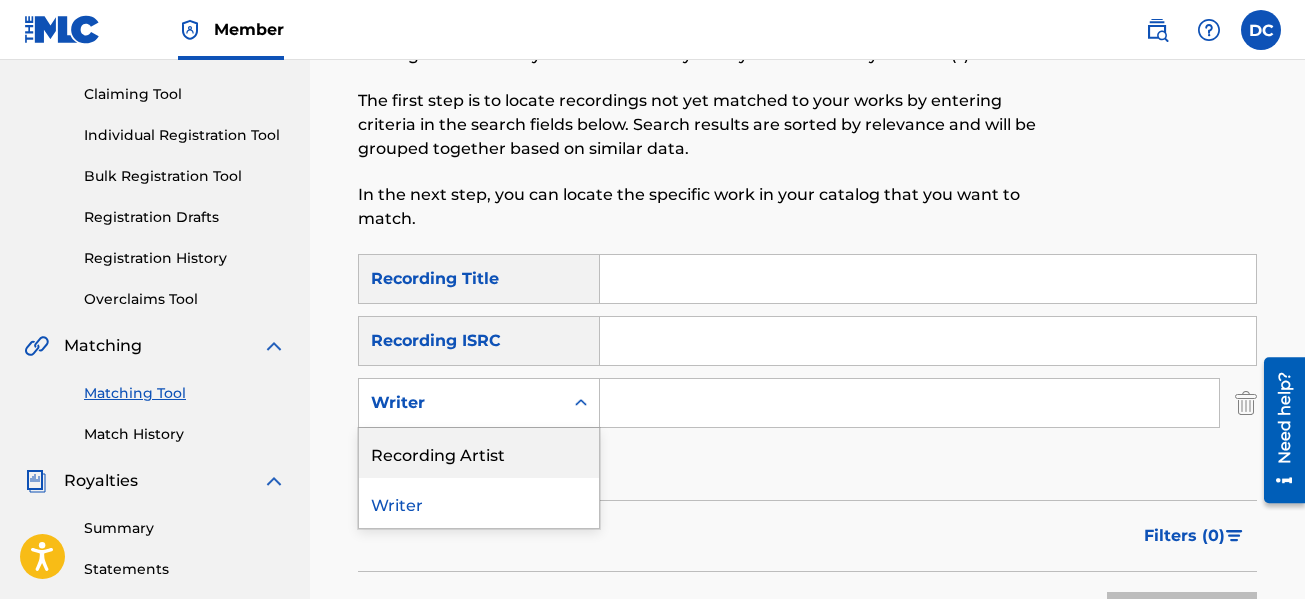 click on "Recording Artist" at bounding box center [479, 453] 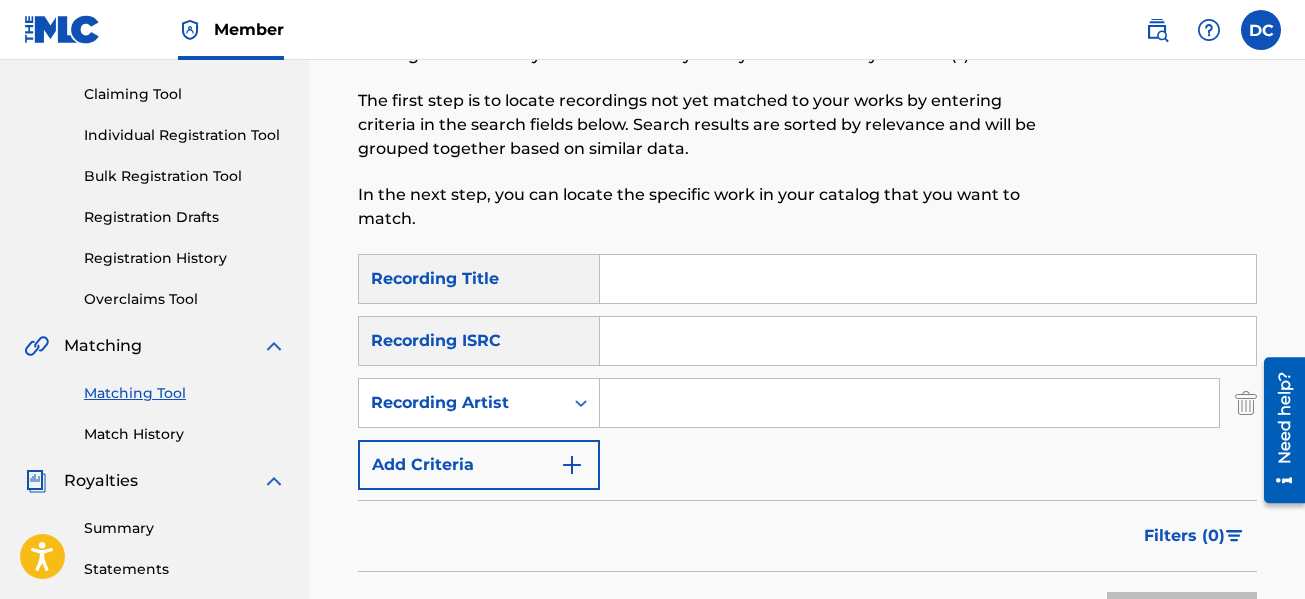 click at bounding box center (909, 403) 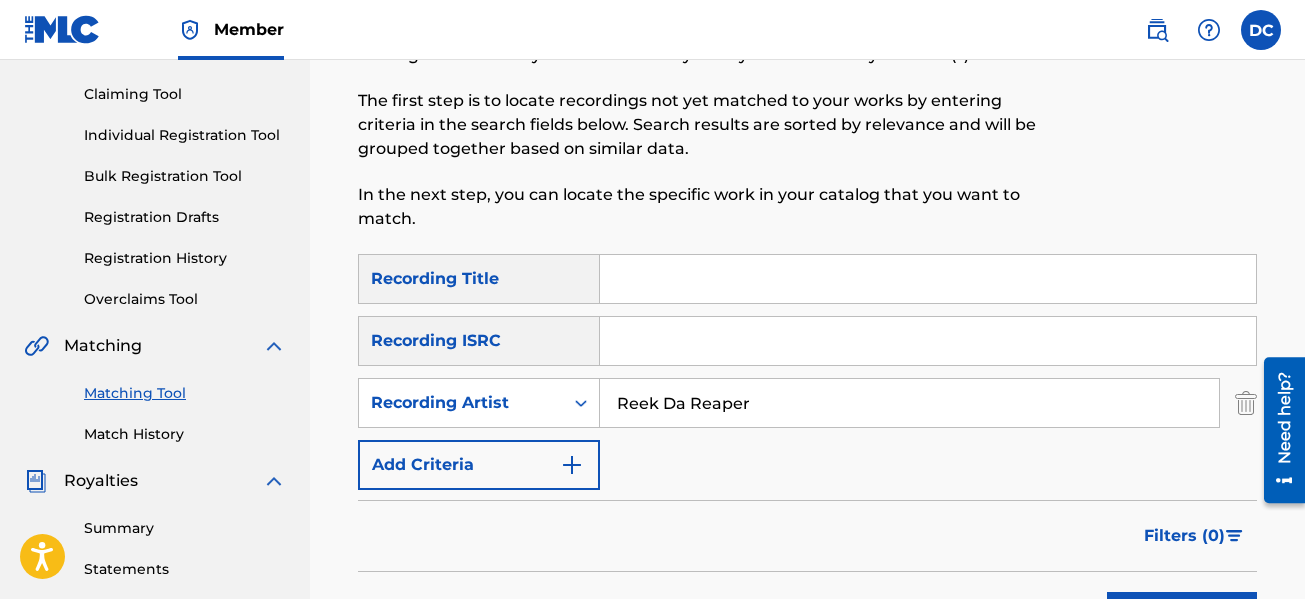 scroll, scrollTop: 500, scrollLeft: 0, axis: vertical 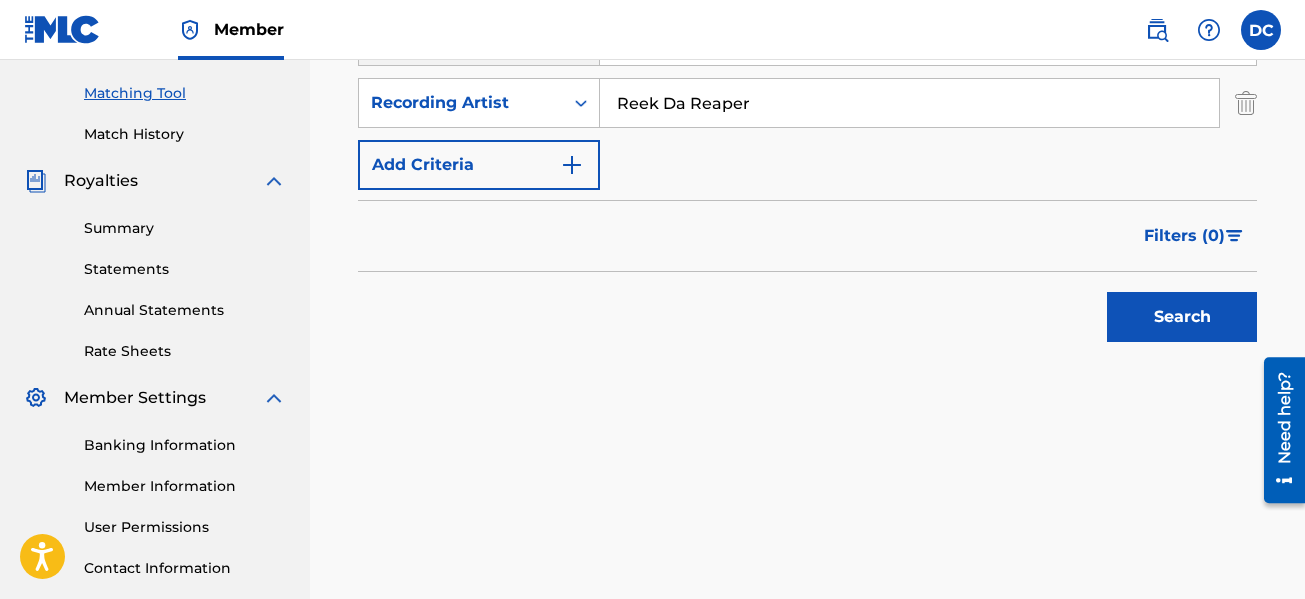 click on "Search" at bounding box center (1182, 317) 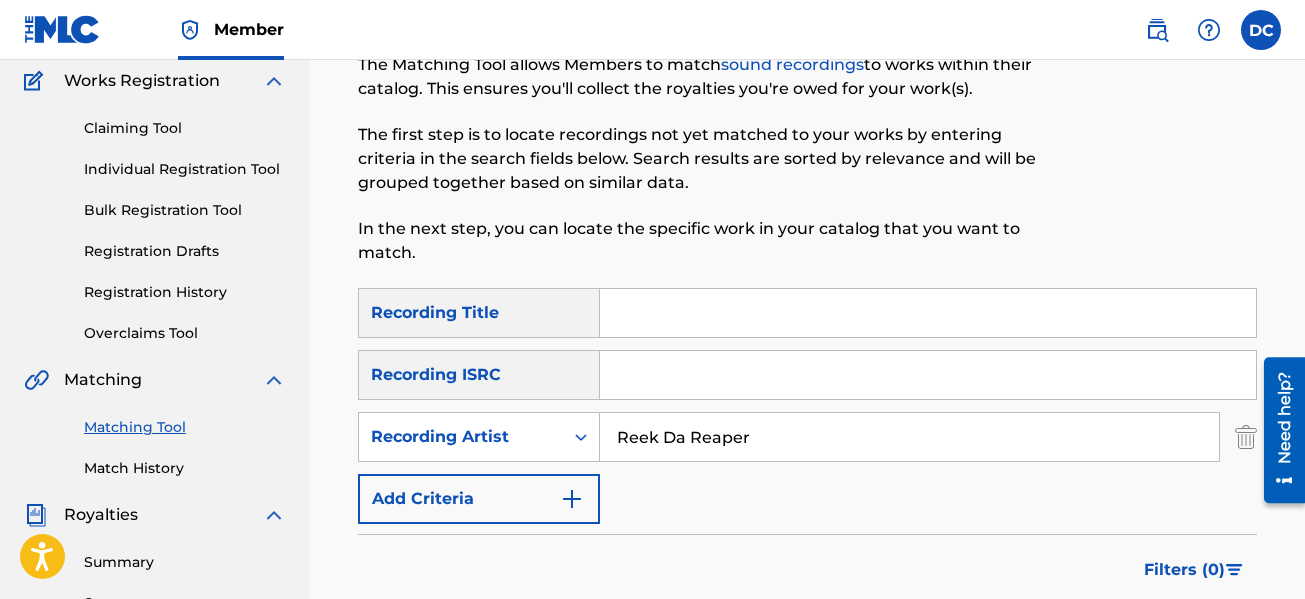 scroll, scrollTop: 0, scrollLeft: 0, axis: both 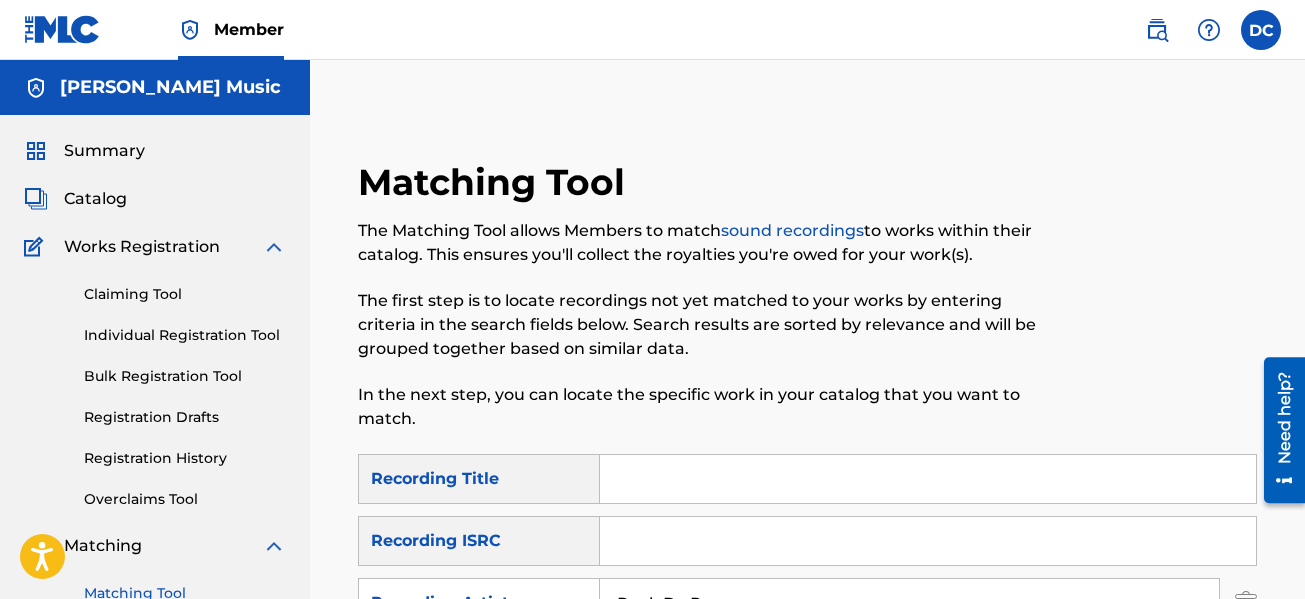 click at bounding box center [274, 247] 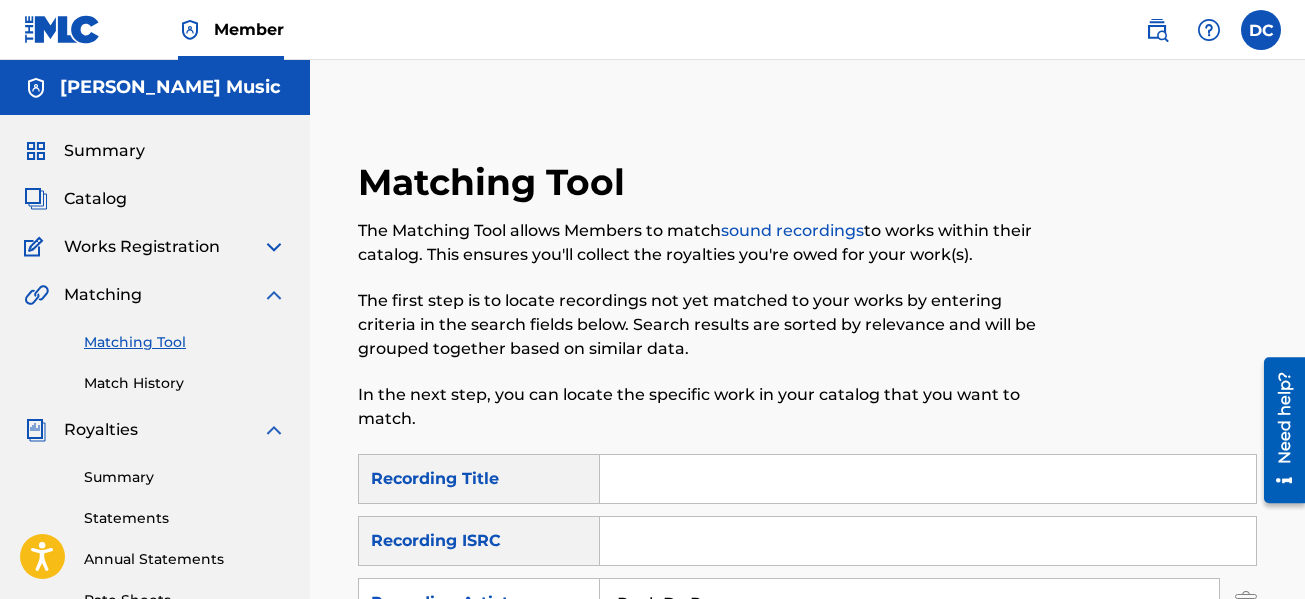 click at bounding box center (274, 247) 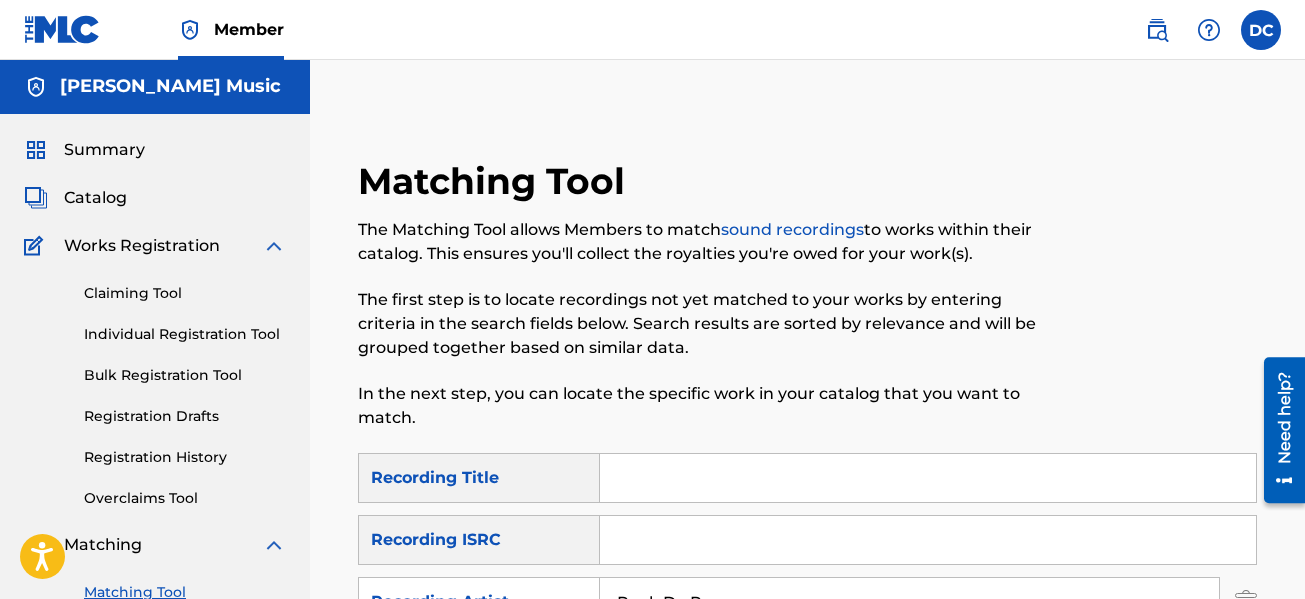 scroll, scrollTop: 0, scrollLeft: 0, axis: both 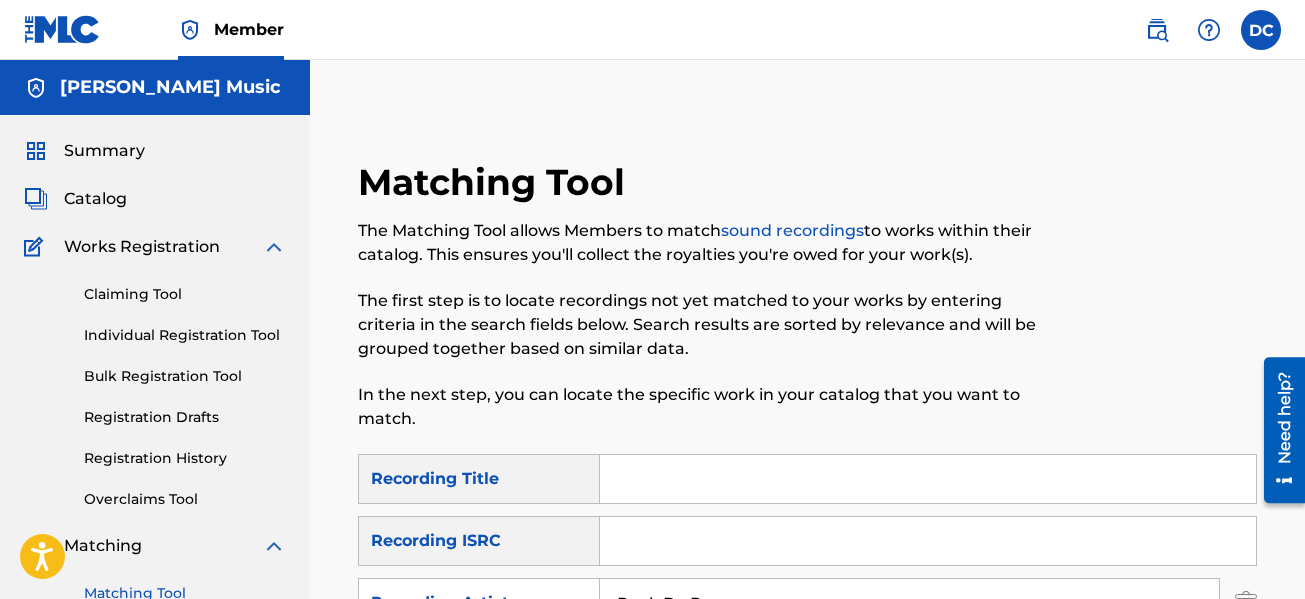 click on "Catalog" at bounding box center [95, 199] 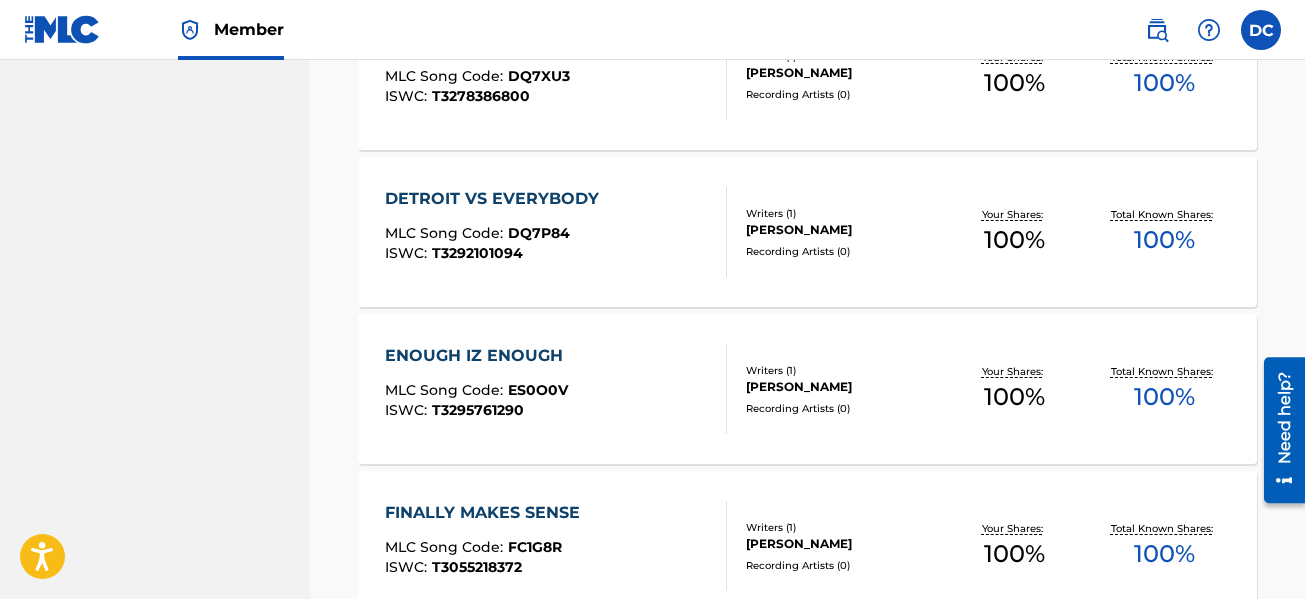 scroll, scrollTop: 1740, scrollLeft: 0, axis: vertical 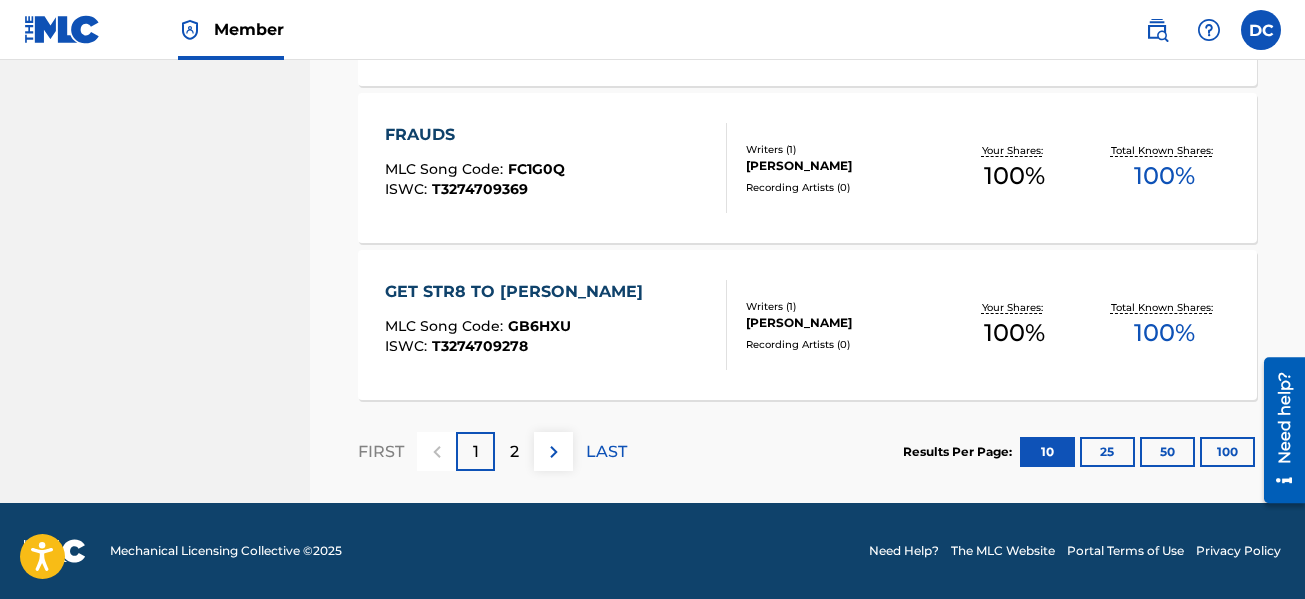 click on "25" at bounding box center (1107, 452) 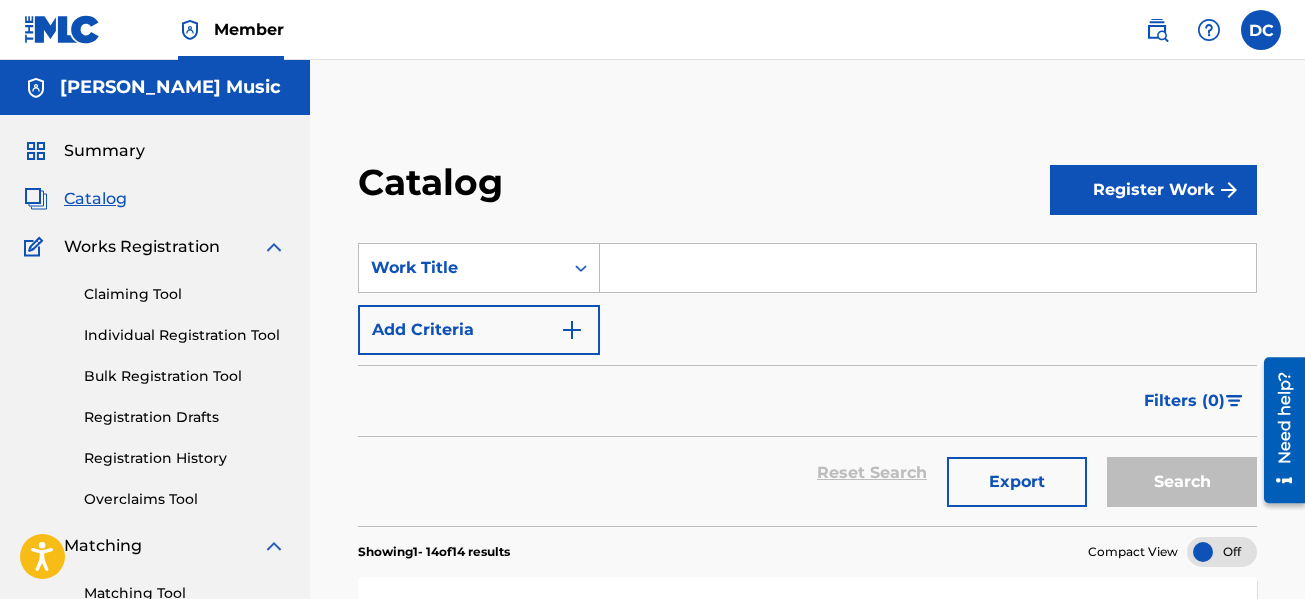 scroll, scrollTop: 100, scrollLeft: 0, axis: vertical 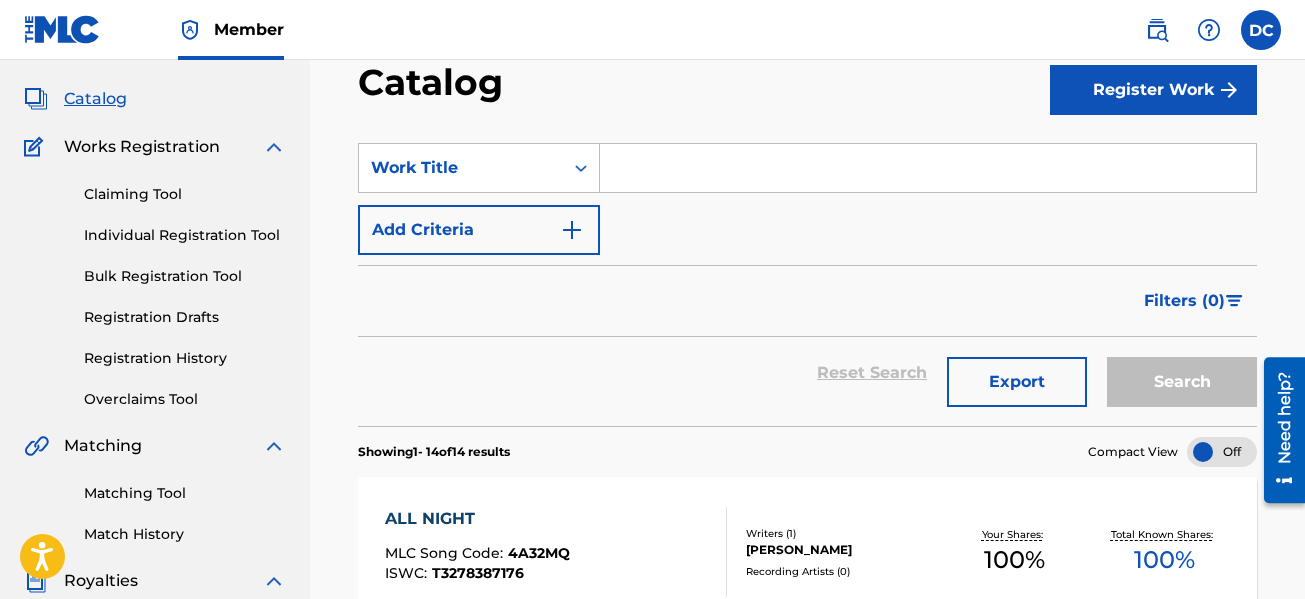 click on "Register Work" at bounding box center [1153, 90] 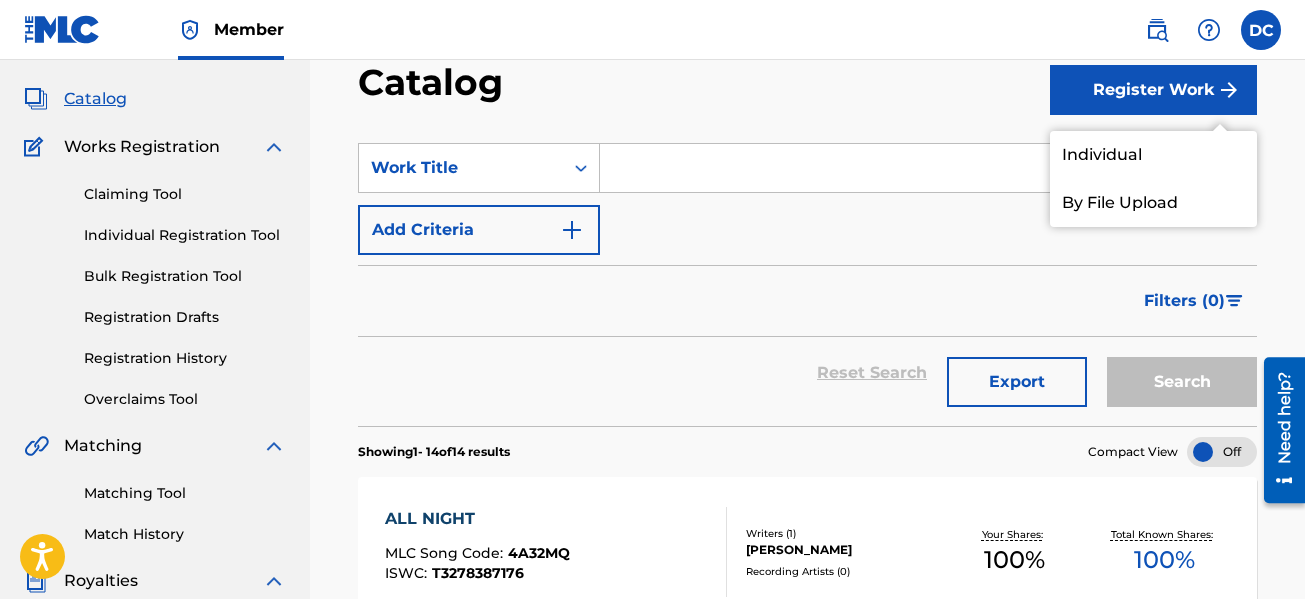 click on "Individual" at bounding box center [1153, 155] 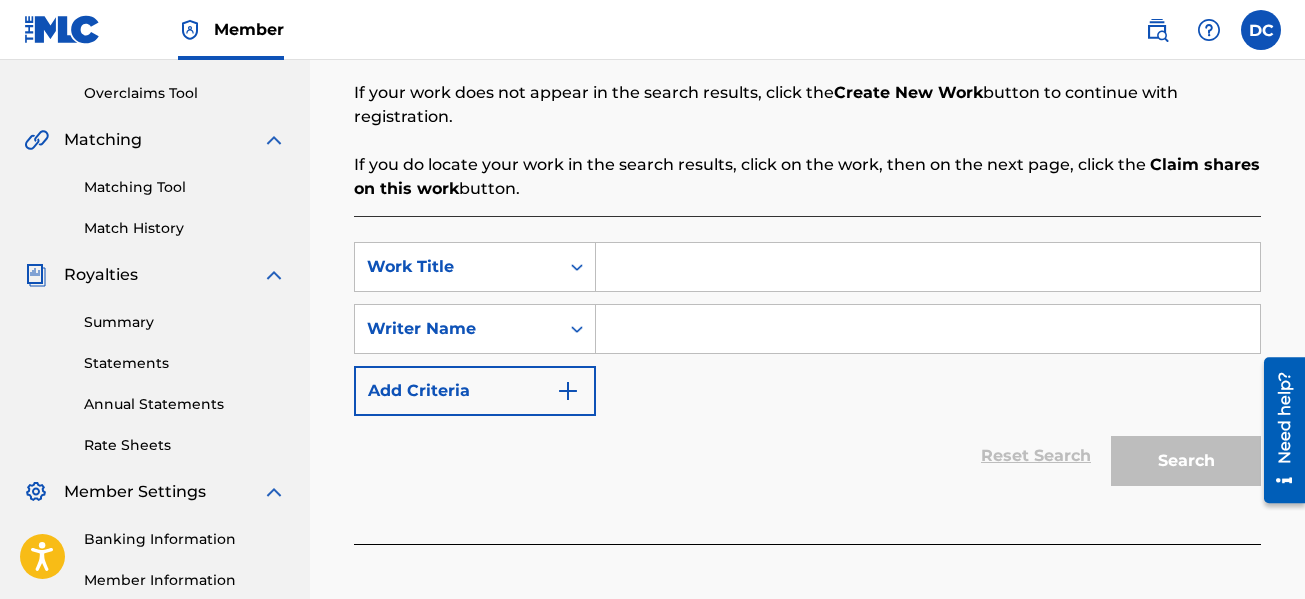 scroll, scrollTop: 541, scrollLeft: 0, axis: vertical 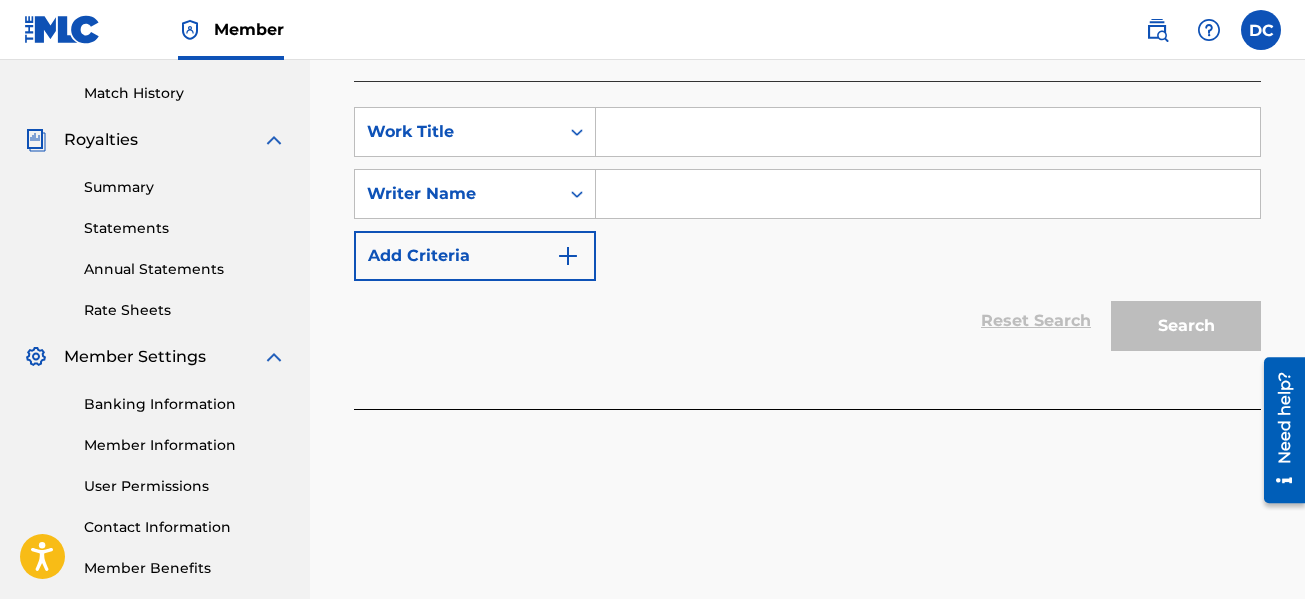 click at bounding box center [928, 194] 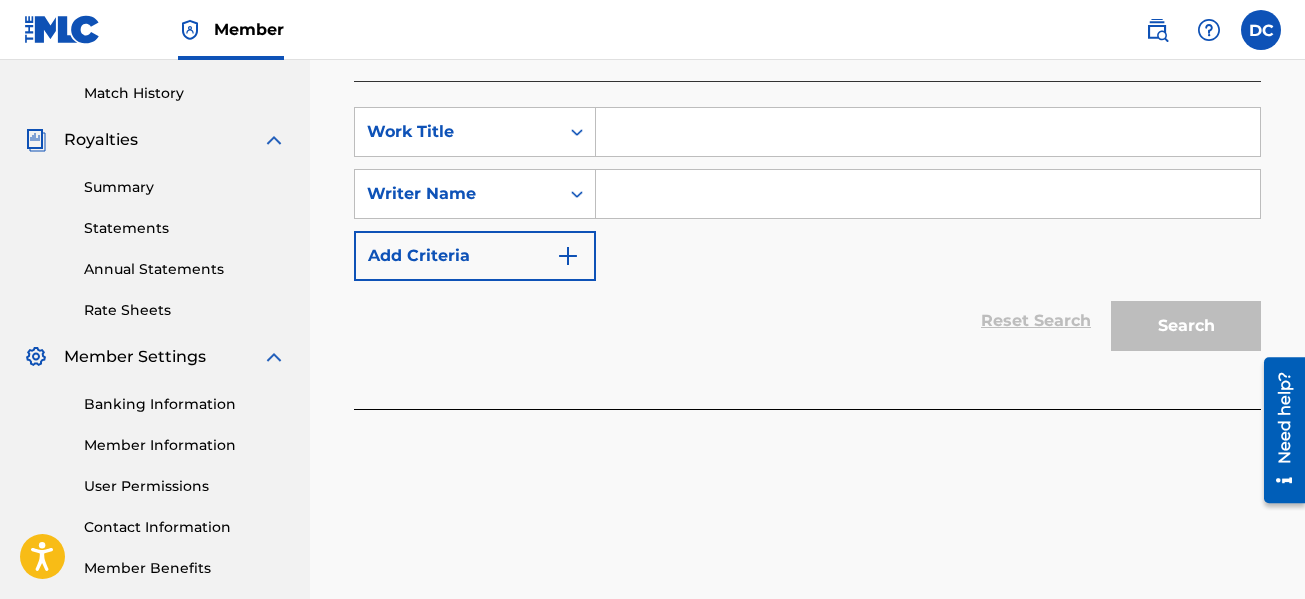 type on "[PERSON_NAME]" 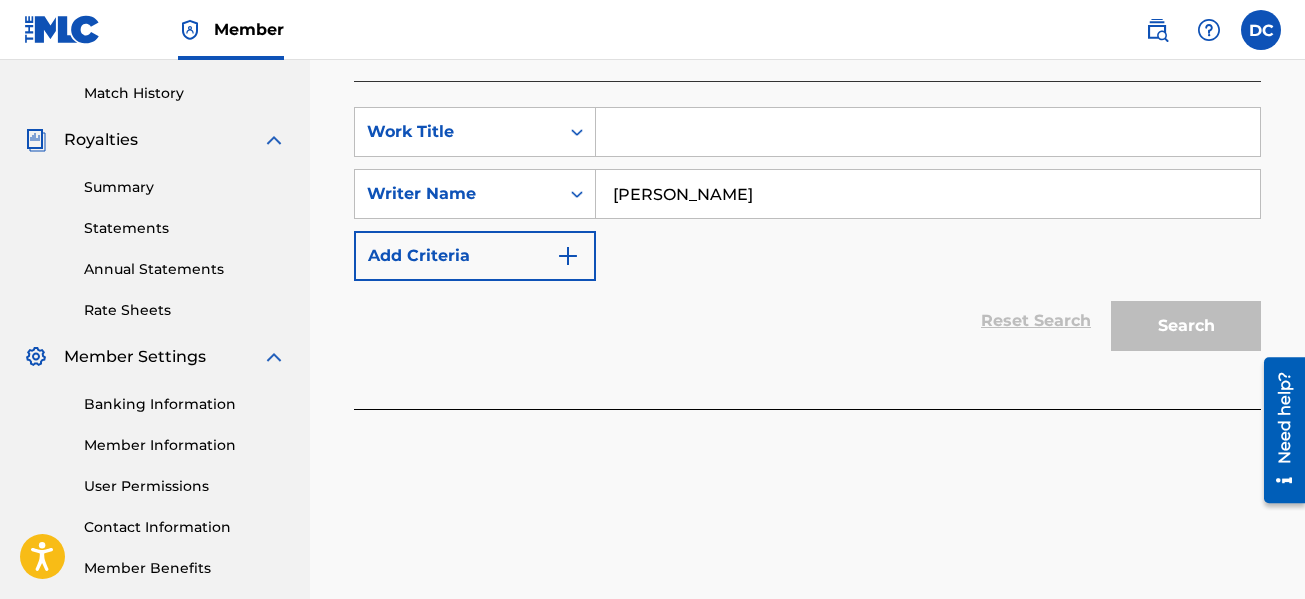 click at bounding box center [928, 132] 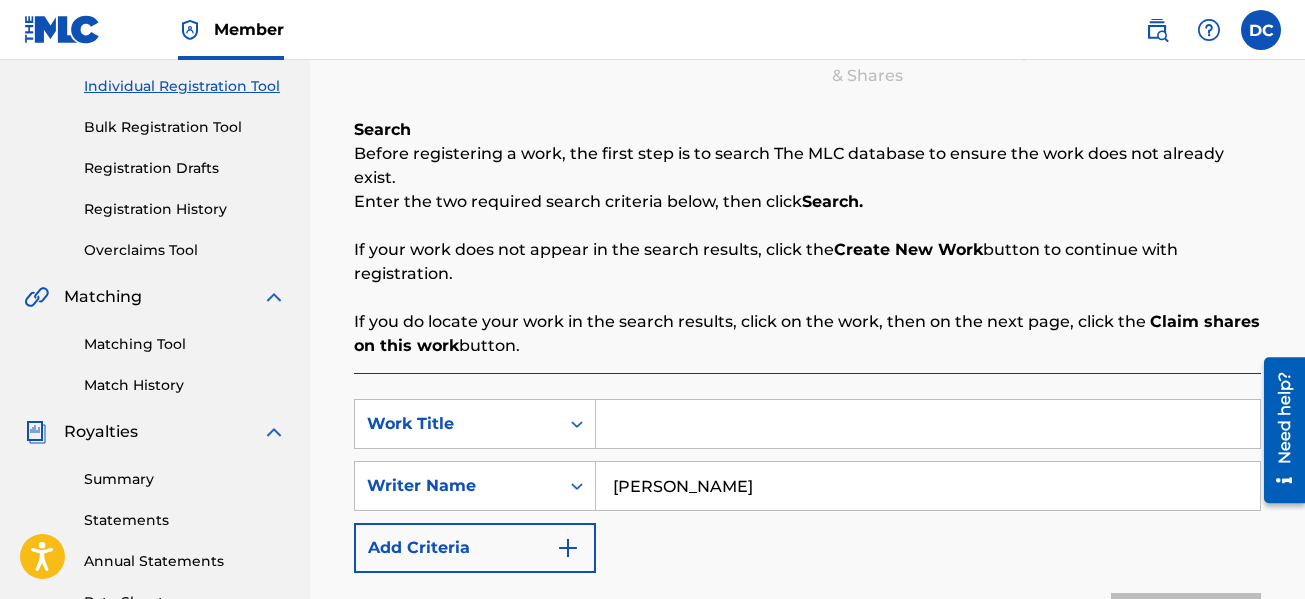 scroll, scrollTop: 241, scrollLeft: 0, axis: vertical 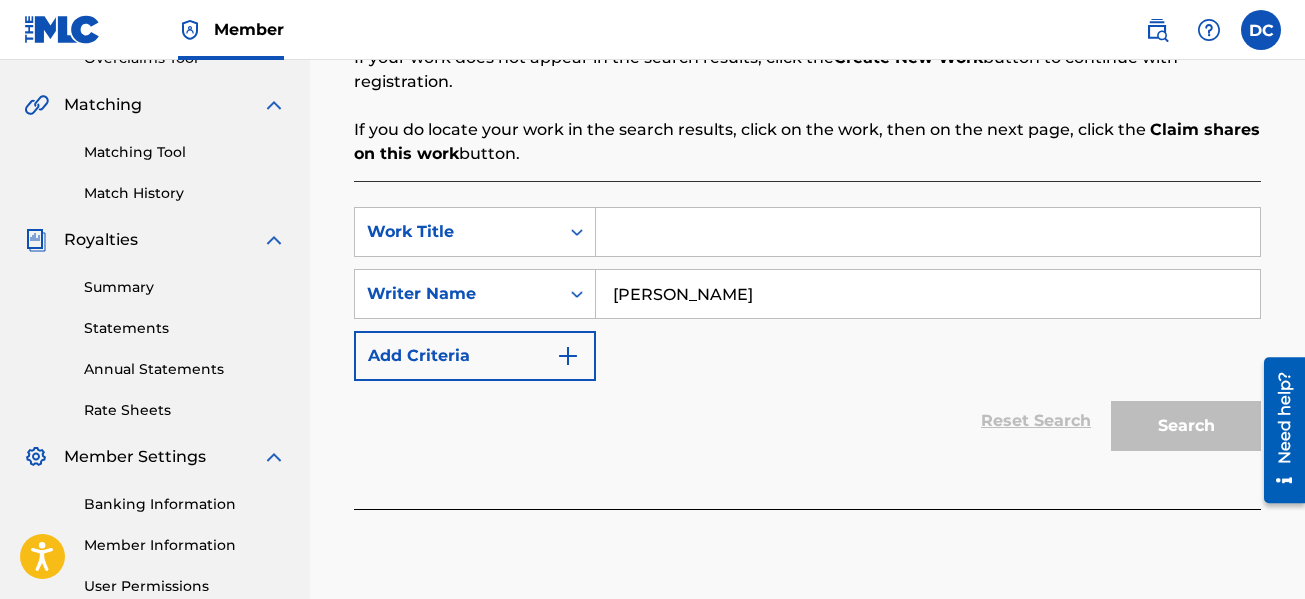 click at bounding box center [928, 232] 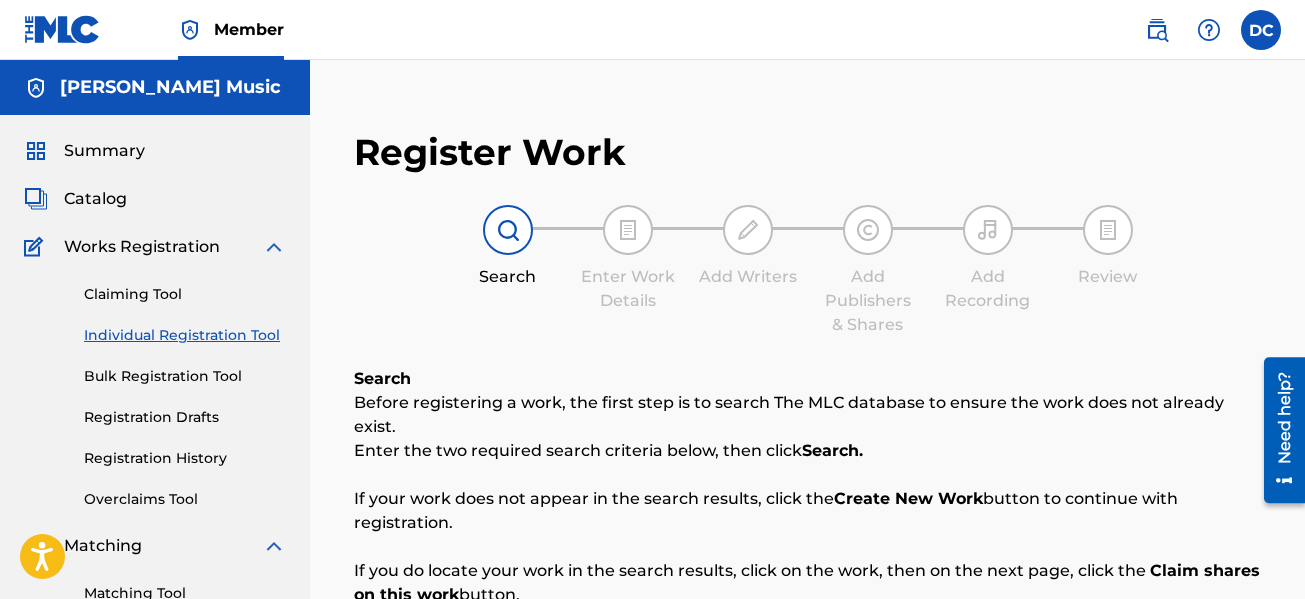 scroll, scrollTop: 100, scrollLeft: 0, axis: vertical 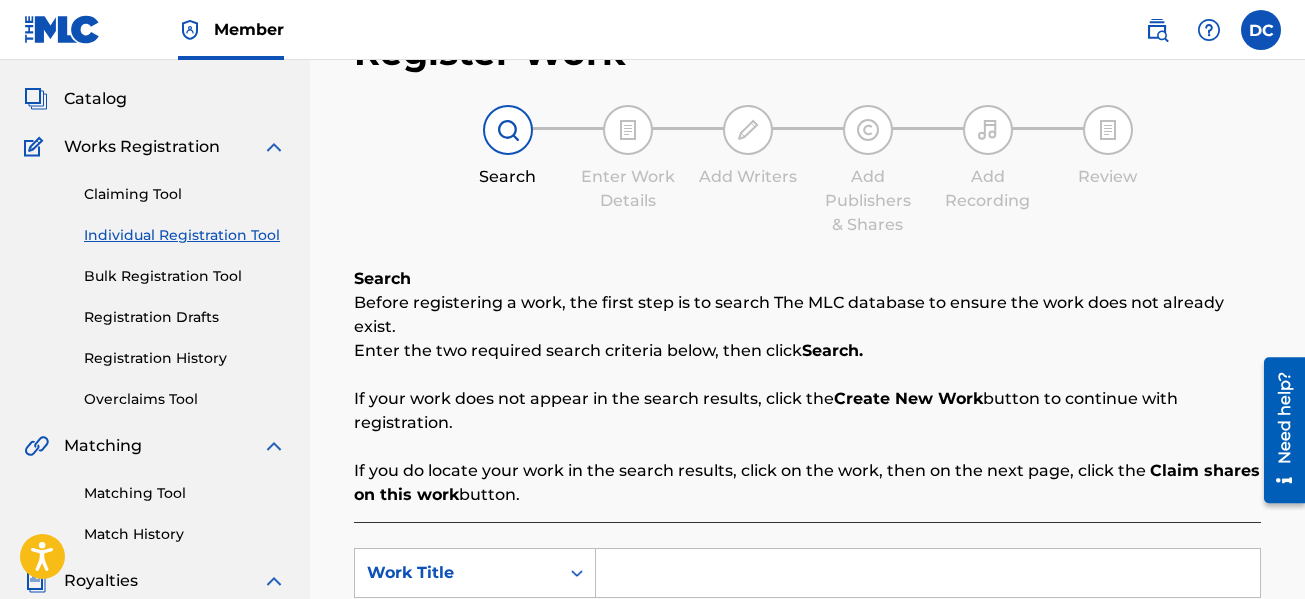 click on "Catalog" at bounding box center [95, 99] 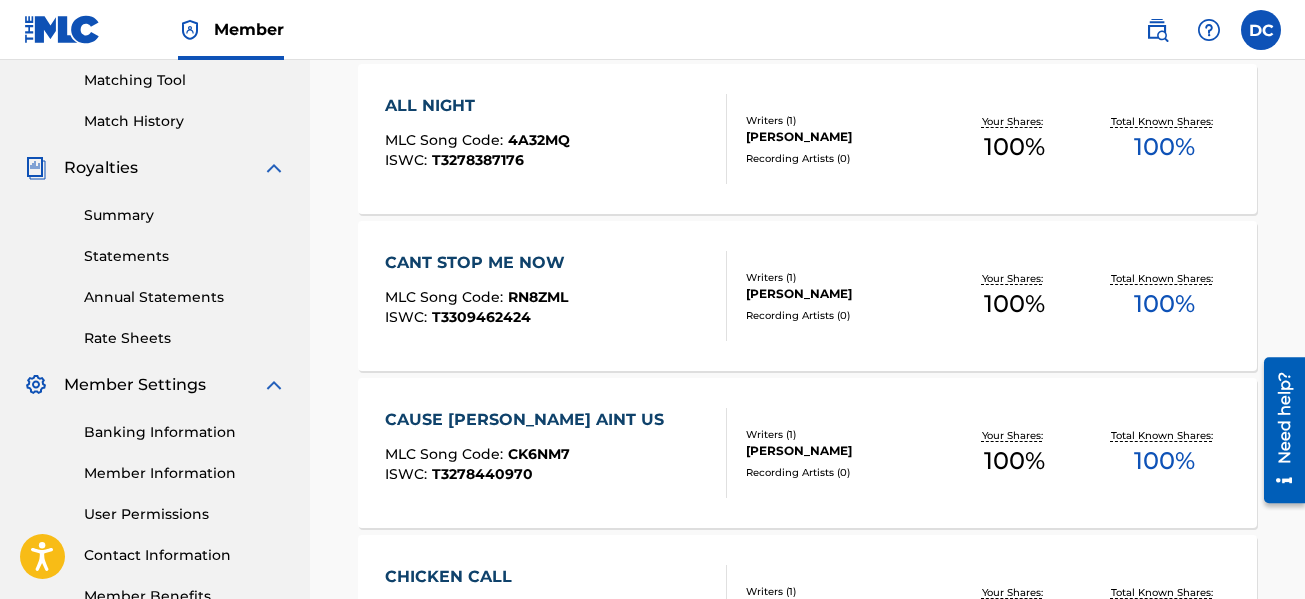 scroll, scrollTop: 300, scrollLeft: 0, axis: vertical 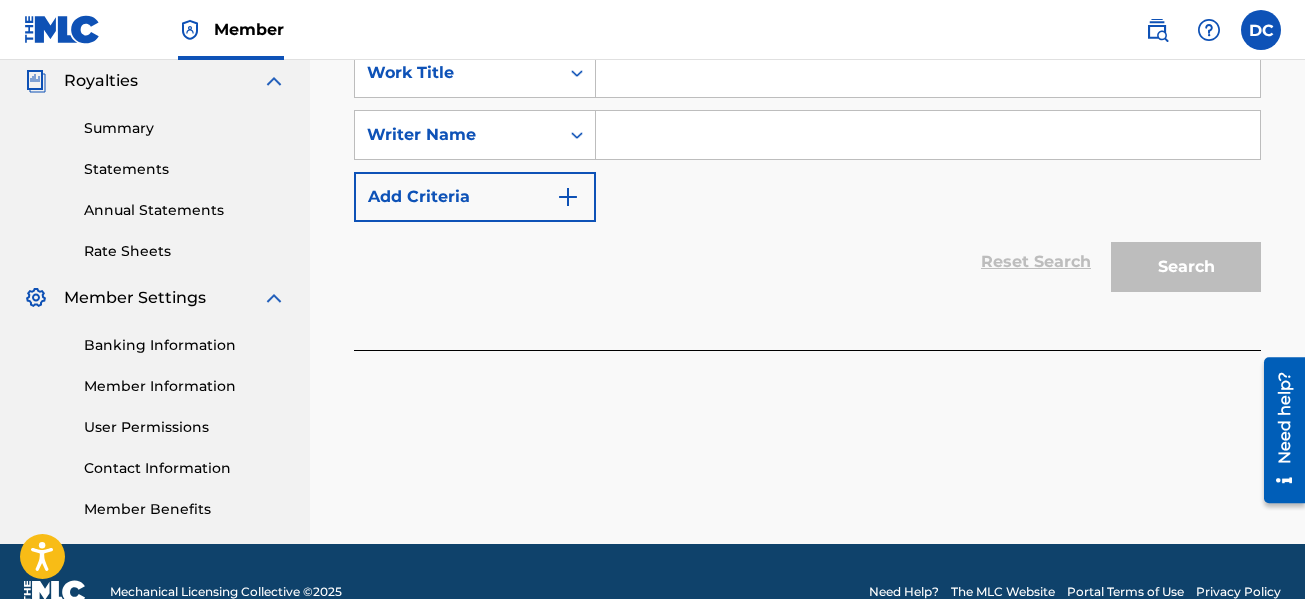 click at bounding box center (928, 135) 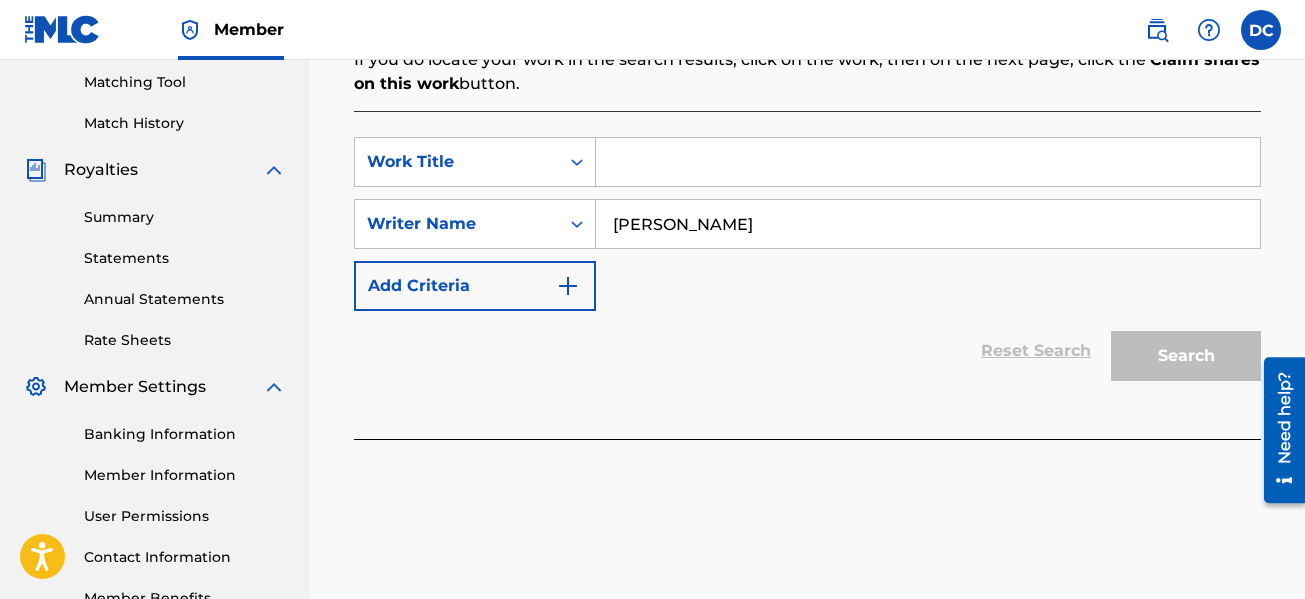 scroll, scrollTop: 400, scrollLeft: 0, axis: vertical 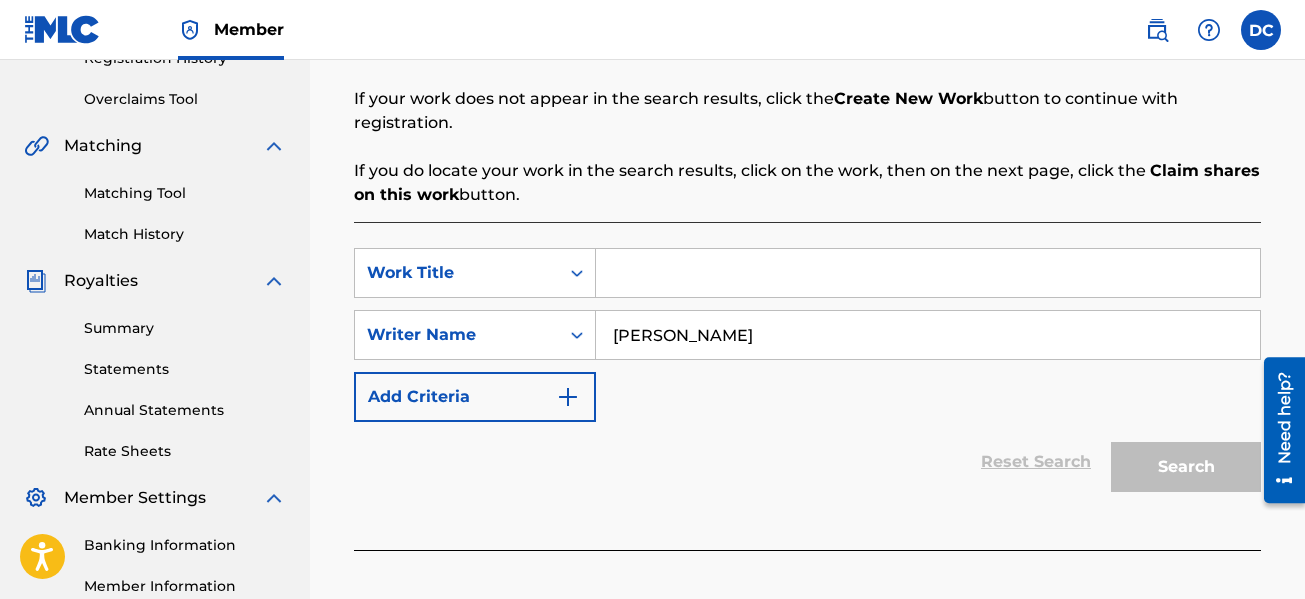 click at bounding box center (928, 273) 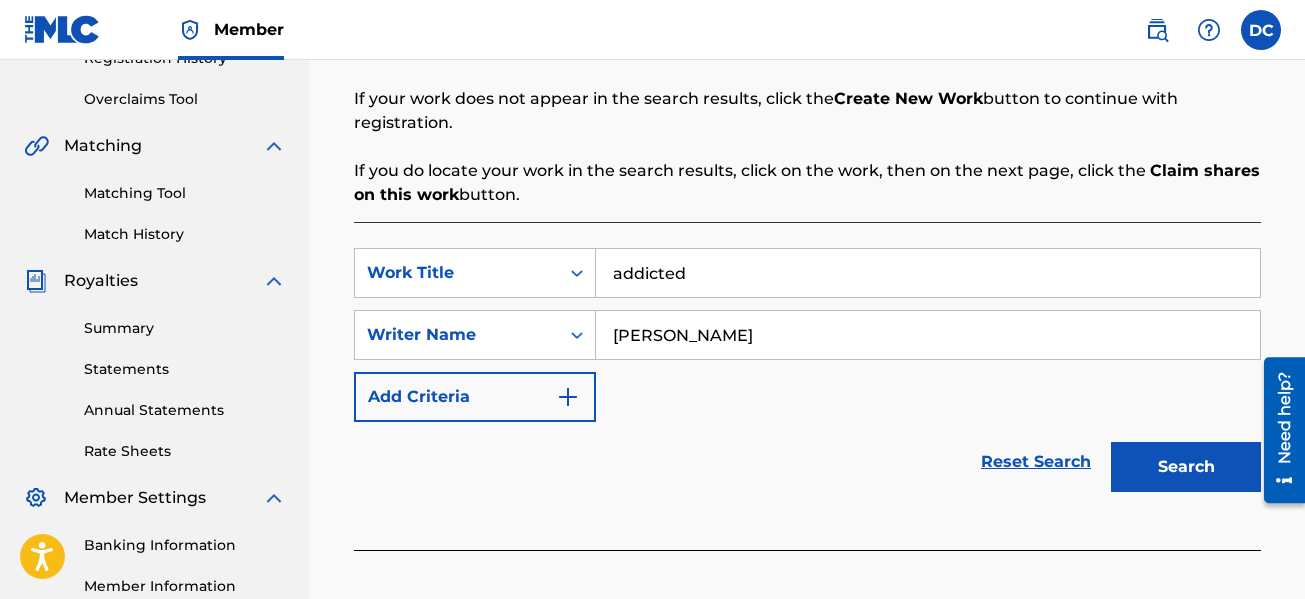 type on "addicted" 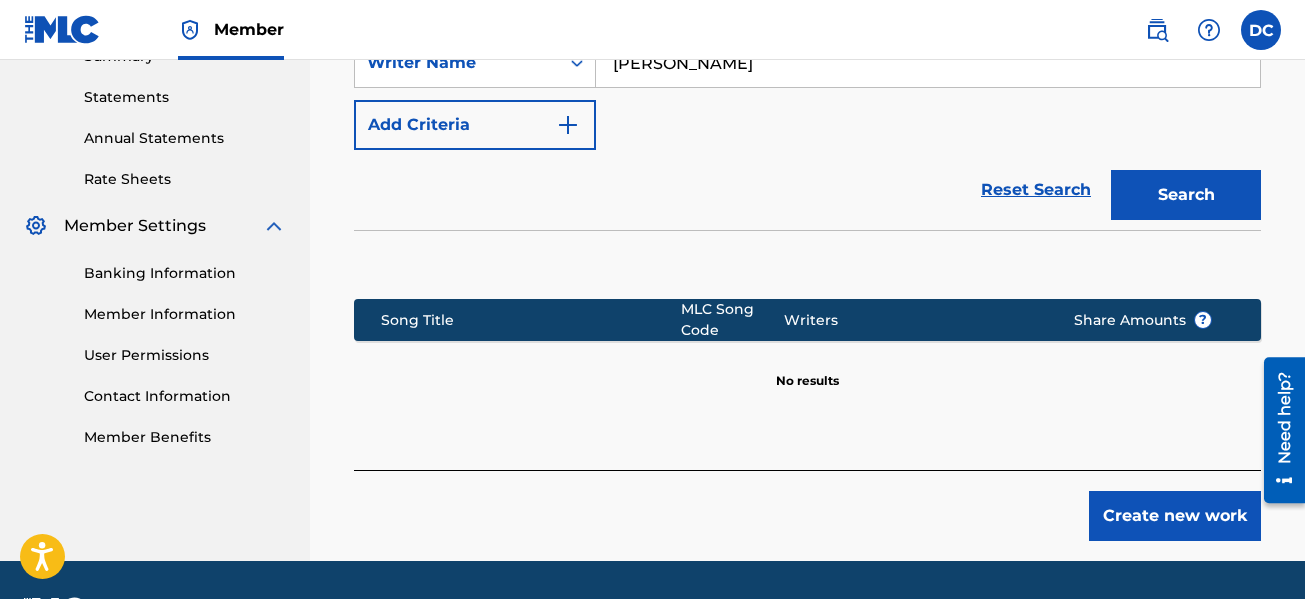 scroll, scrollTop: 700, scrollLeft: 0, axis: vertical 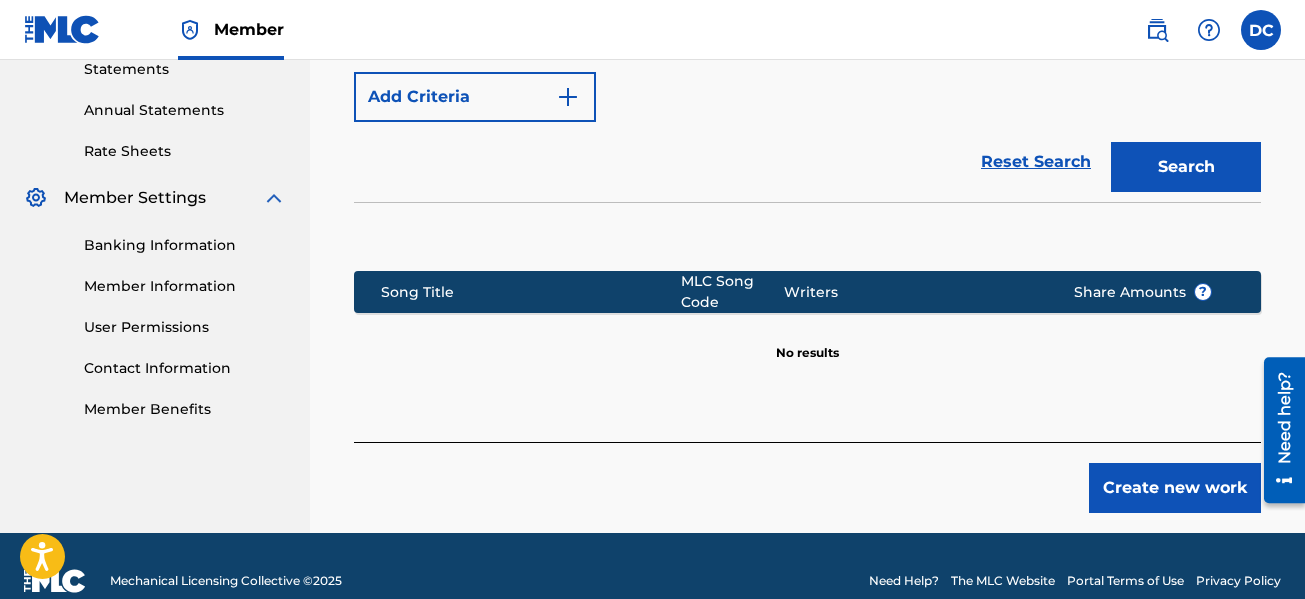 click on "Create new work" at bounding box center (1175, 488) 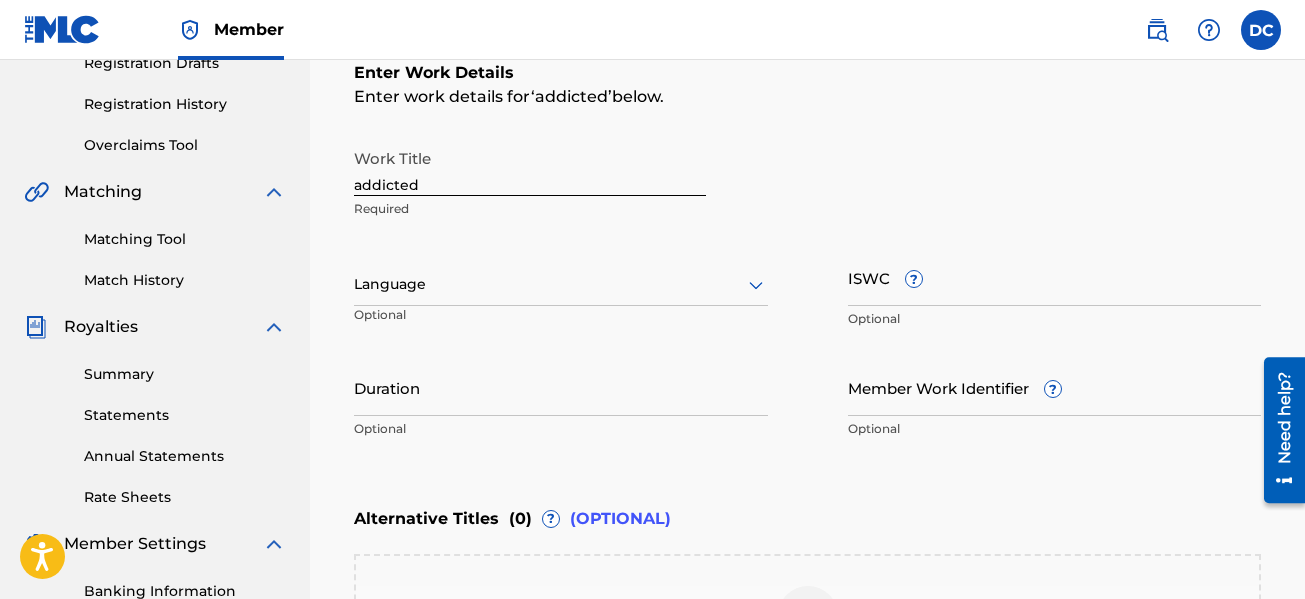 scroll, scrollTop: 294, scrollLeft: 0, axis: vertical 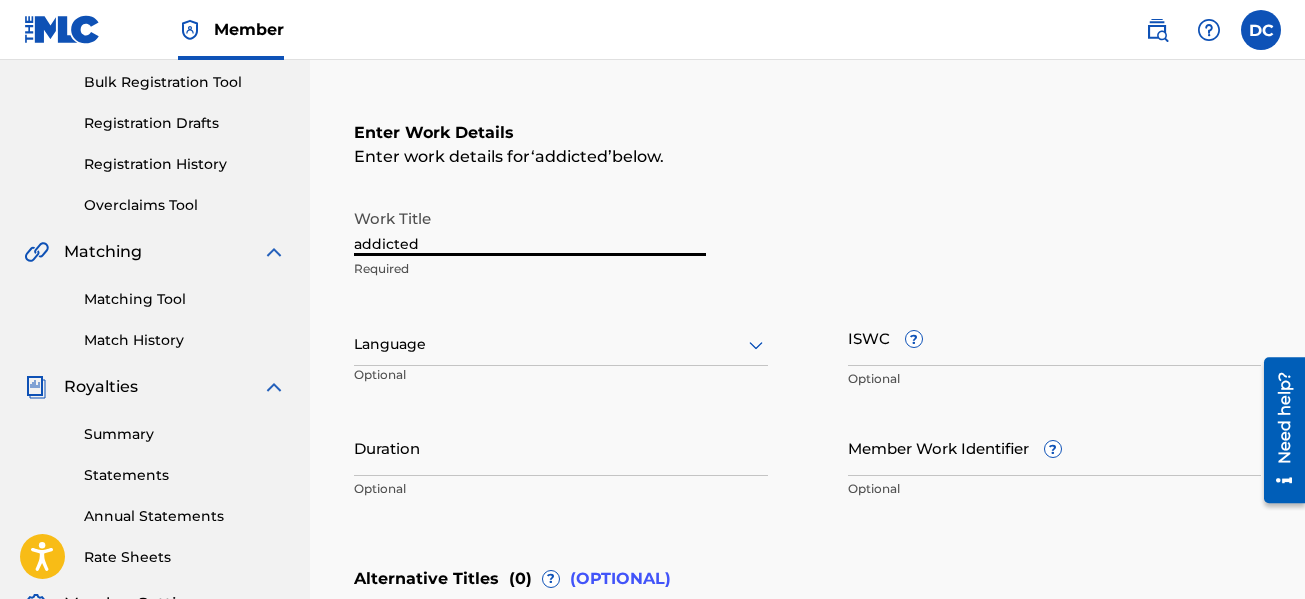 drag, startPoint x: 443, startPoint y: 240, endPoint x: 254, endPoint y: 262, distance: 190.27611 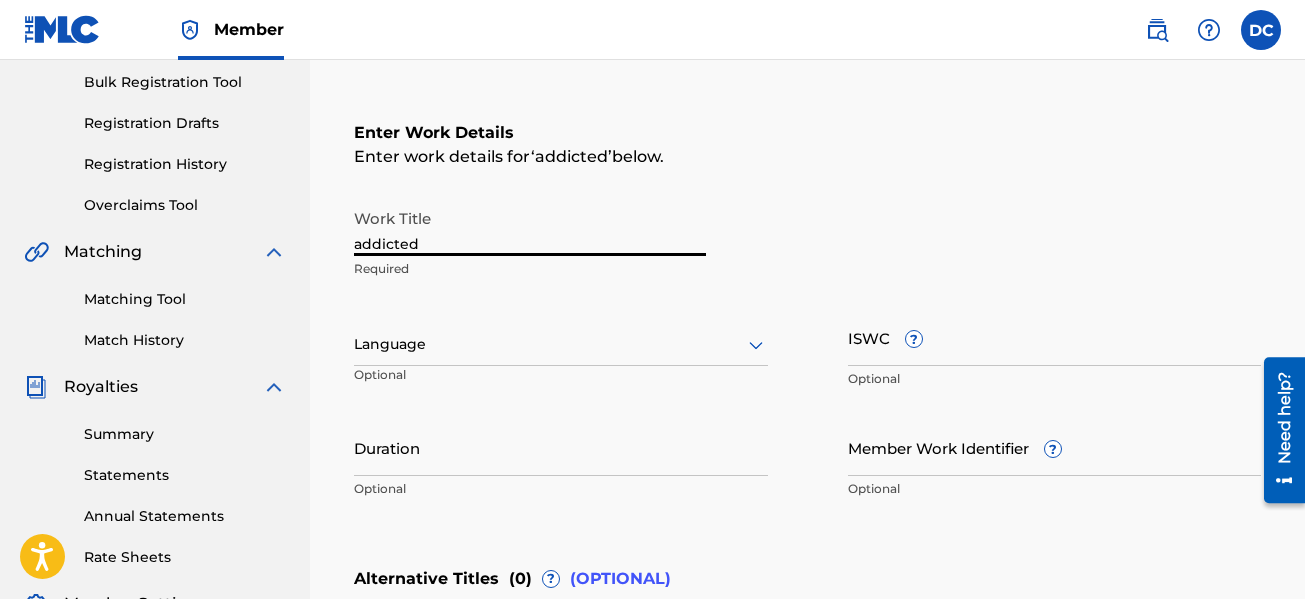 paste on "ADDICTED" 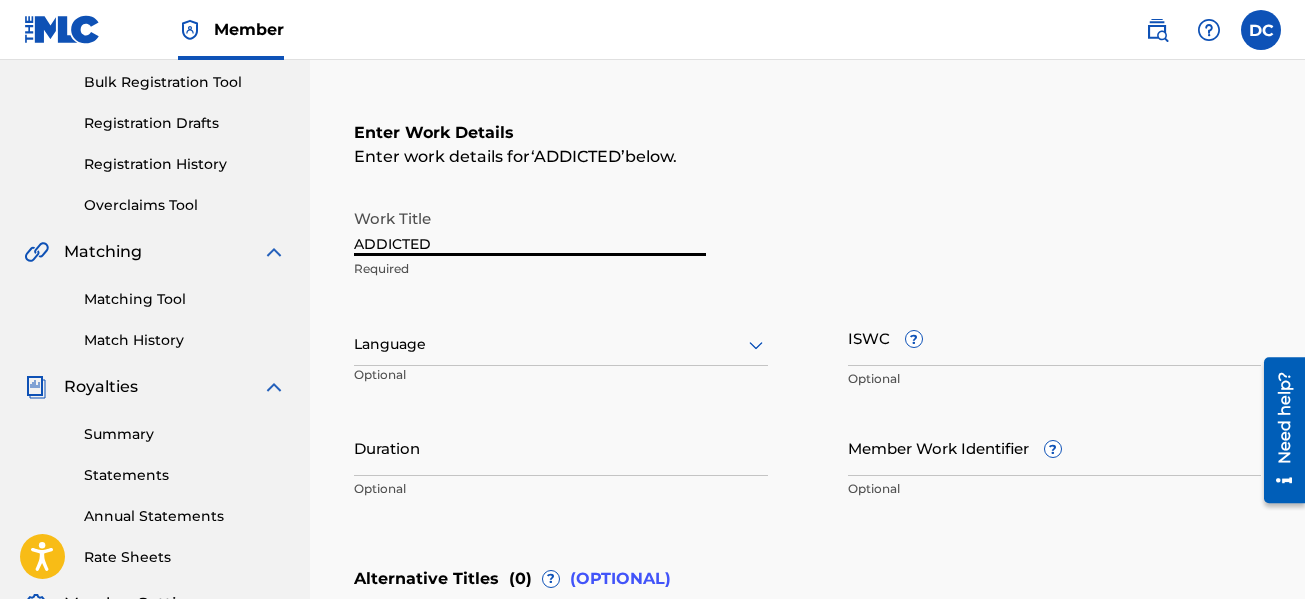 type on "ADDICTED" 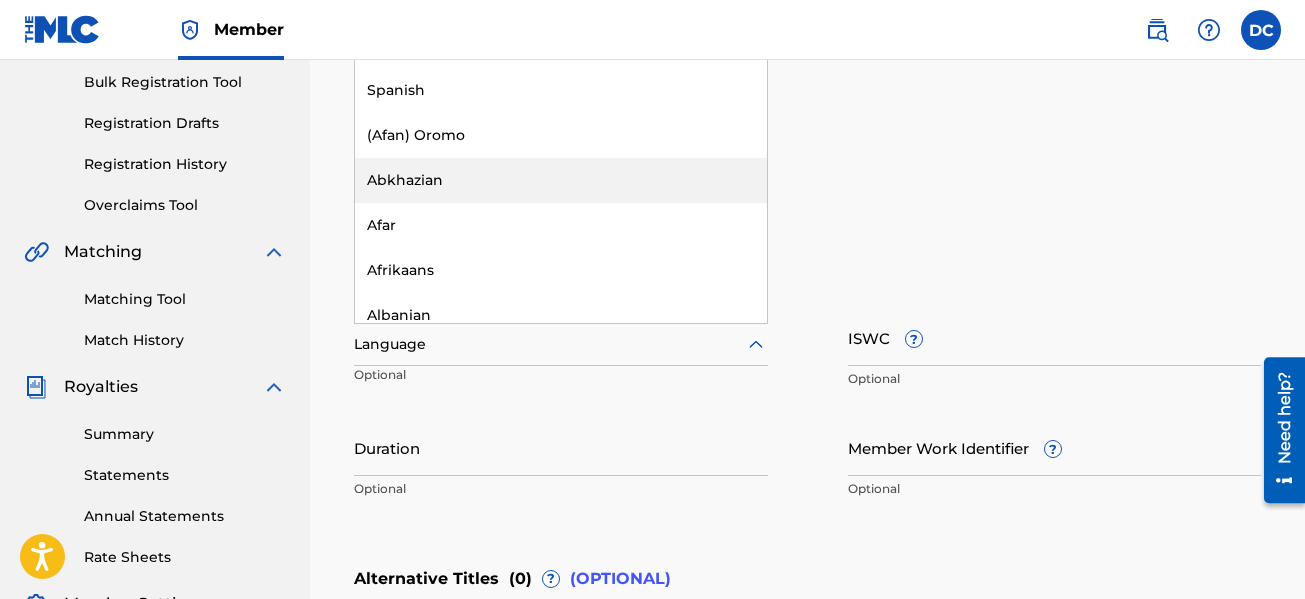 scroll, scrollTop: 0, scrollLeft: 0, axis: both 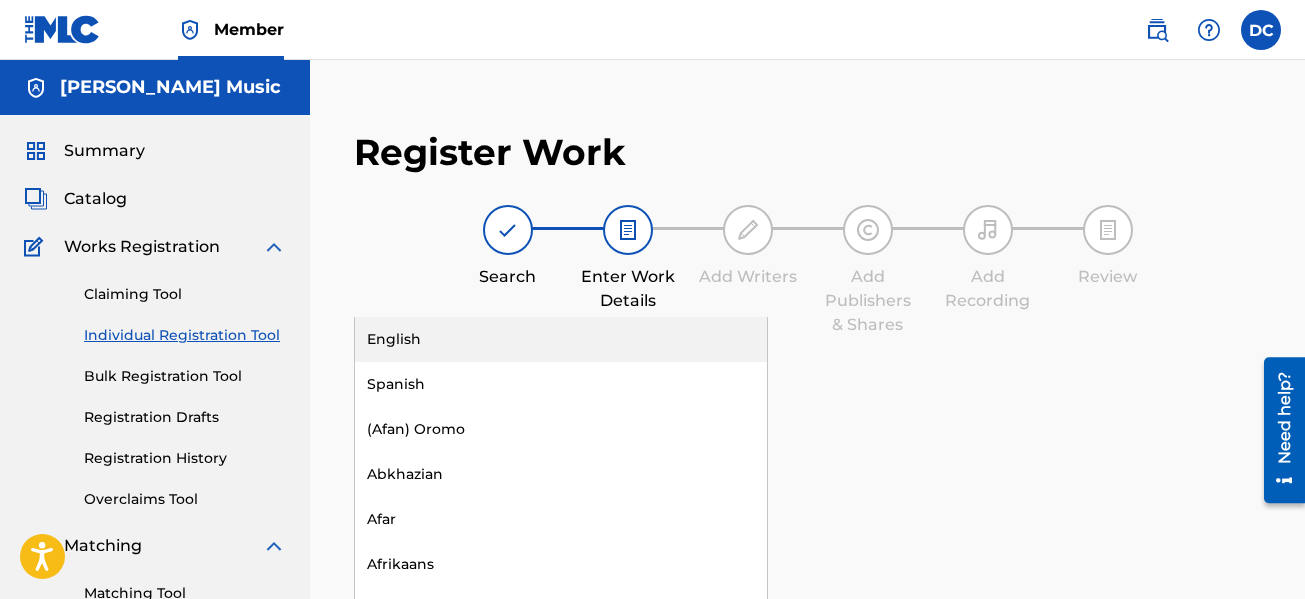 click on "English" at bounding box center [561, 339] 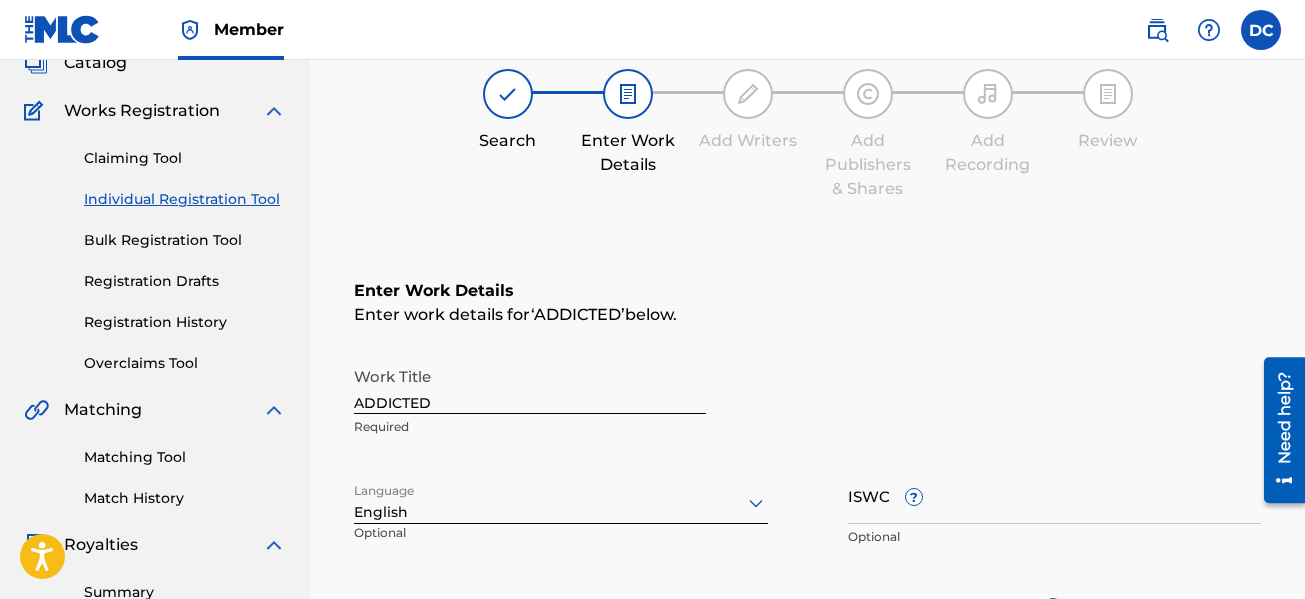 scroll, scrollTop: 400, scrollLeft: 0, axis: vertical 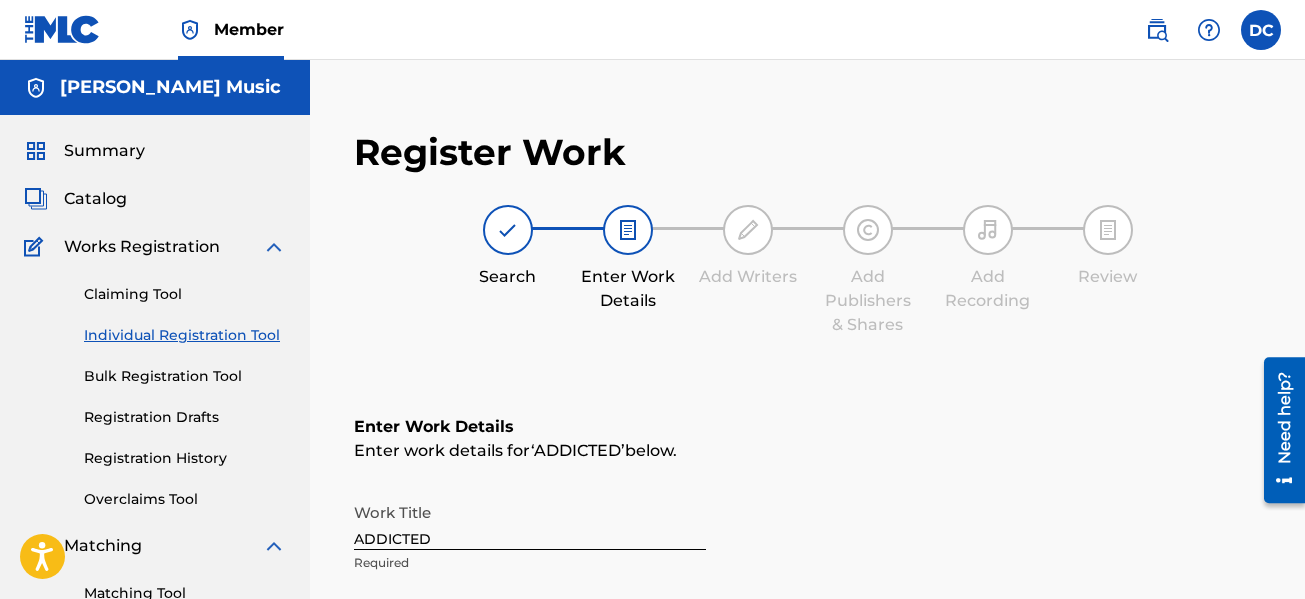 click on "Catalog" at bounding box center [95, 199] 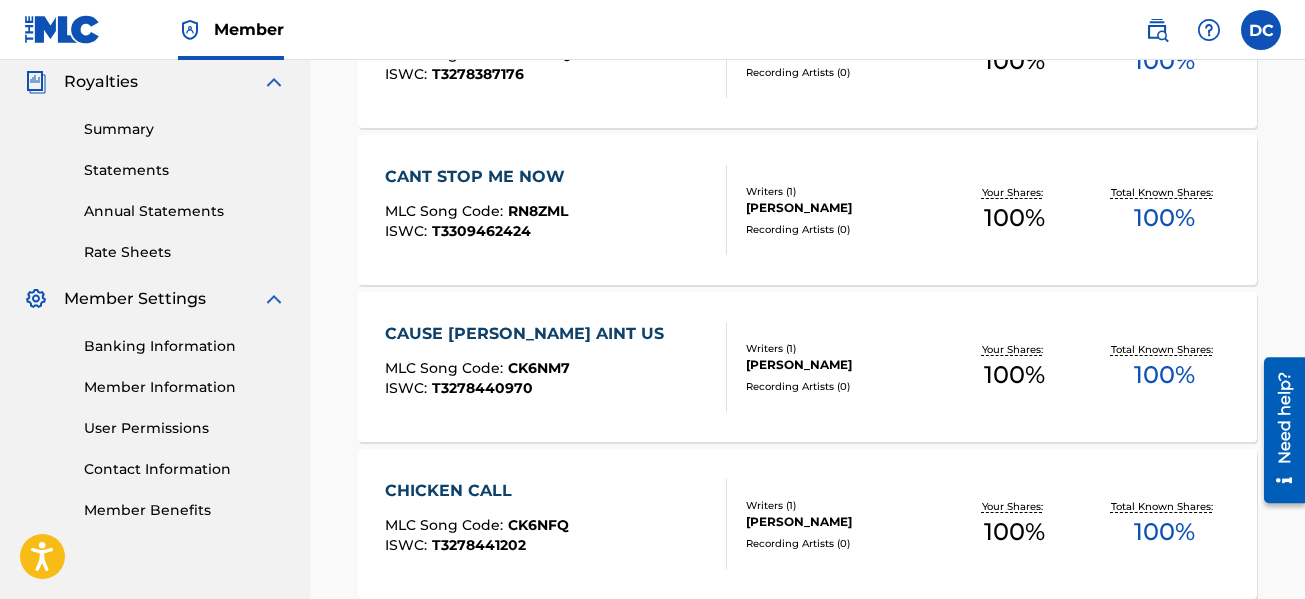 scroll, scrollTop: 359, scrollLeft: 0, axis: vertical 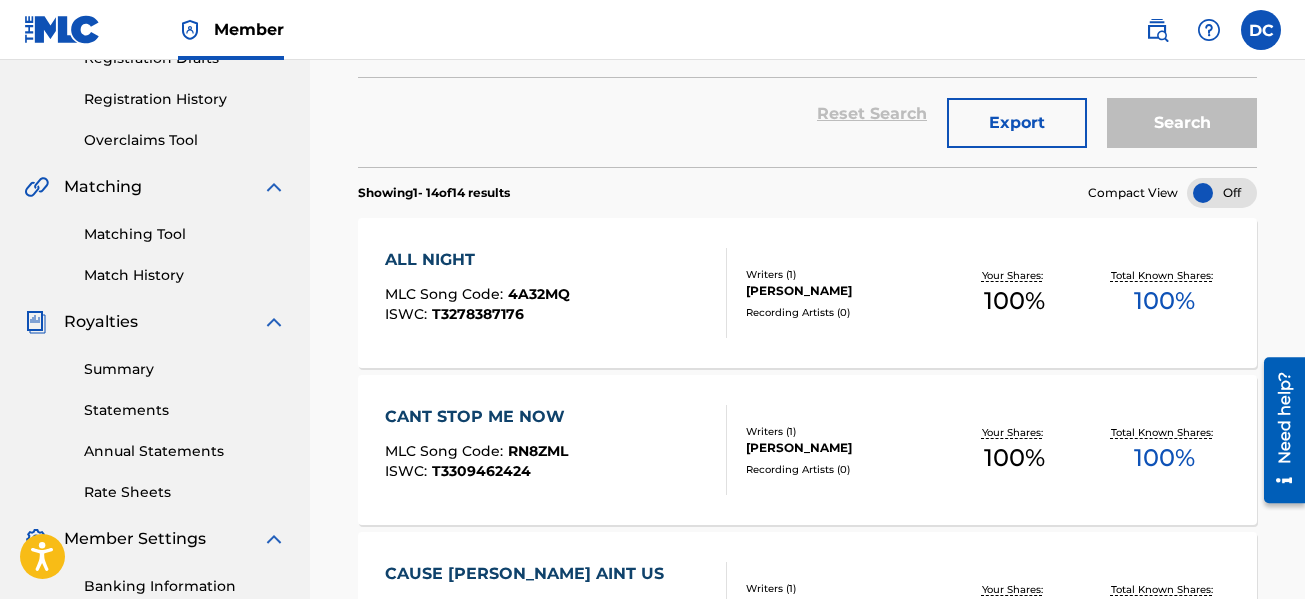 click on "Matching Tool" at bounding box center (185, 234) 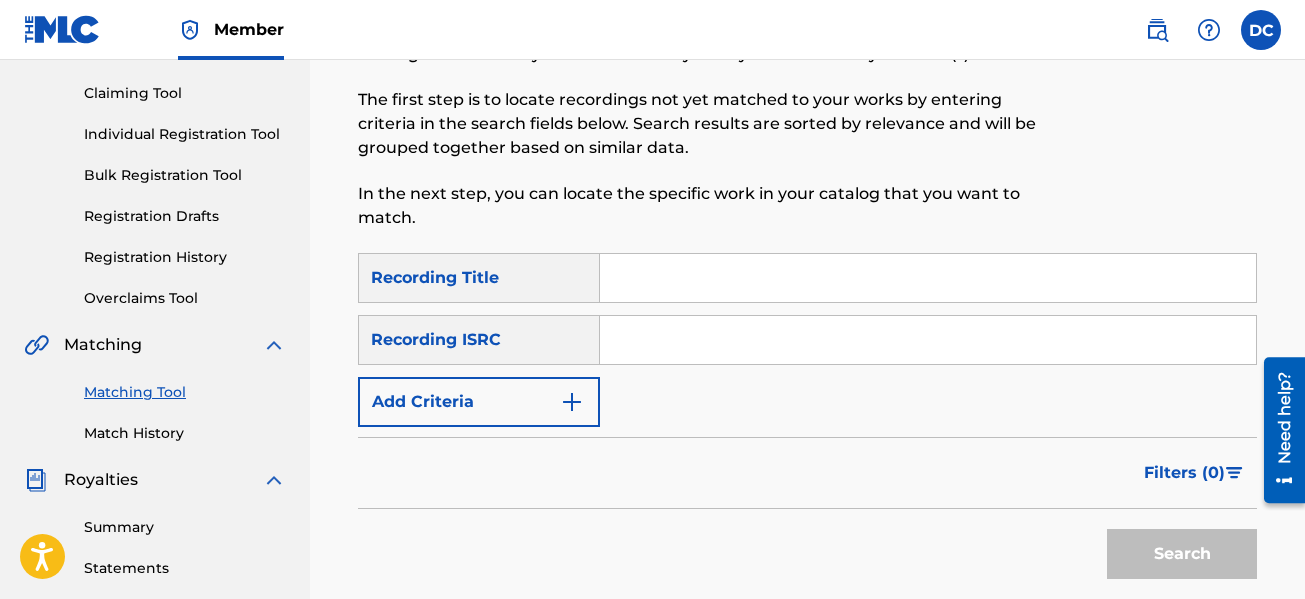 scroll, scrollTop: 200, scrollLeft: 0, axis: vertical 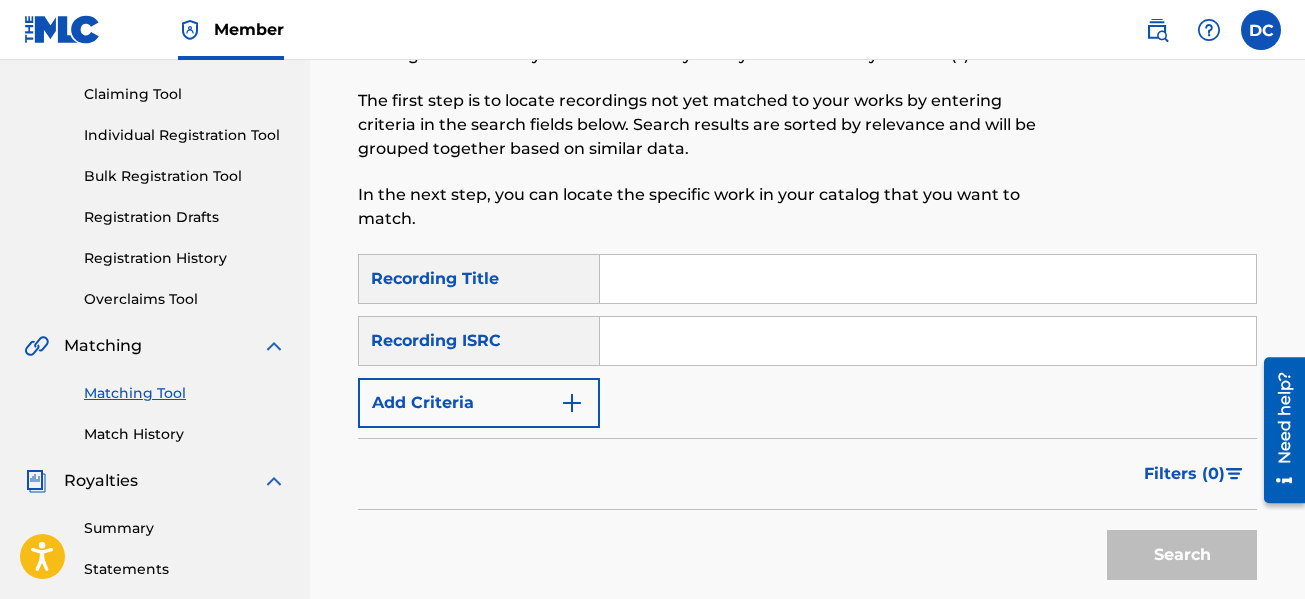 click on "Add Criteria" at bounding box center (479, 403) 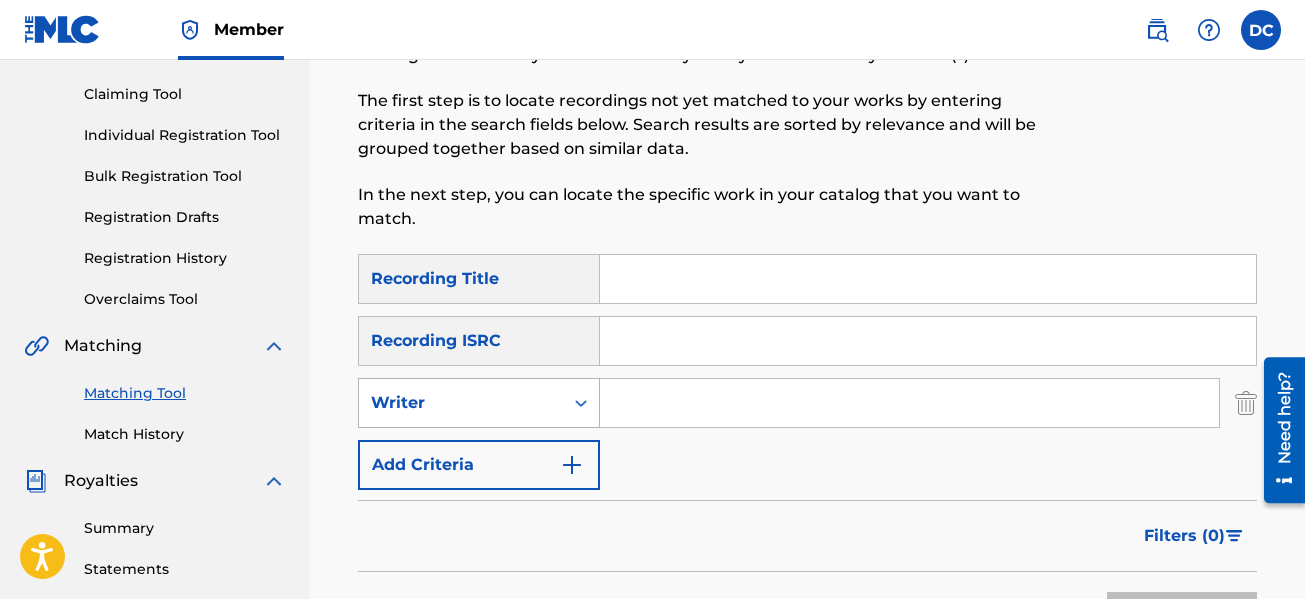 click on "Writer" at bounding box center [461, 403] 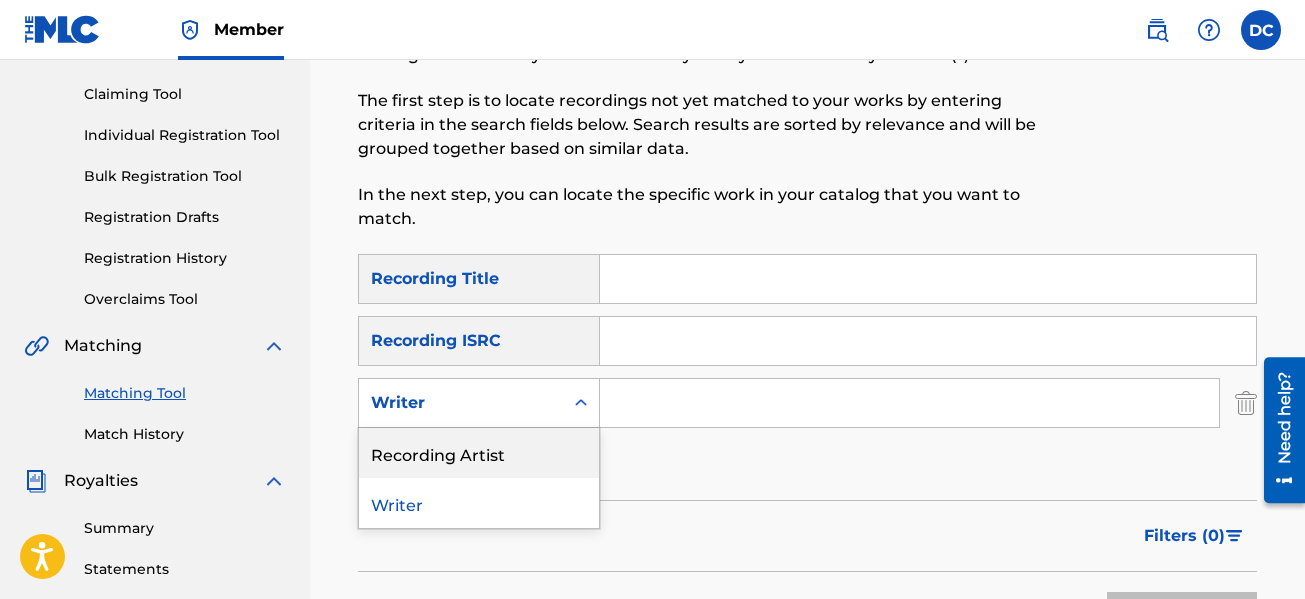 click on "Recording Artist" at bounding box center (479, 453) 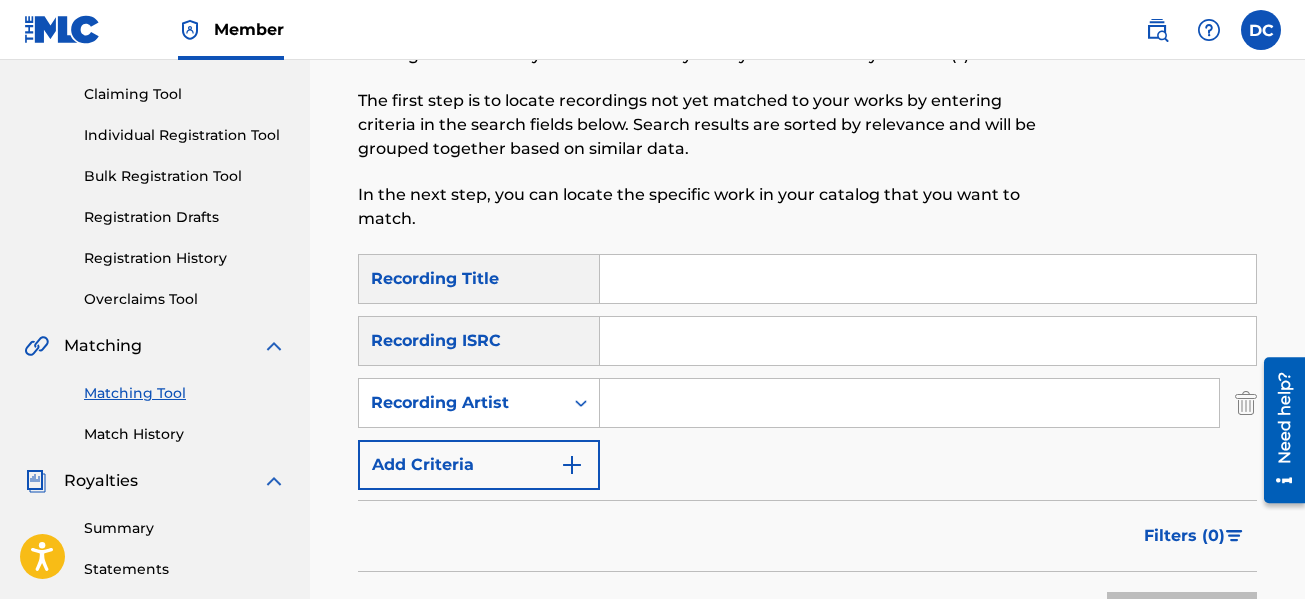 click at bounding box center (909, 403) 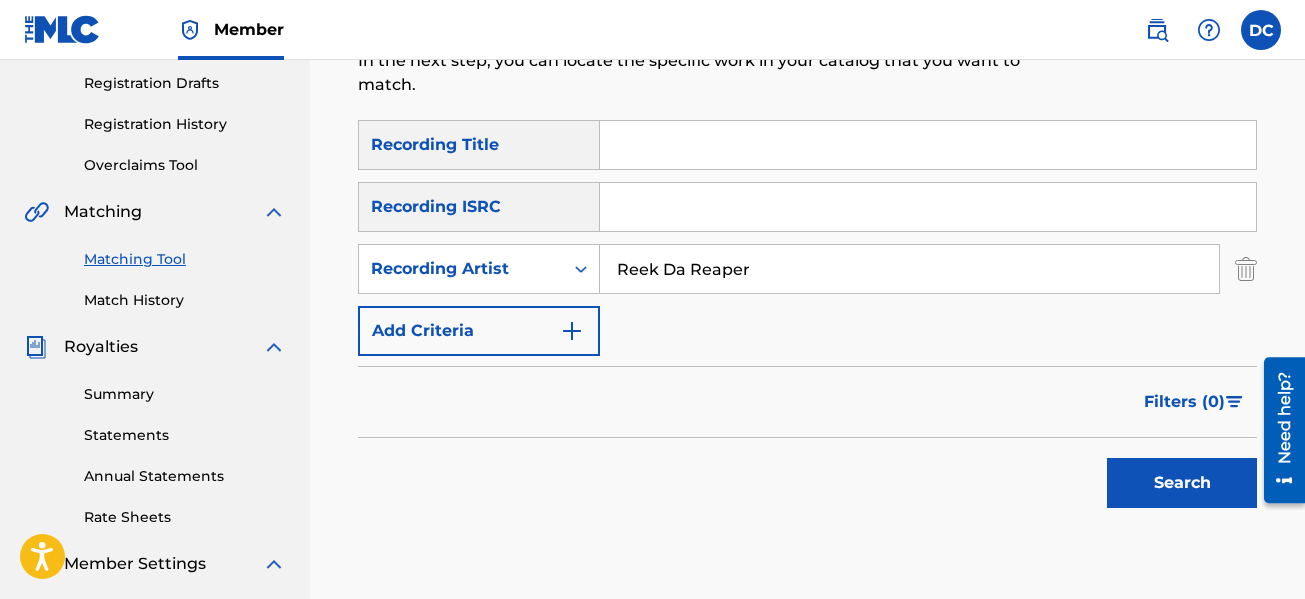 scroll, scrollTop: 500, scrollLeft: 0, axis: vertical 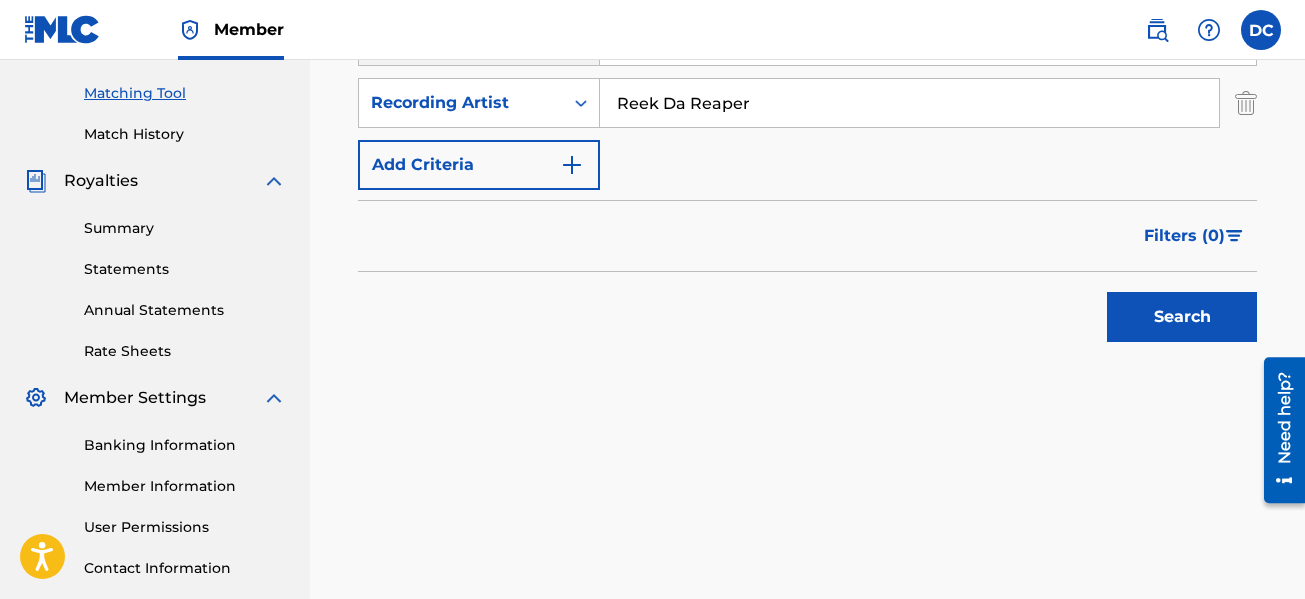 click on "Search" at bounding box center (1182, 317) 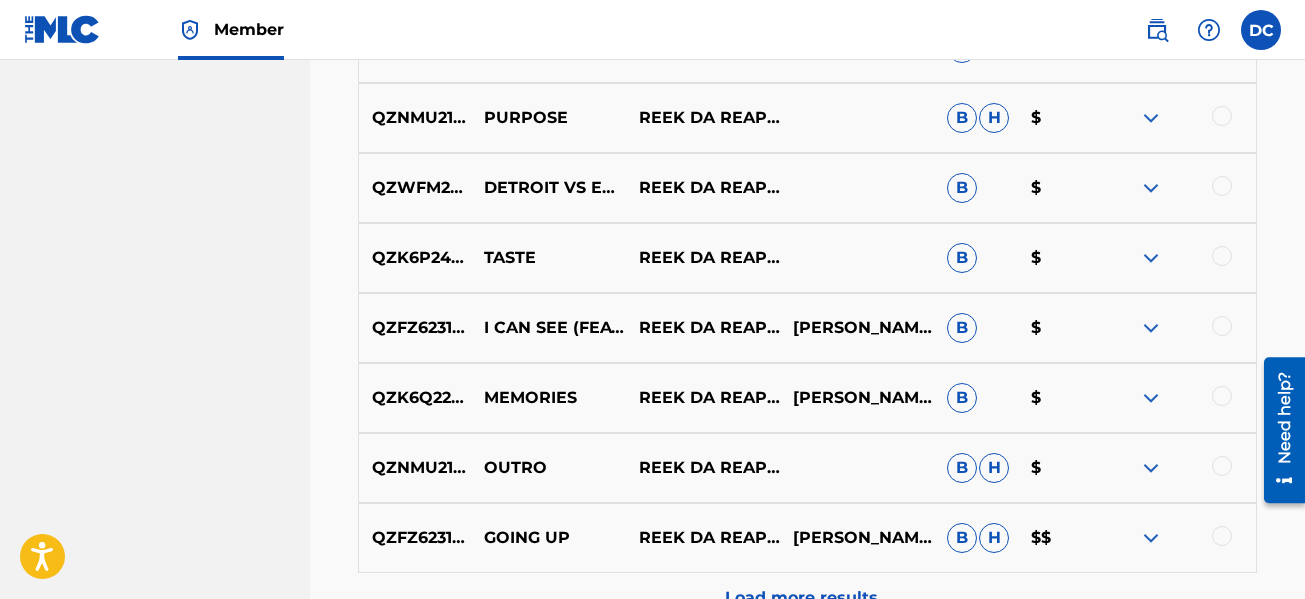 scroll, scrollTop: 1200, scrollLeft: 0, axis: vertical 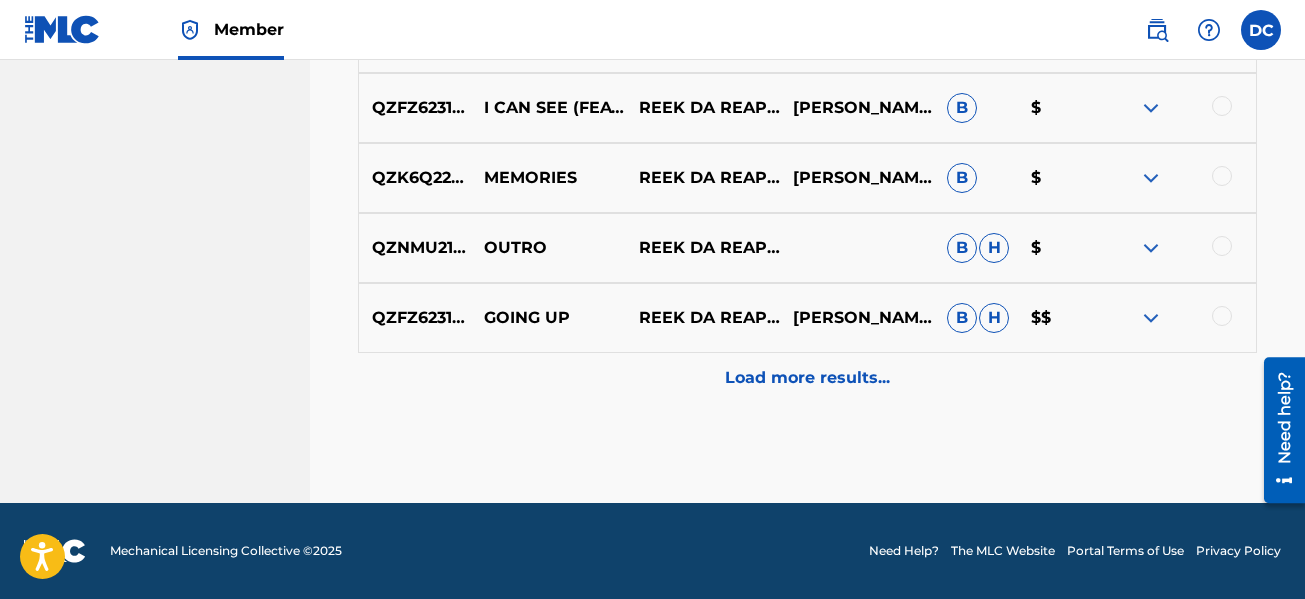 click on "Load more results..." at bounding box center [807, 378] 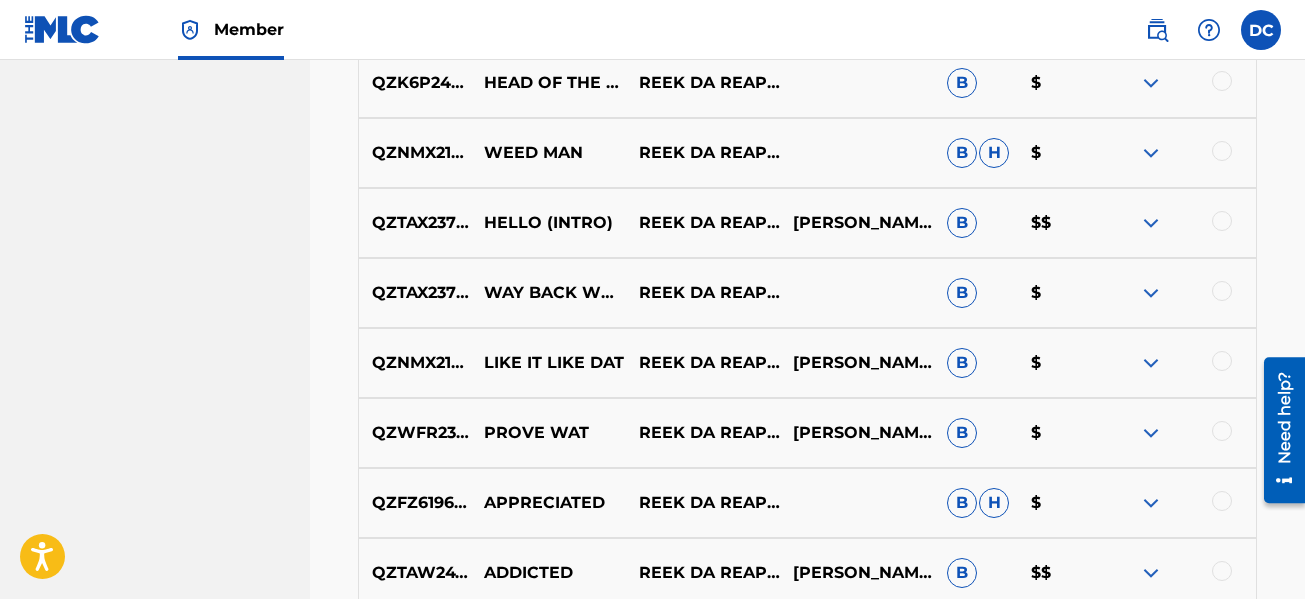 scroll, scrollTop: 1877, scrollLeft: 0, axis: vertical 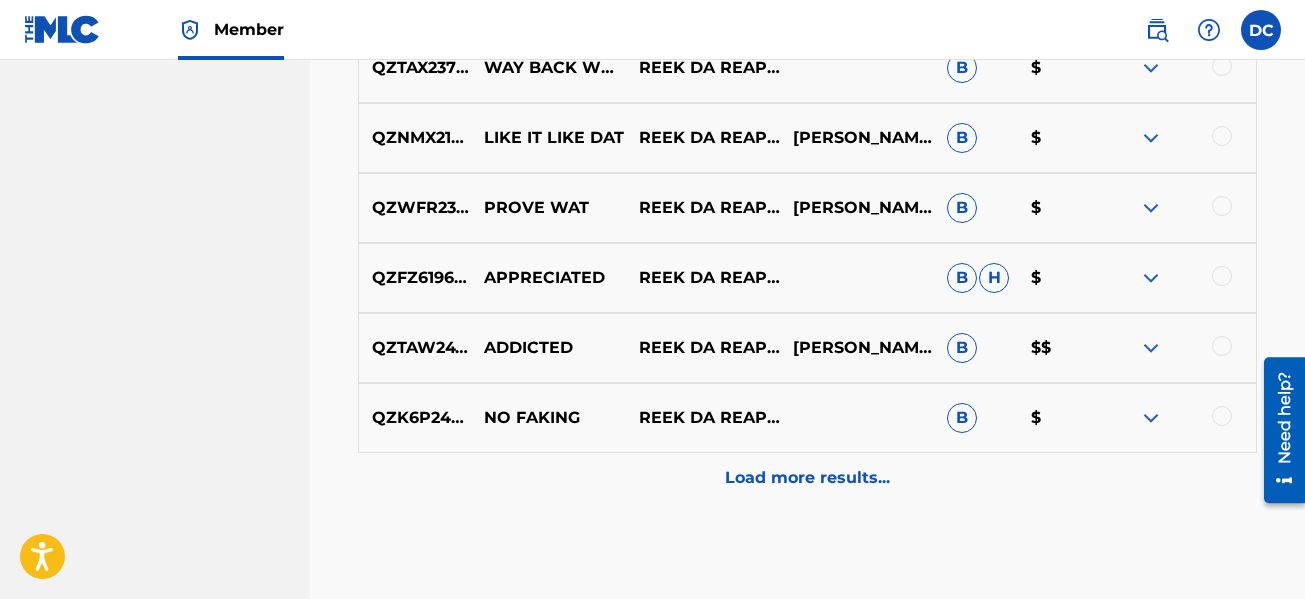 click on "Load more results..." at bounding box center [807, 478] 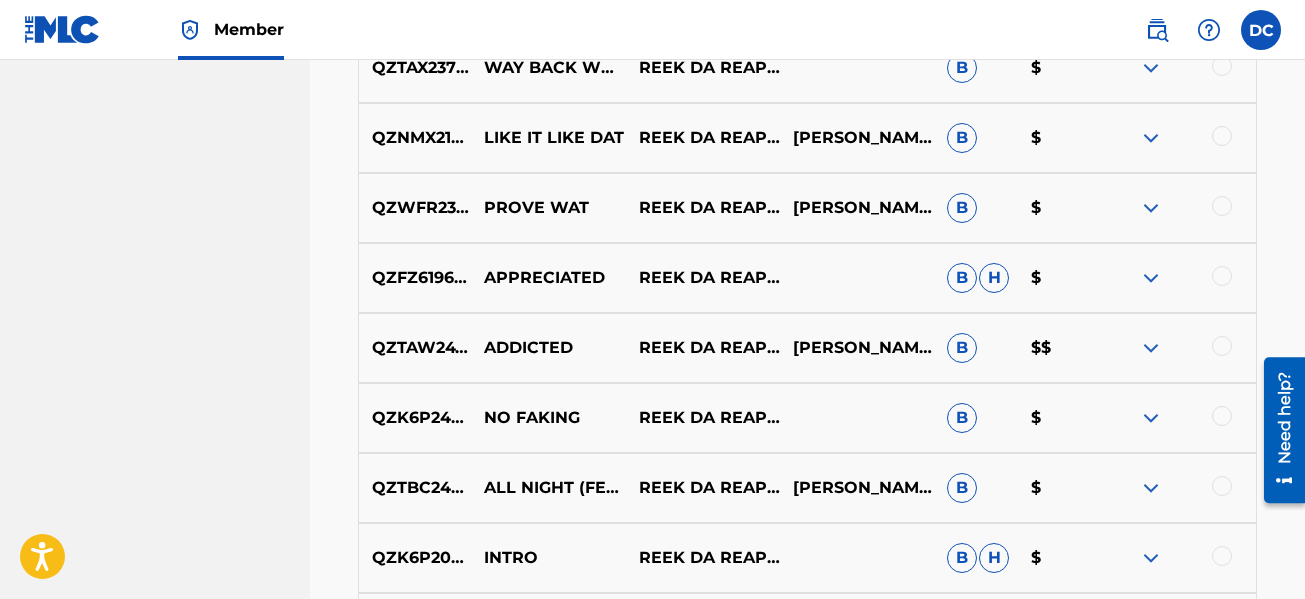 scroll, scrollTop: 2277, scrollLeft: 0, axis: vertical 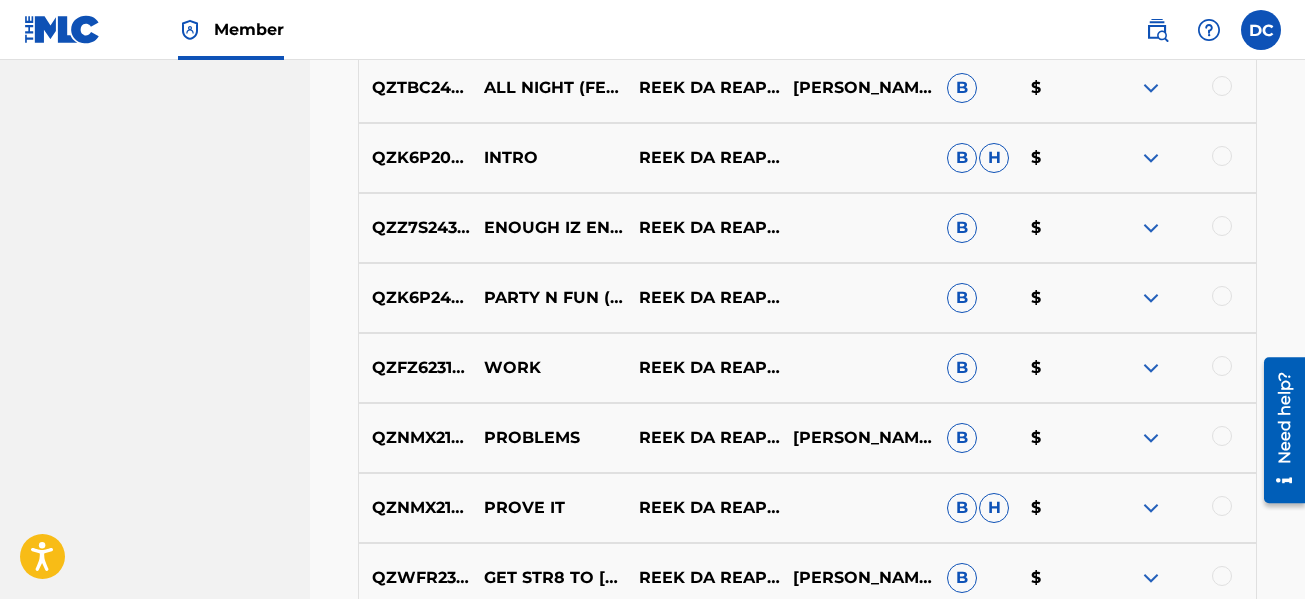 click at bounding box center [1222, 156] 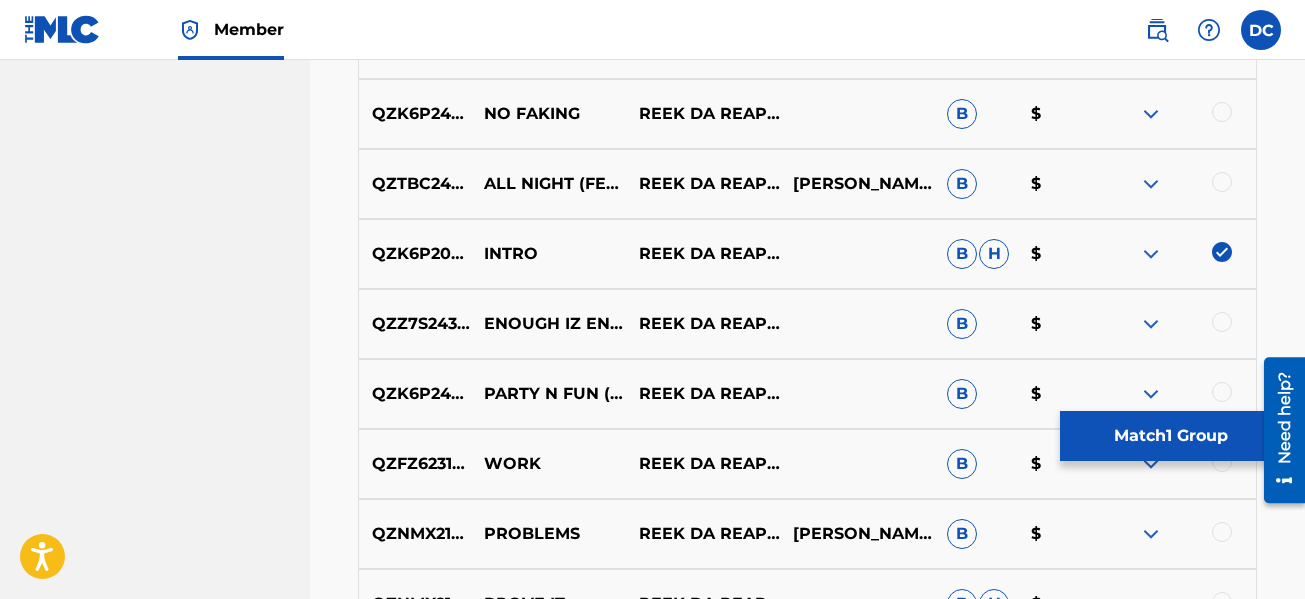 scroll, scrollTop: 2177, scrollLeft: 0, axis: vertical 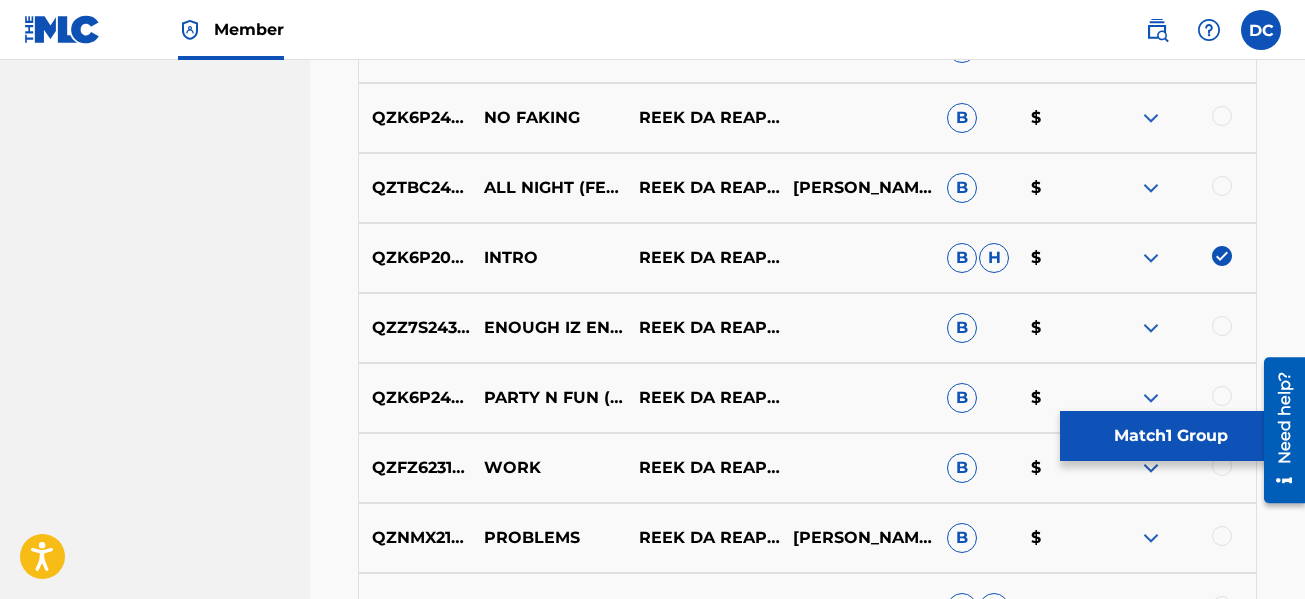 click on "REEK DA REAPER" at bounding box center [702, 258] 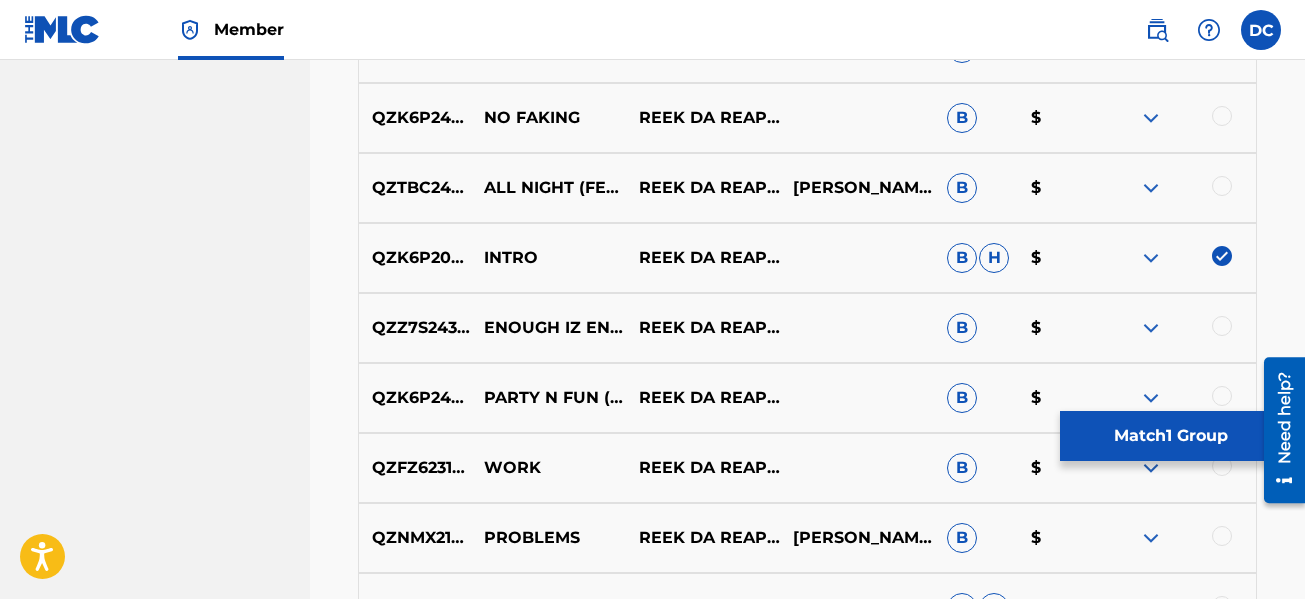 click at bounding box center (1151, 258) 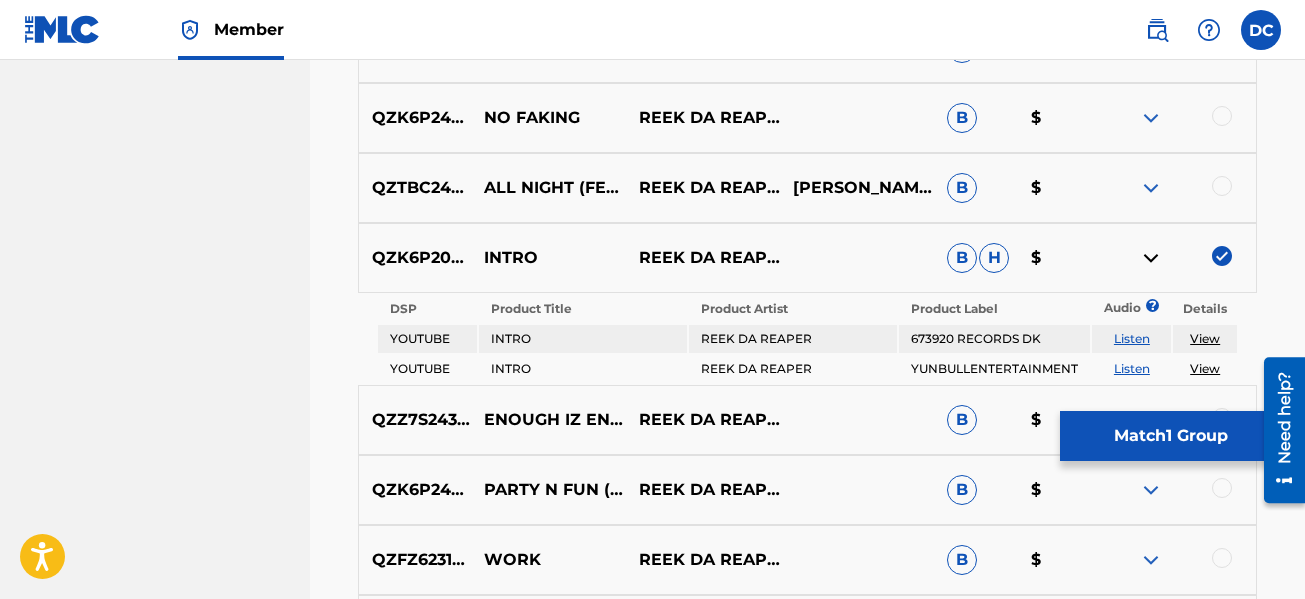 click at bounding box center (1151, 258) 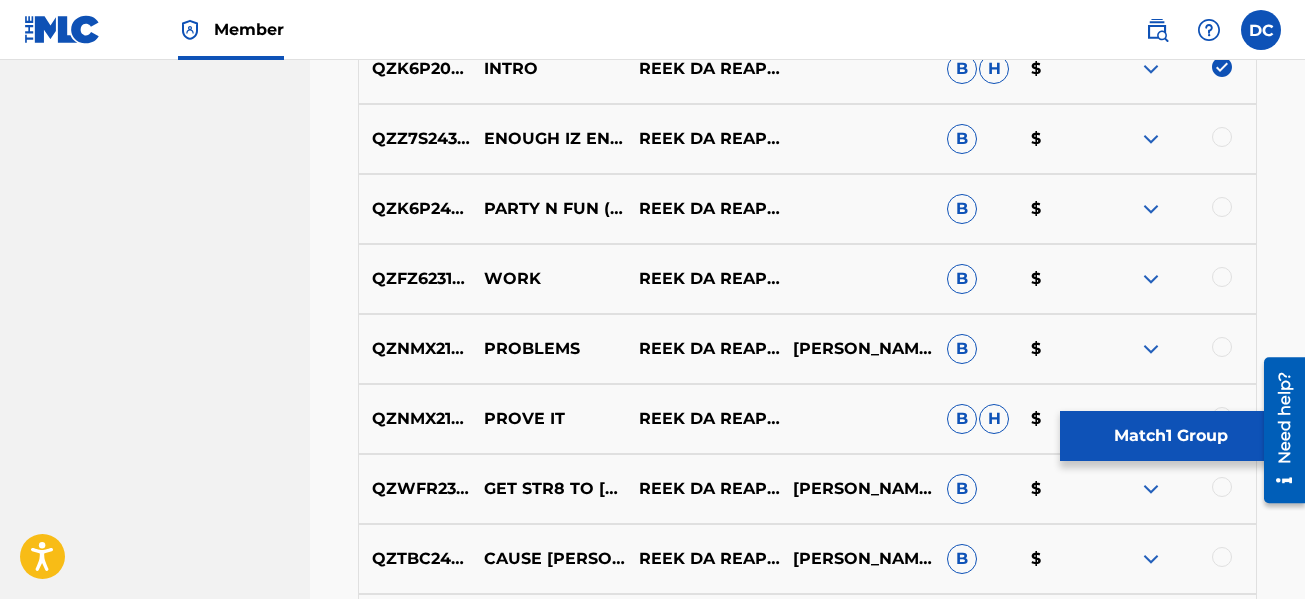 scroll, scrollTop: 2677, scrollLeft: 0, axis: vertical 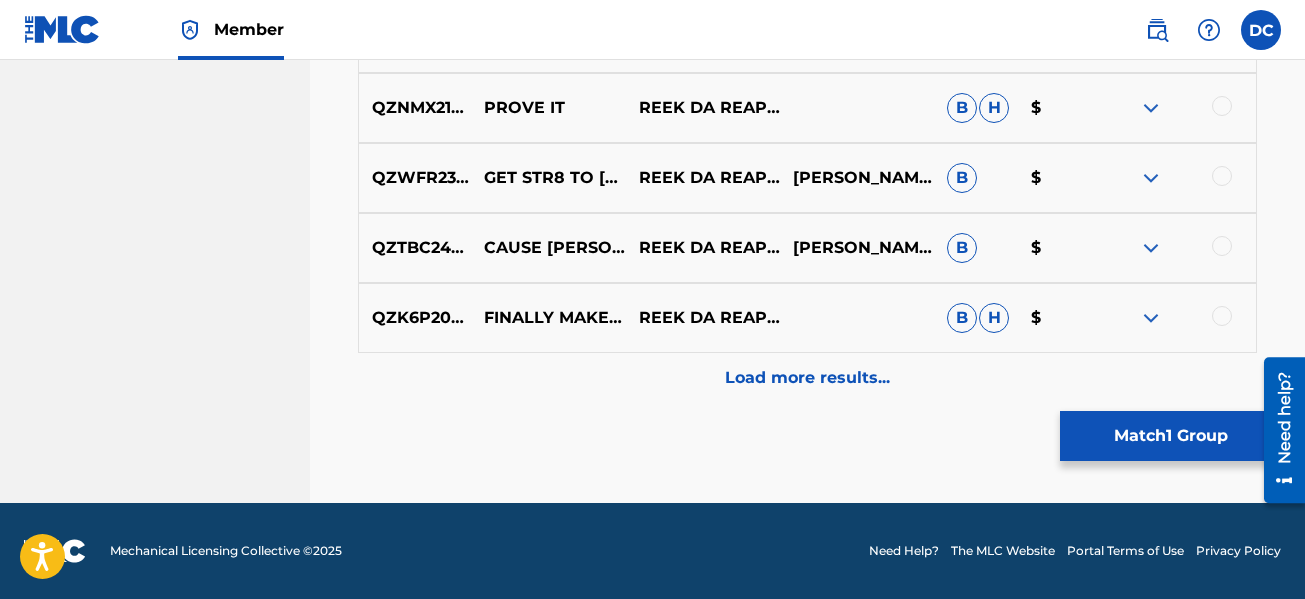 click on "Load more results..." at bounding box center (807, 378) 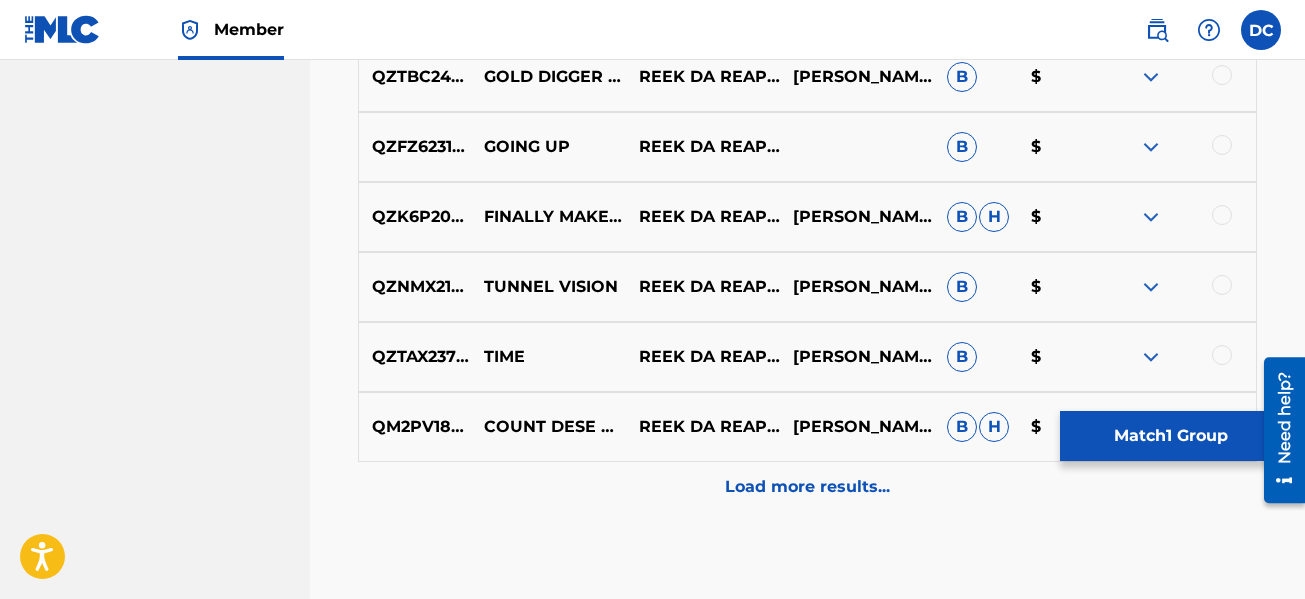 scroll, scrollTop: 3277, scrollLeft: 0, axis: vertical 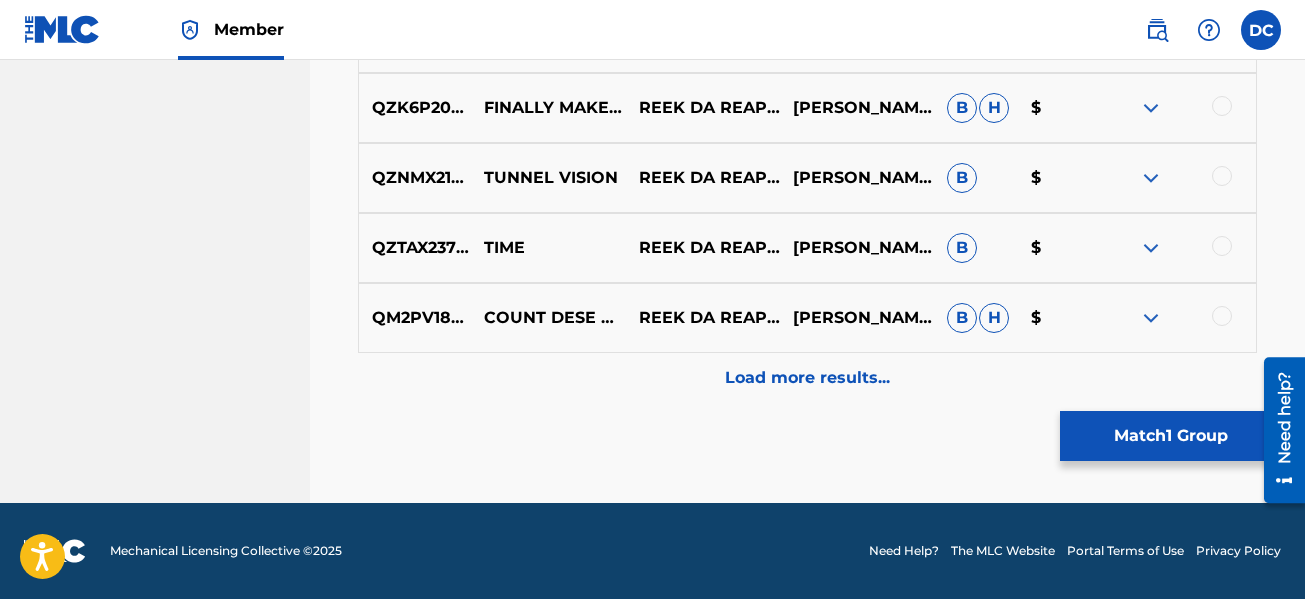 click on "Load more results..." at bounding box center (807, 378) 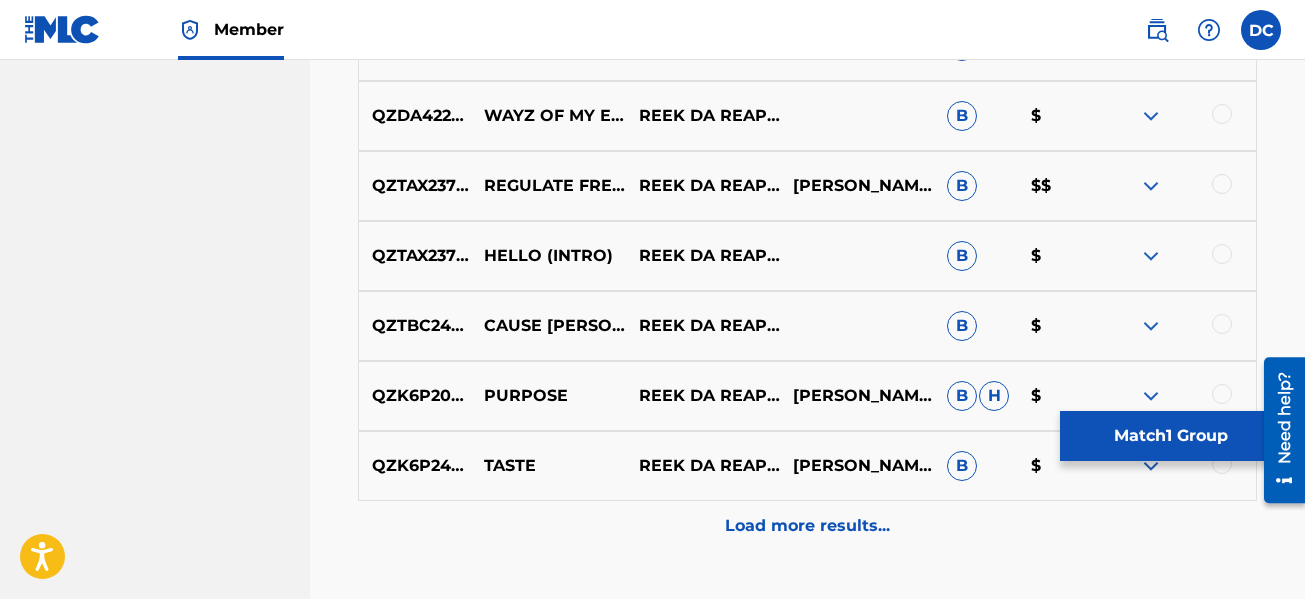 scroll, scrollTop: 4077, scrollLeft: 0, axis: vertical 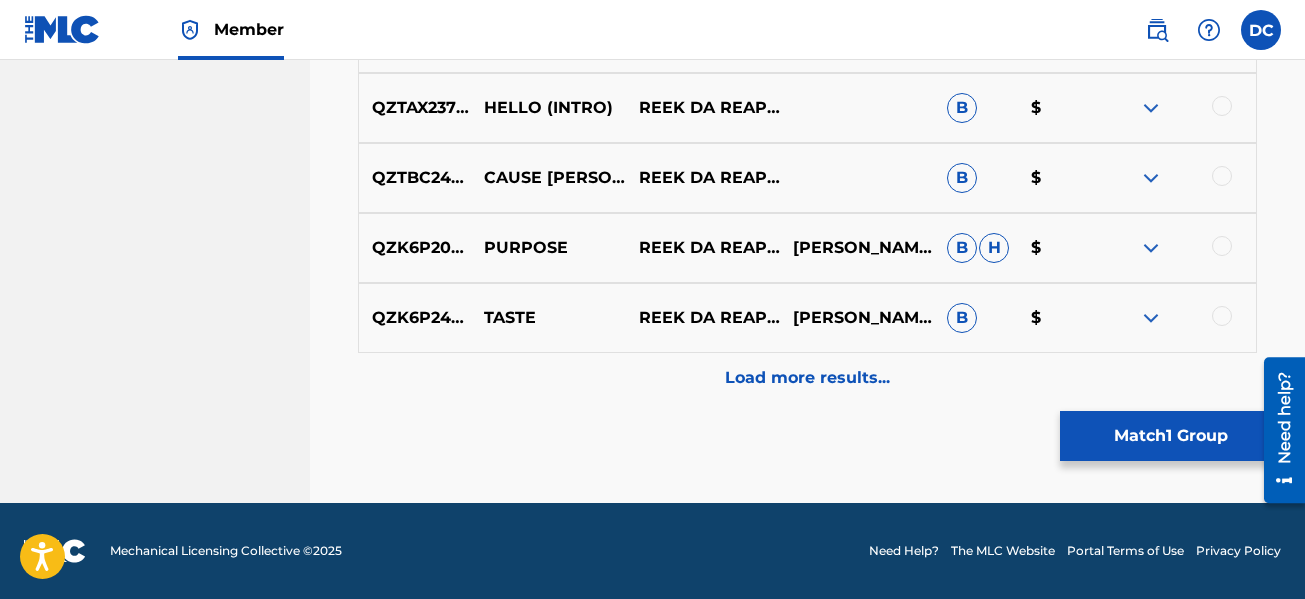 click on "Load more results..." at bounding box center [807, 378] 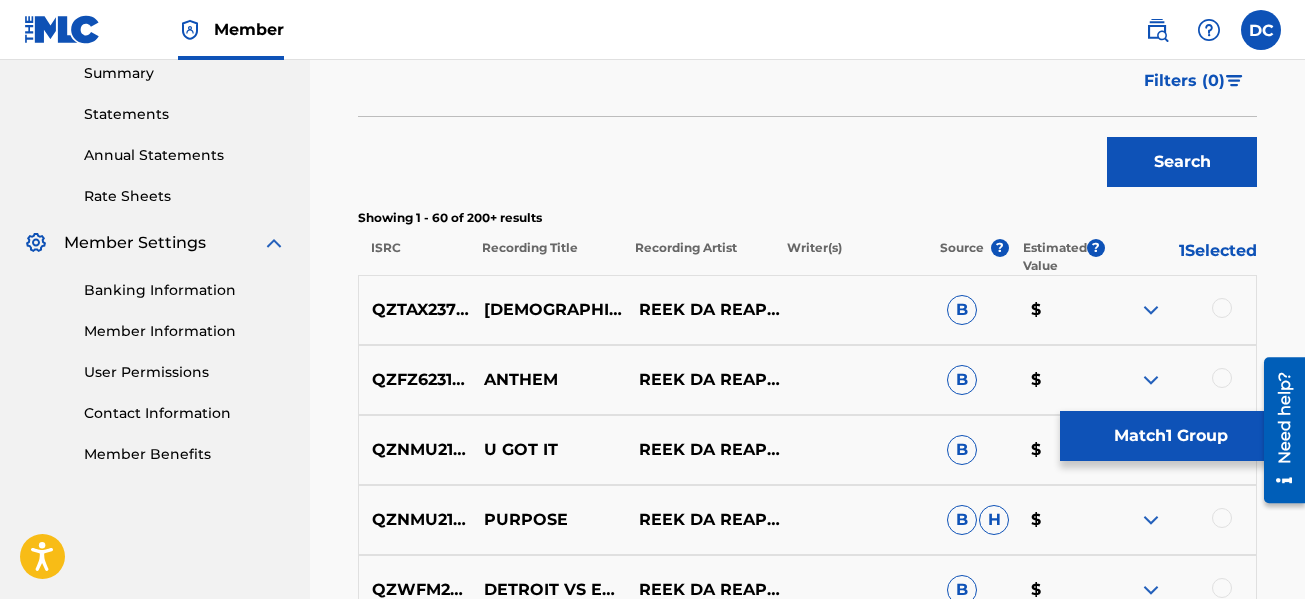 scroll, scrollTop: 4077, scrollLeft: 0, axis: vertical 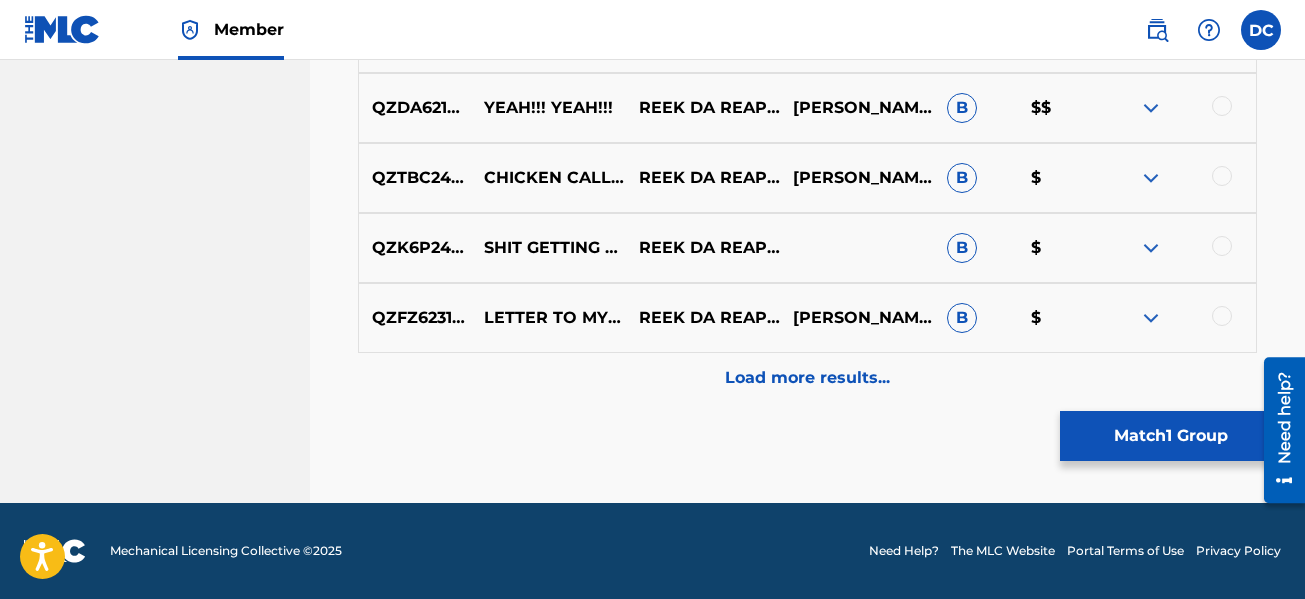 click on "Load more results..." at bounding box center (807, 378) 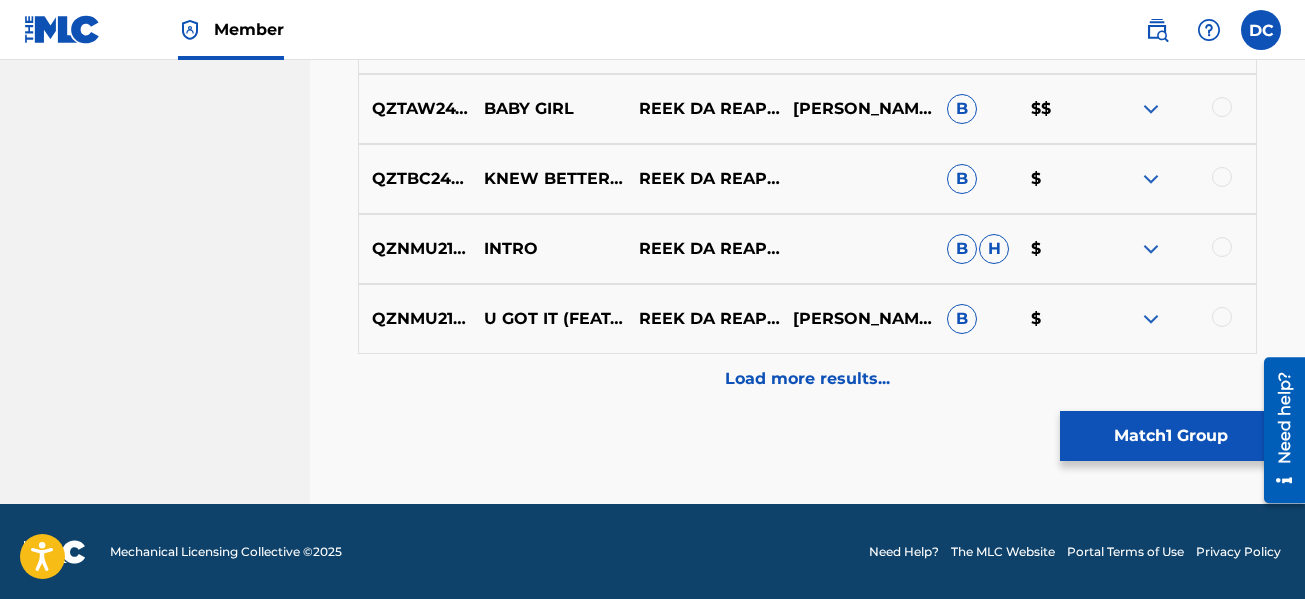 scroll, scrollTop: 5477, scrollLeft: 0, axis: vertical 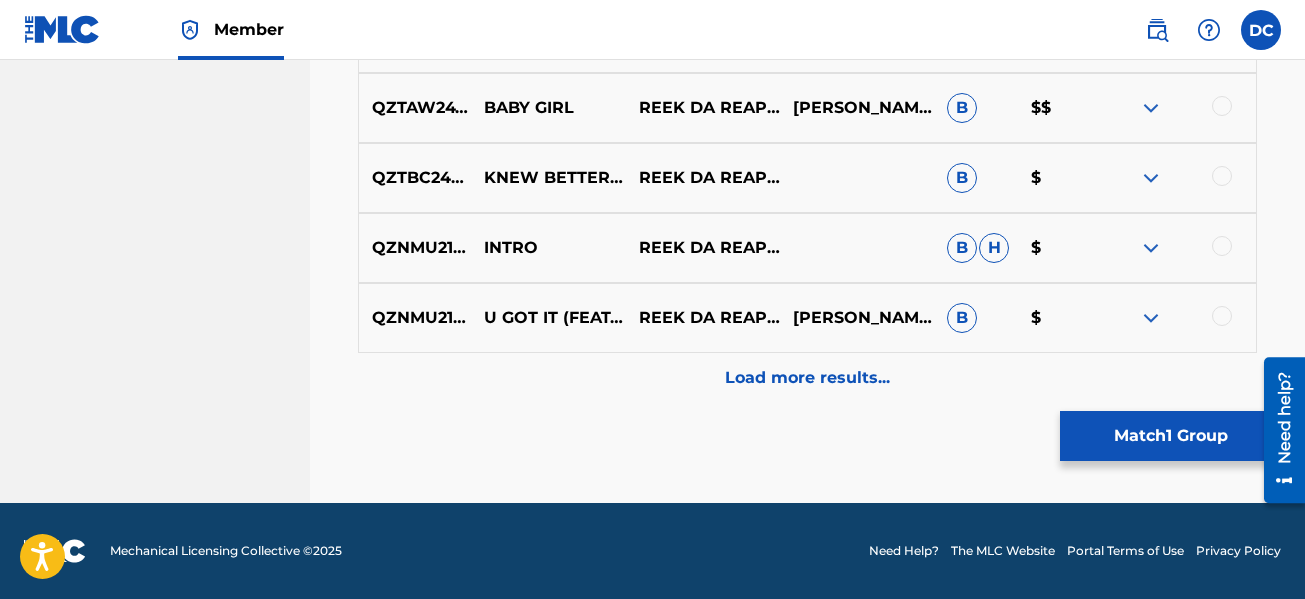 click at bounding box center (1222, 246) 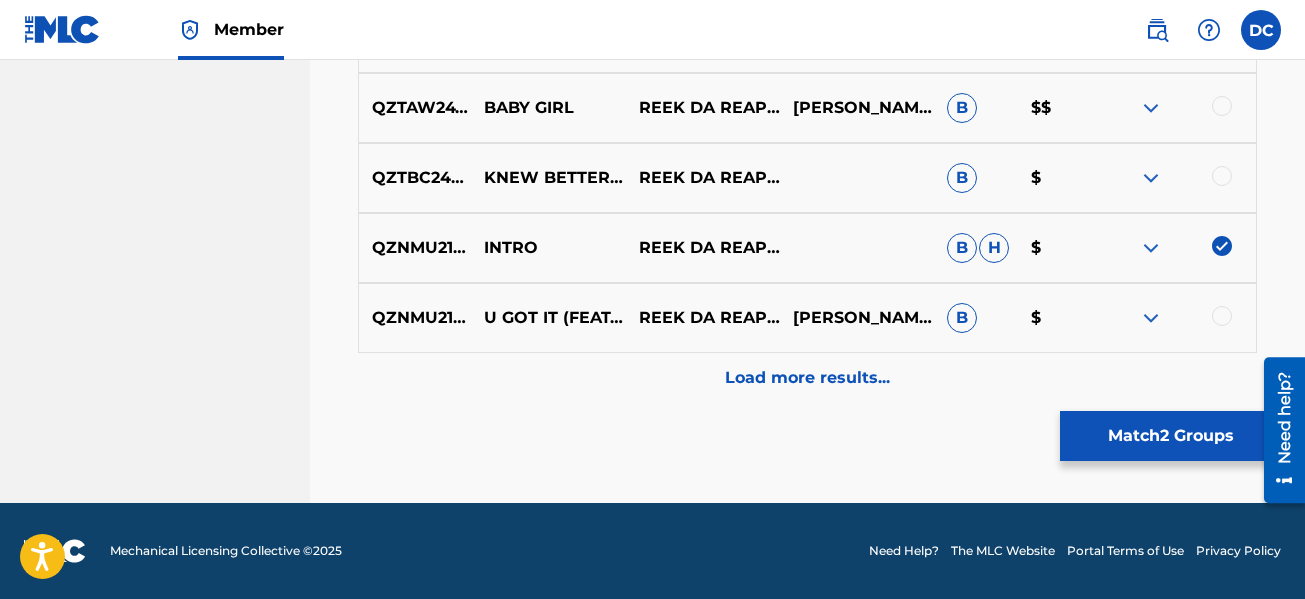 click at bounding box center [1151, 248] 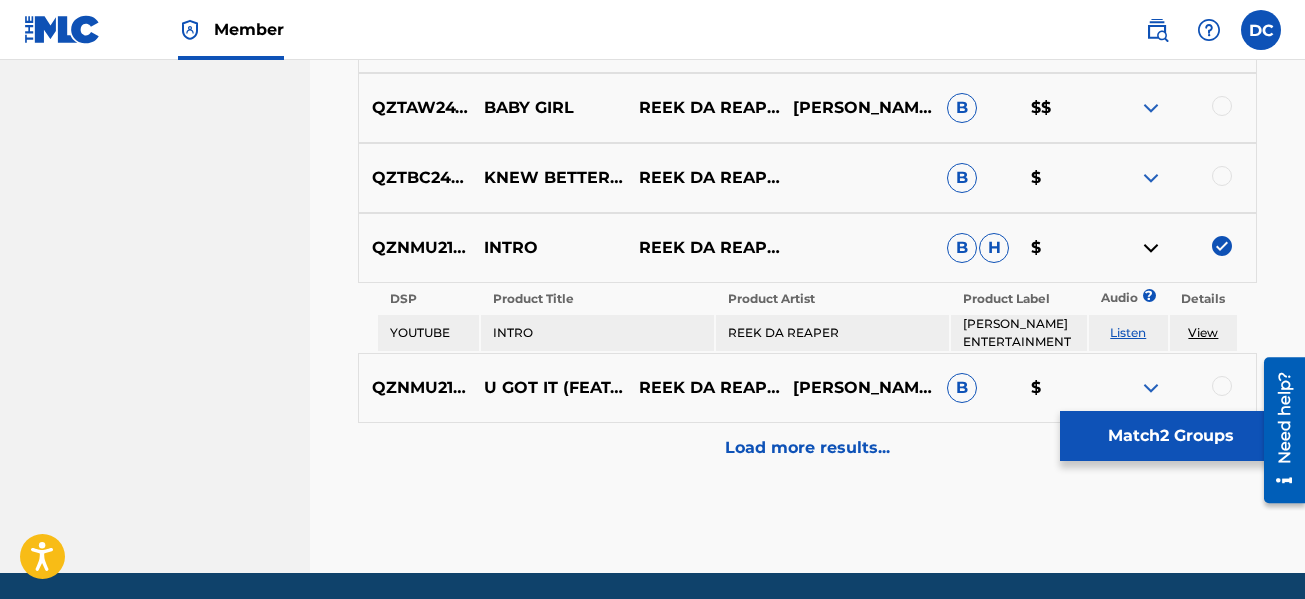 click on "Listen" at bounding box center (1128, 332) 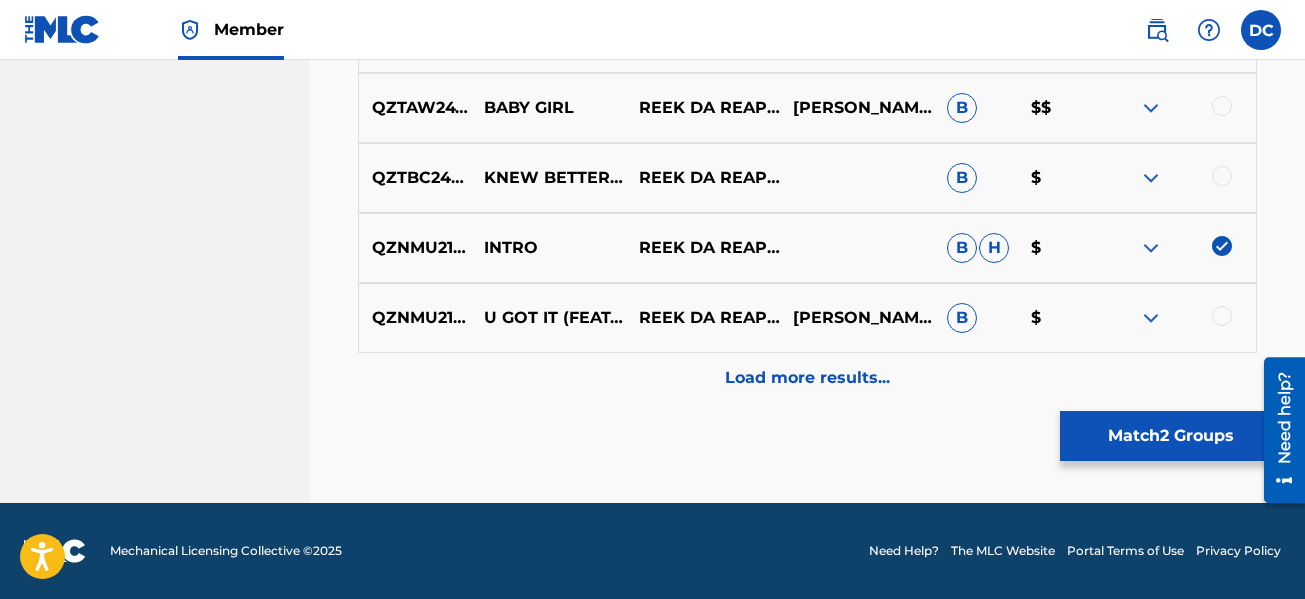 click on "Load more results..." at bounding box center [807, 378] 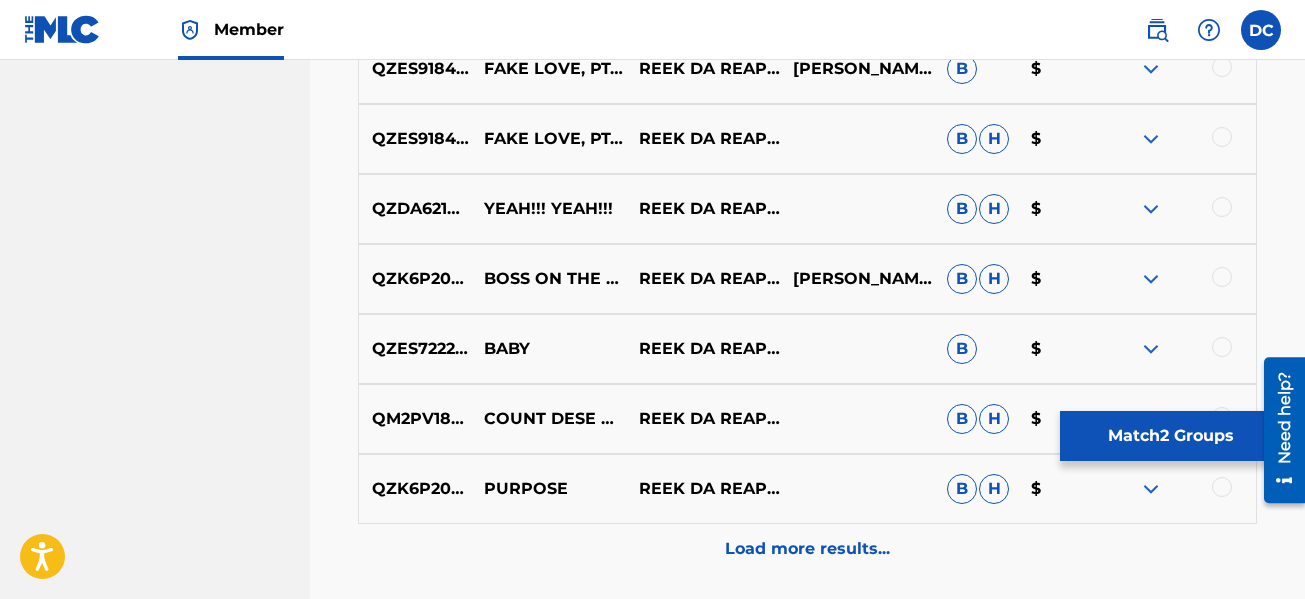 scroll, scrollTop: 6177, scrollLeft: 0, axis: vertical 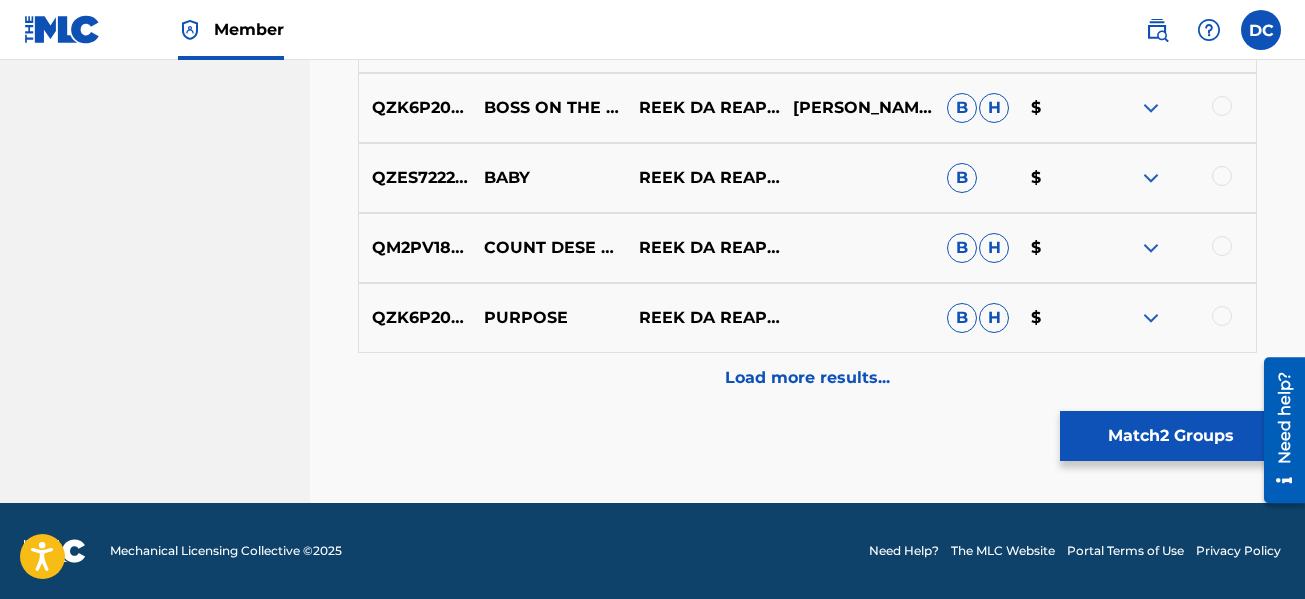 click on "Load more results..." at bounding box center [807, 378] 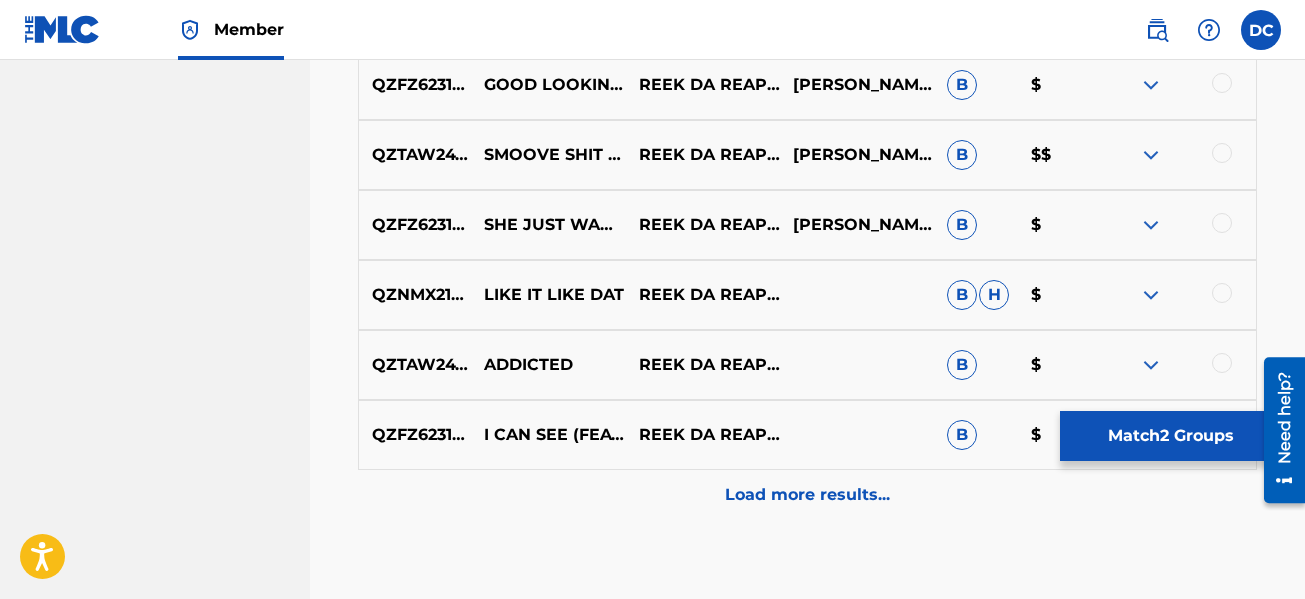 scroll, scrollTop: 6777, scrollLeft: 0, axis: vertical 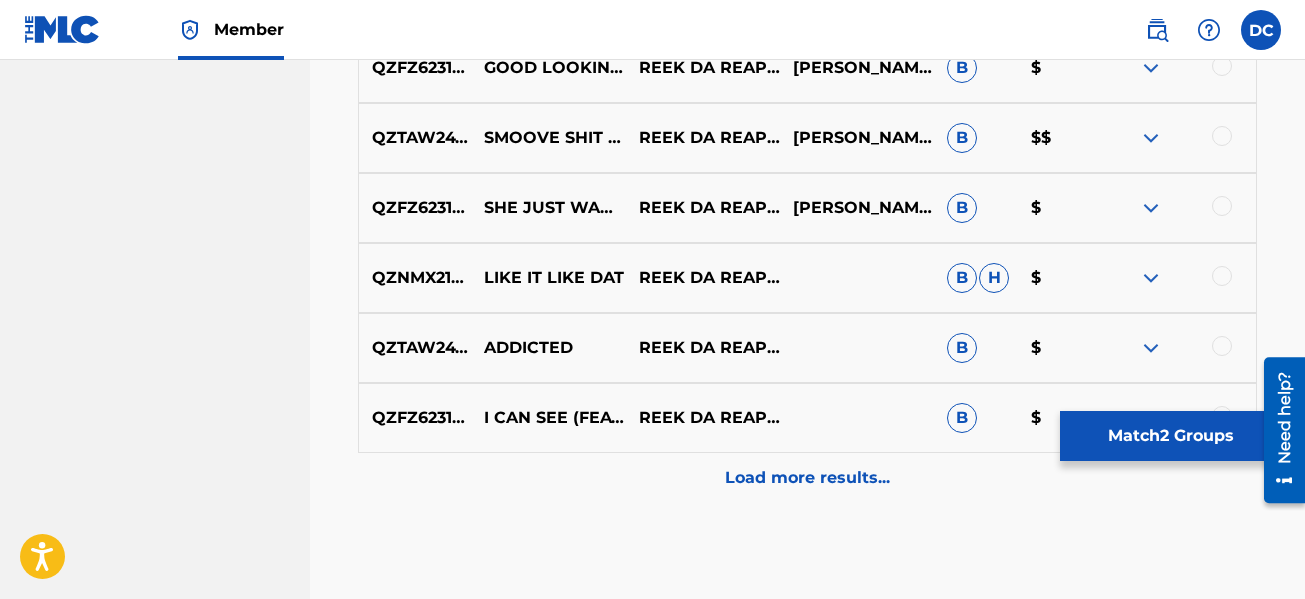 click on "Load more results..." at bounding box center [807, 478] 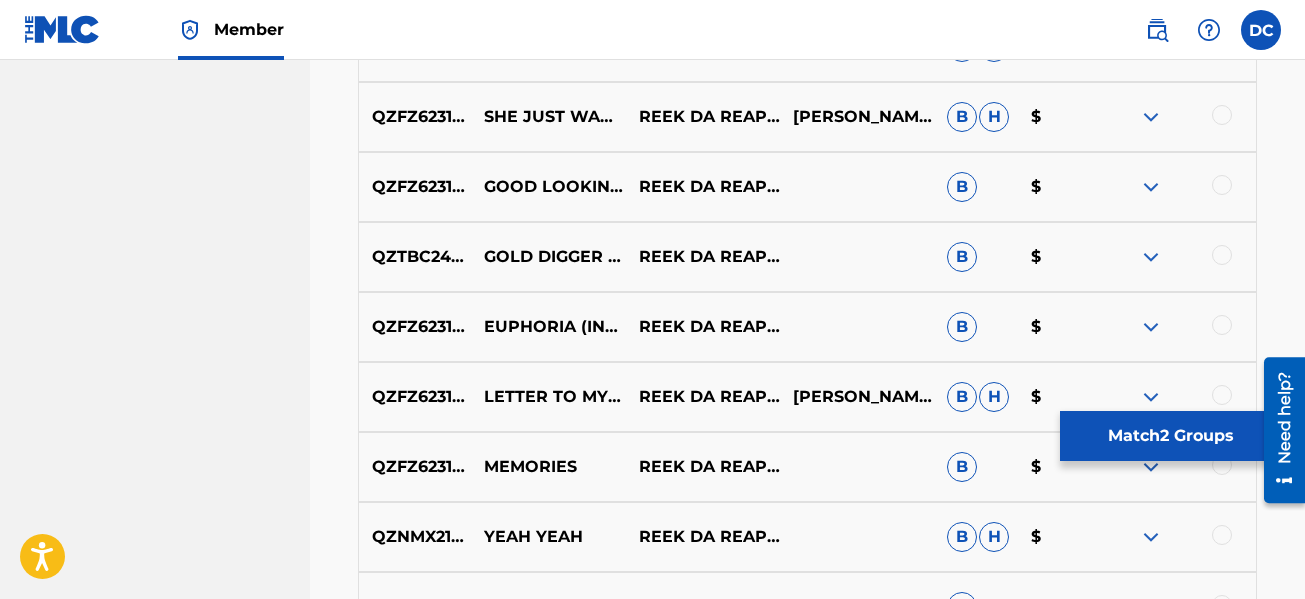 scroll, scrollTop: 7477, scrollLeft: 0, axis: vertical 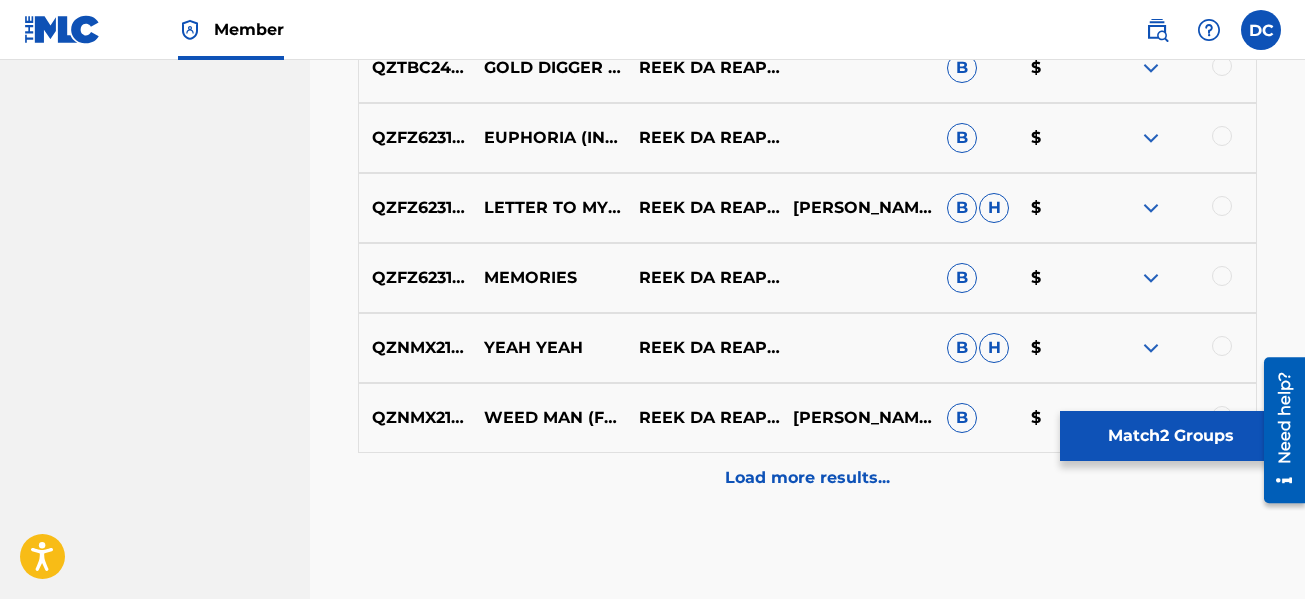 click on "Load more results..." at bounding box center [807, 478] 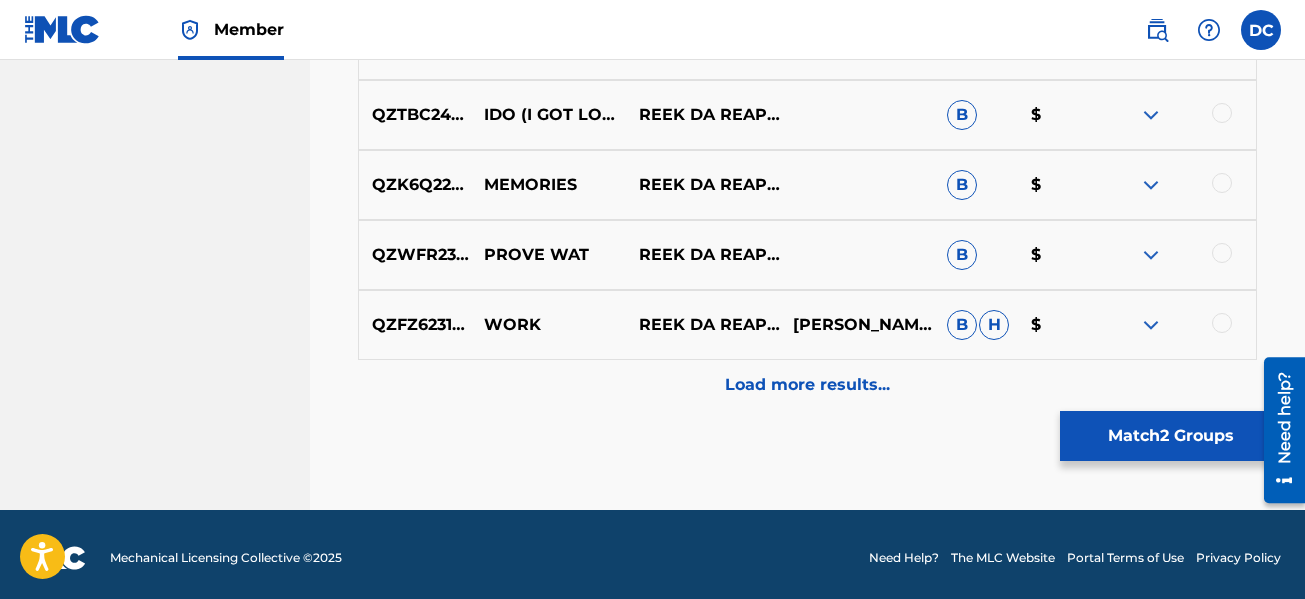 scroll, scrollTop: 8277, scrollLeft: 0, axis: vertical 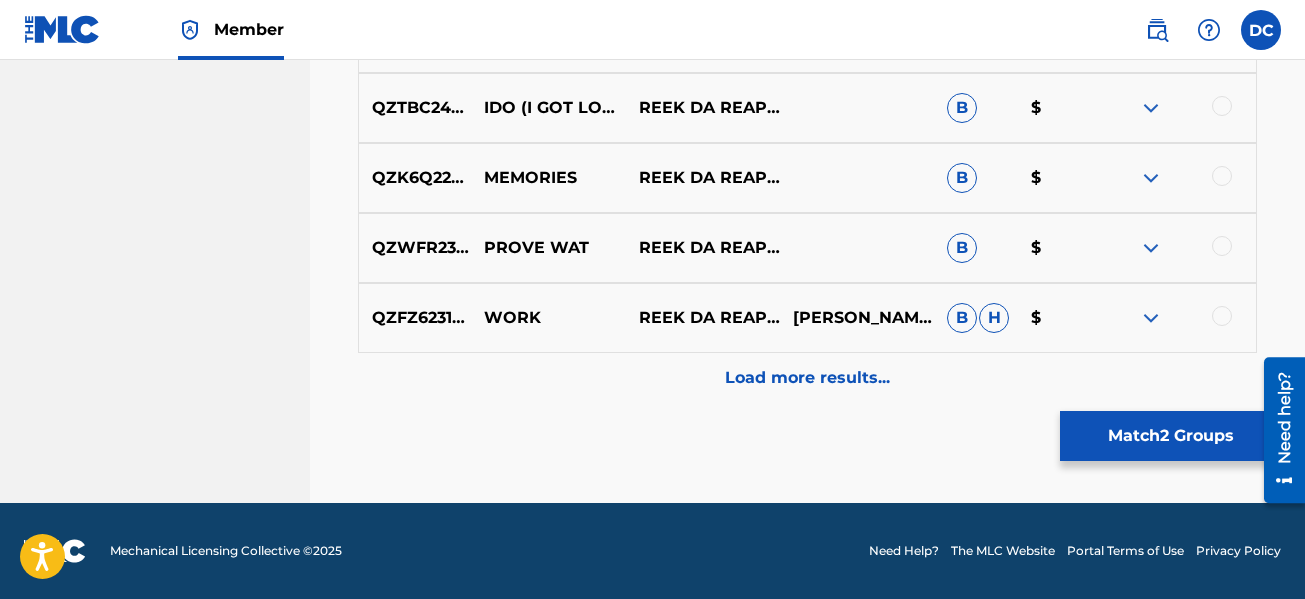 click on "Load more results..." at bounding box center [807, 378] 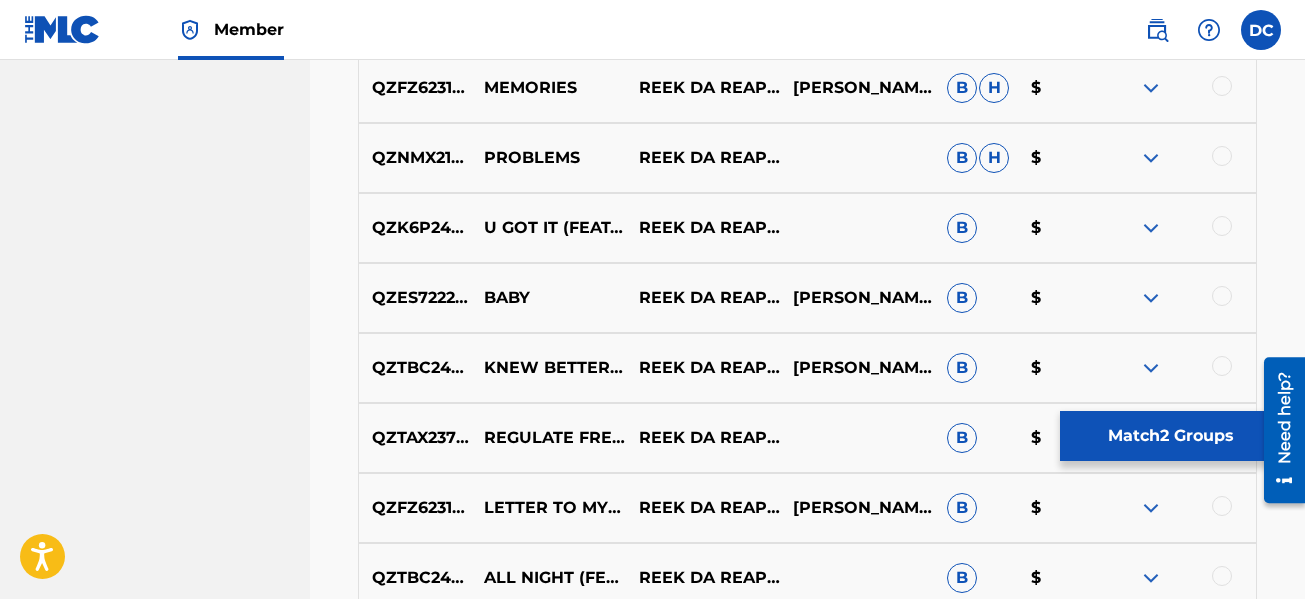 scroll, scrollTop: 8977, scrollLeft: 0, axis: vertical 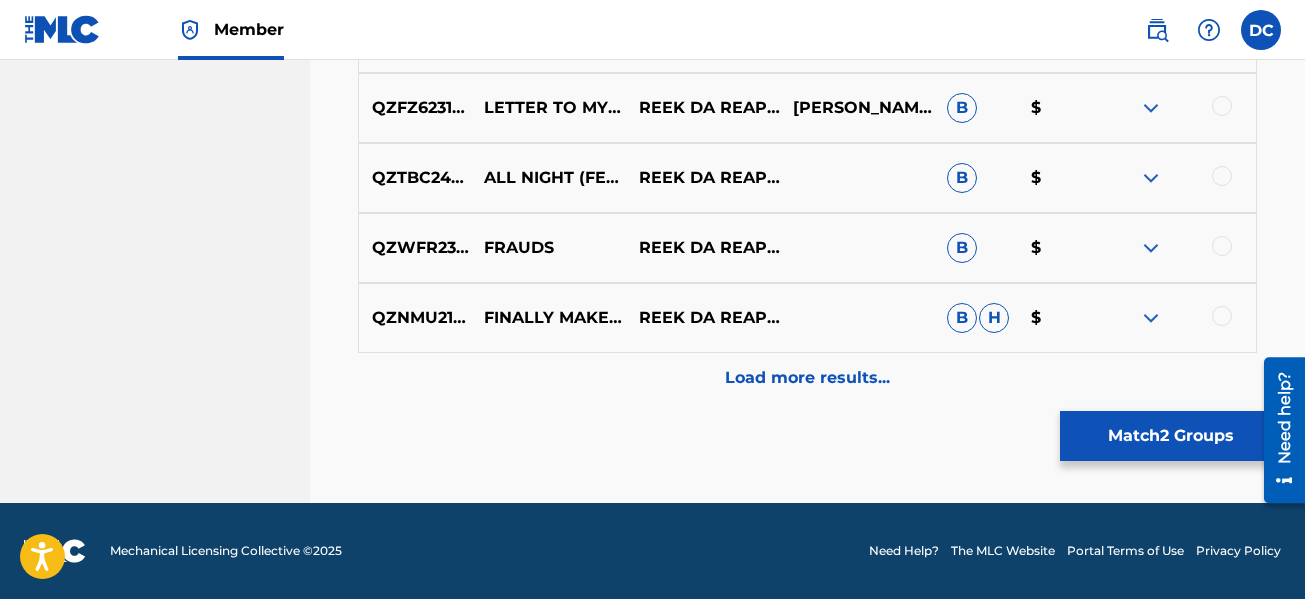 click on "Load more results..." at bounding box center [807, 378] 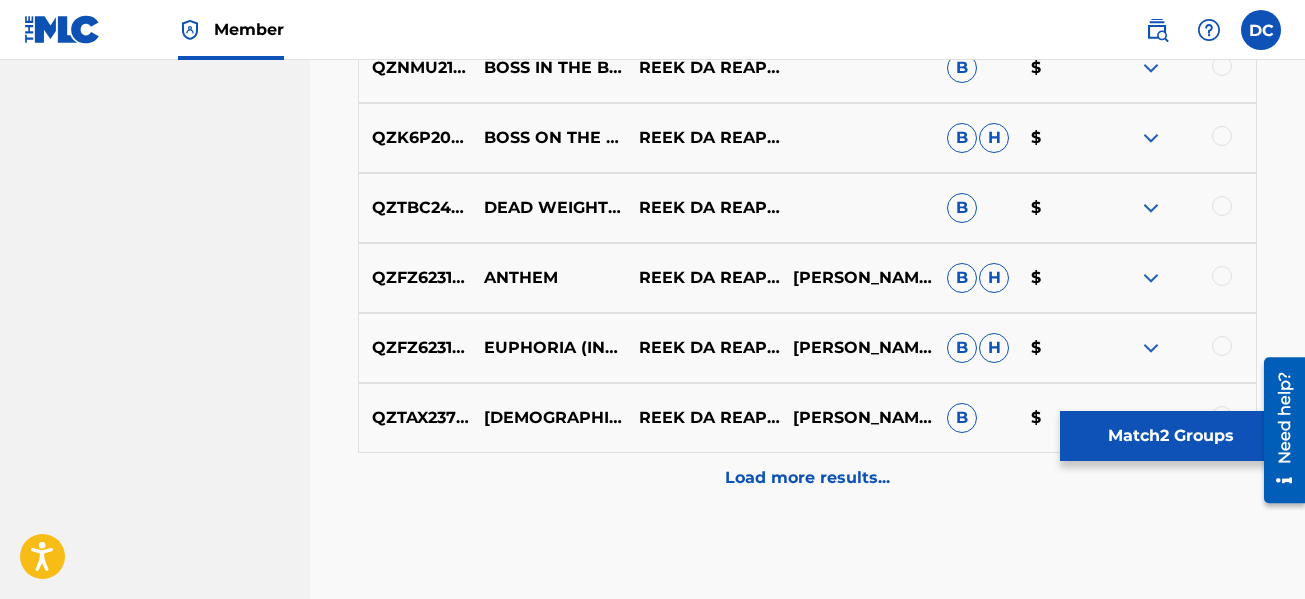 click on "Load more results..." at bounding box center [807, 478] 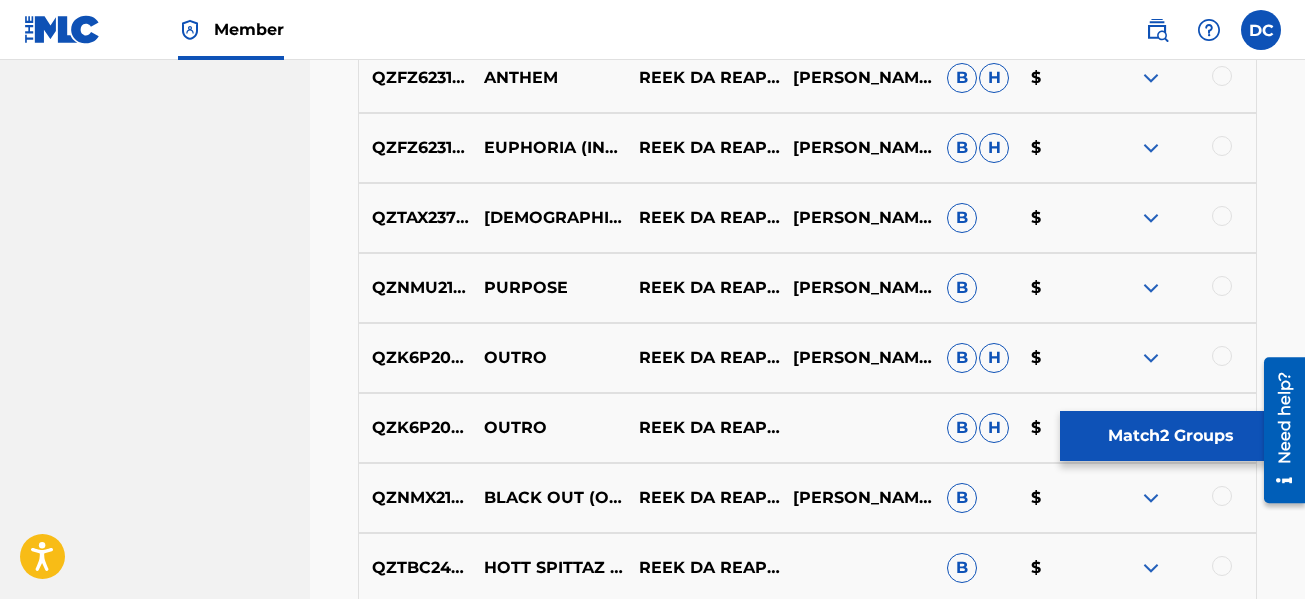 scroll, scrollTop: 10277, scrollLeft: 0, axis: vertical 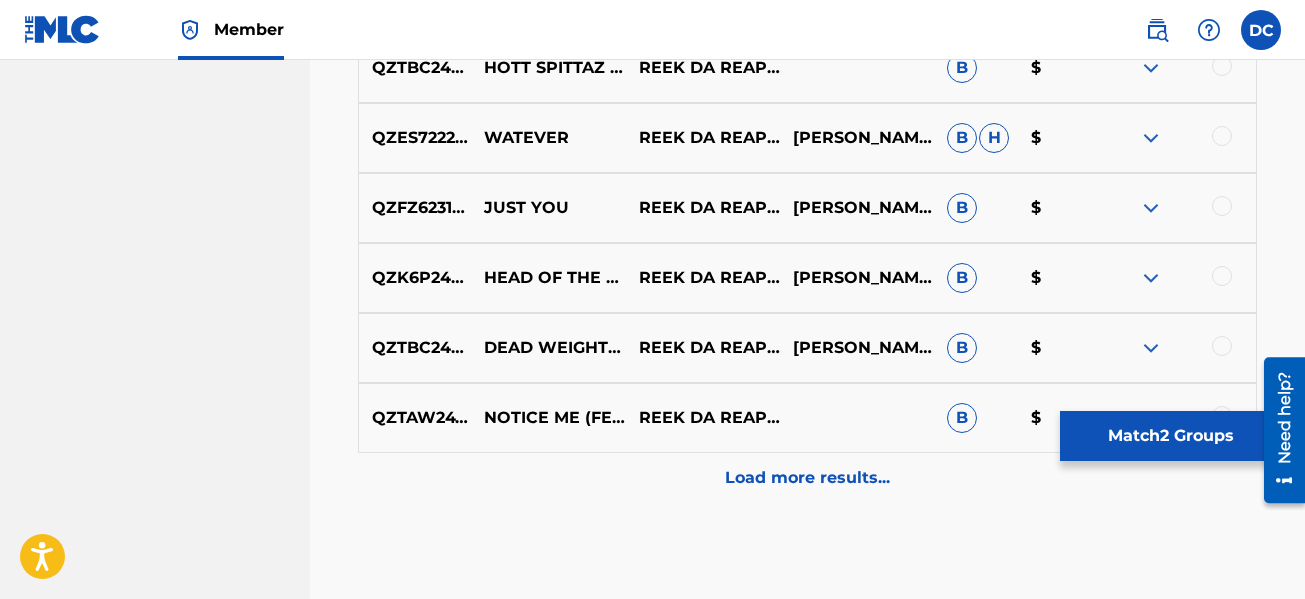 click on "Load more results..." at bounding box center (807, 478) 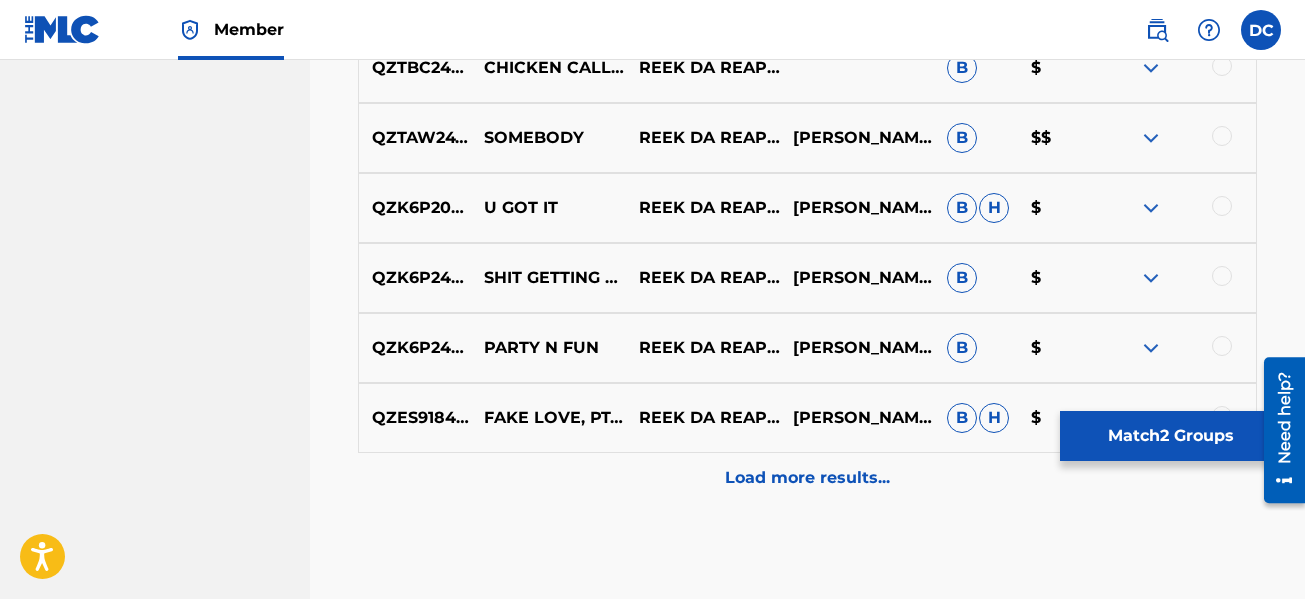 scroll, scrollTop: 11077, scrollLeft: 0, axis: vertical 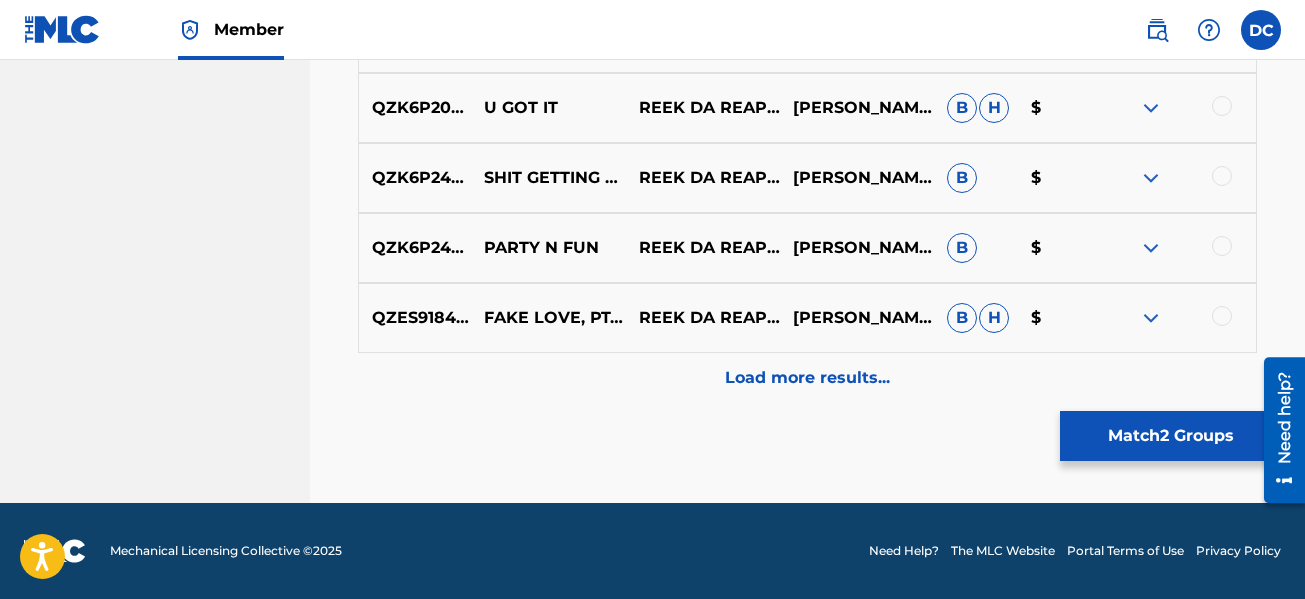 click on "Load more results..." at bounding box center (807, 378) 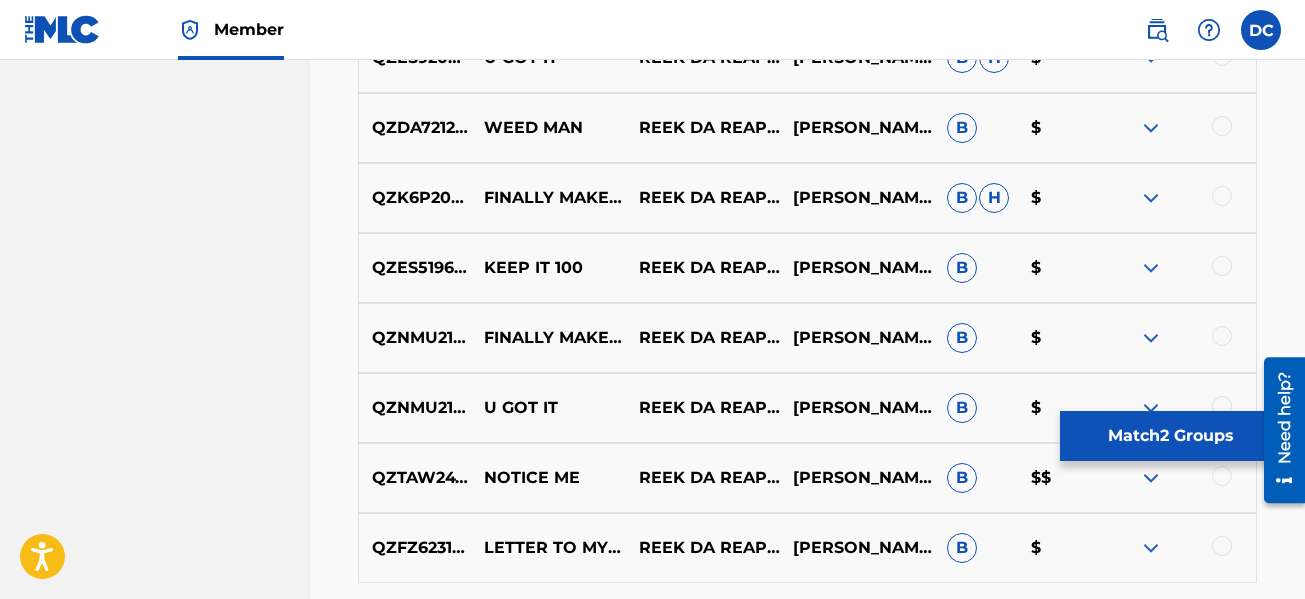 scroll, scrollTop: 11677, scrollLeft: 0, axis: vertical 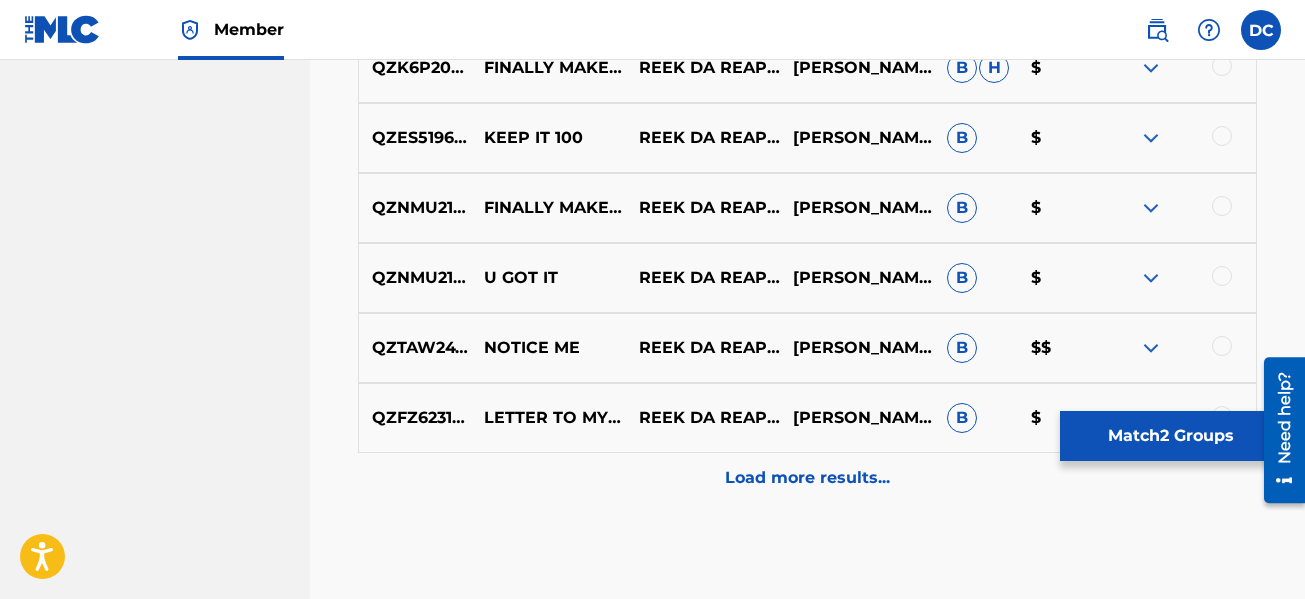 click on "Load more results..." at bounding box center (807, 478) 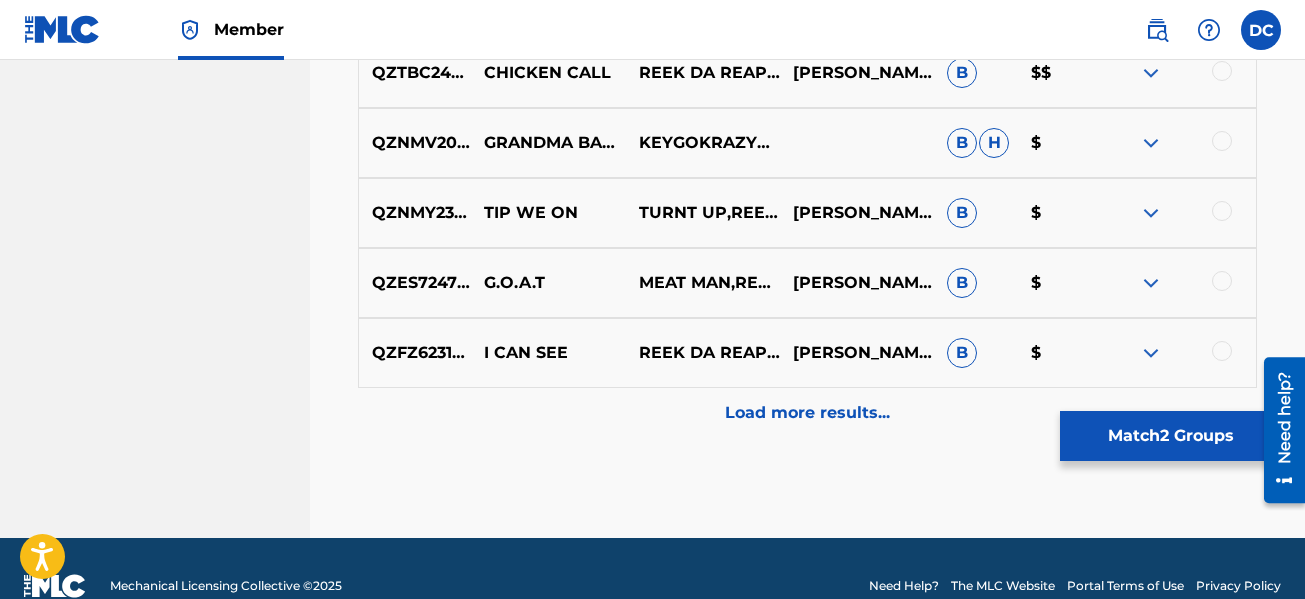 scroll, scrollTop: 12477, scrollLeft: 0, axis: vertical 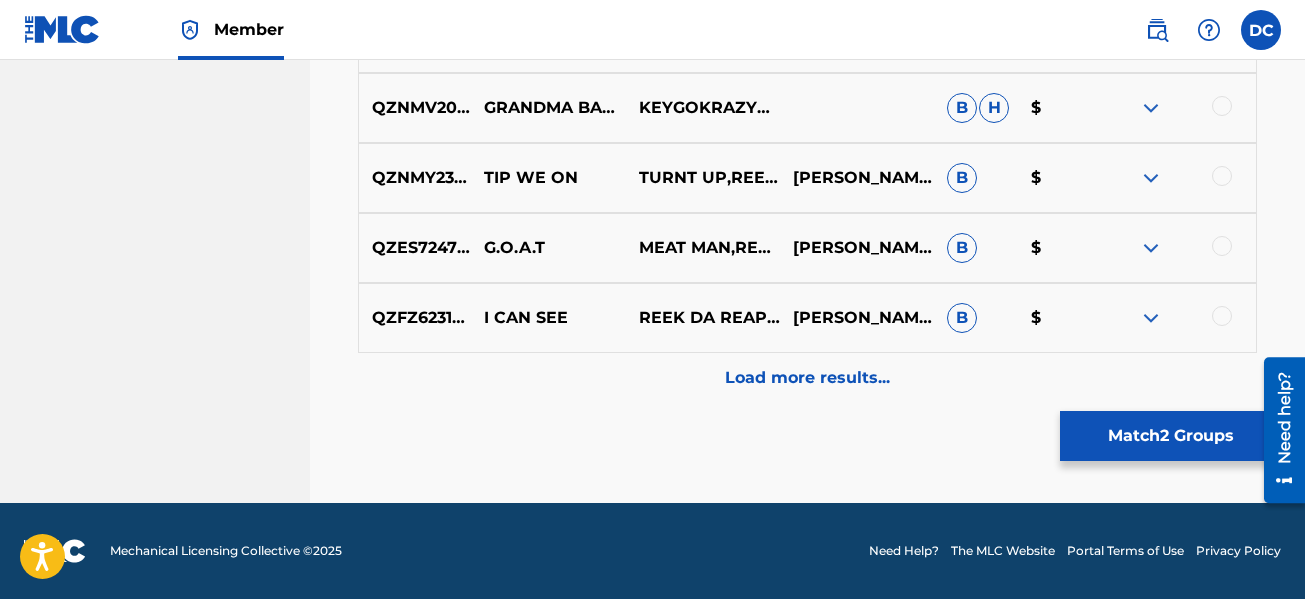 click on "Load more results..." at bounding box center [807, 378] 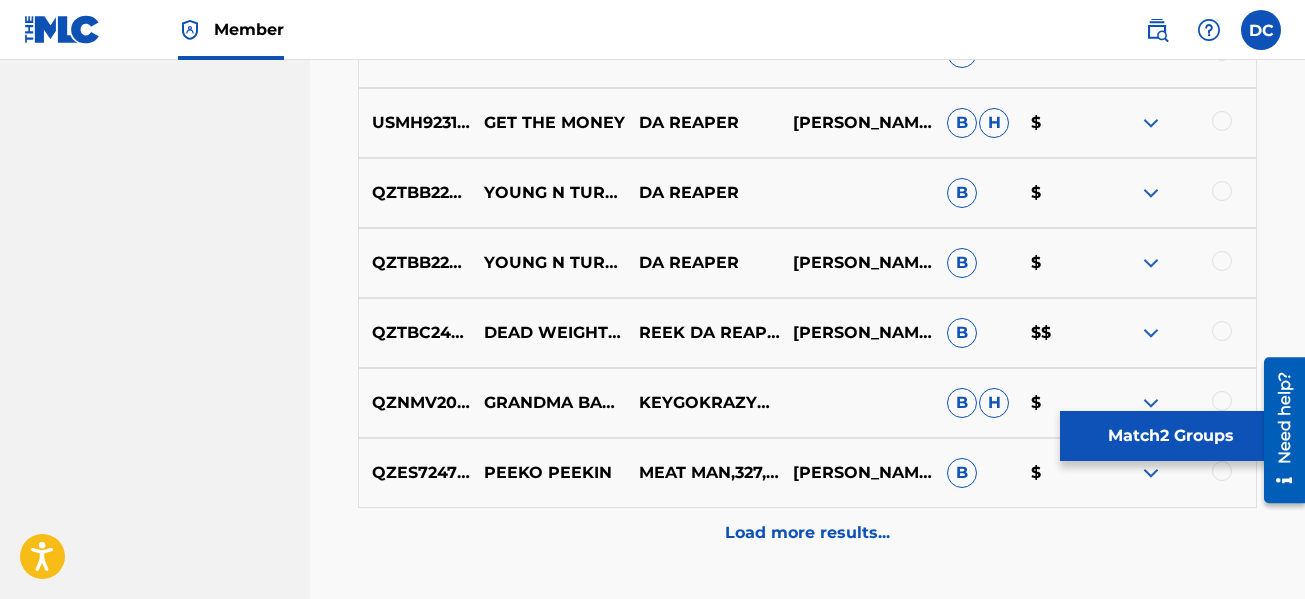 scroll, scrollTop: 13177, scrollLeft: 0, axis: vertical 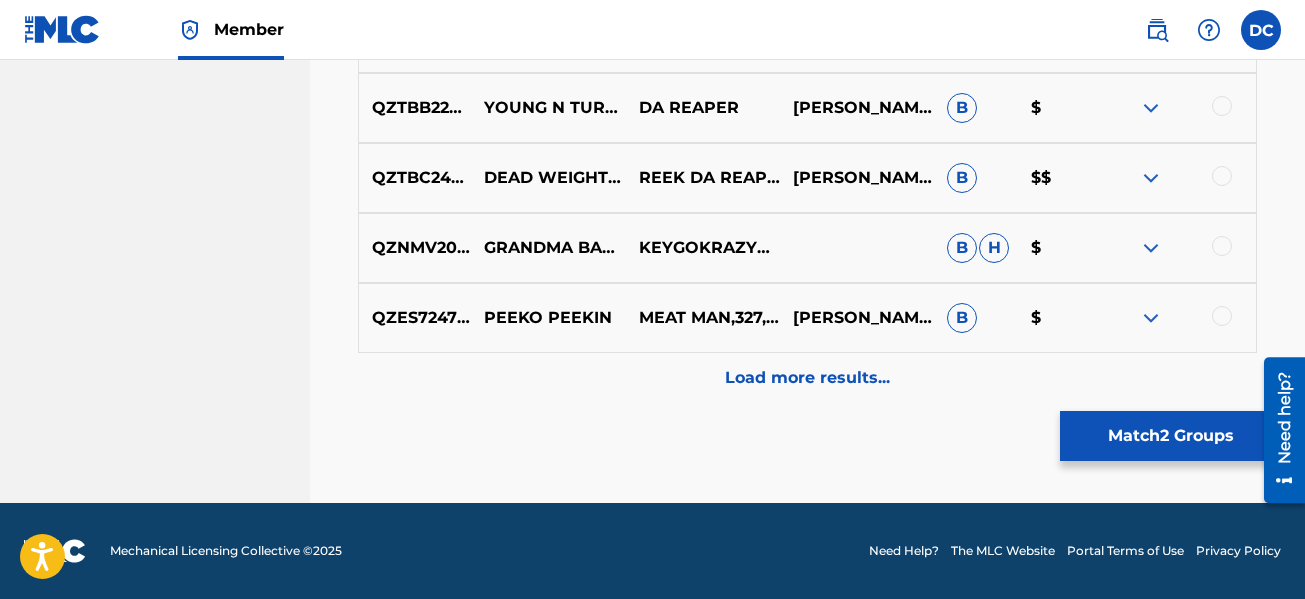 click on "Load more results..." at bounding box center (807, 378) 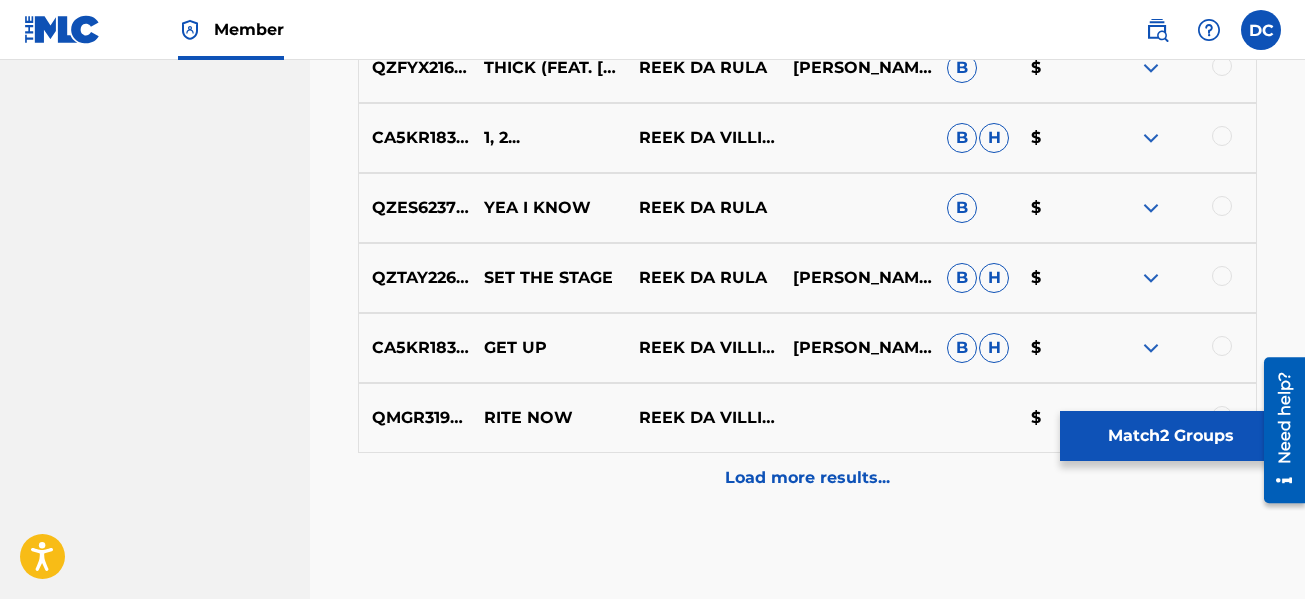 scroll, scrollTop: 13477, scrollLeft: 0, axis: vertical 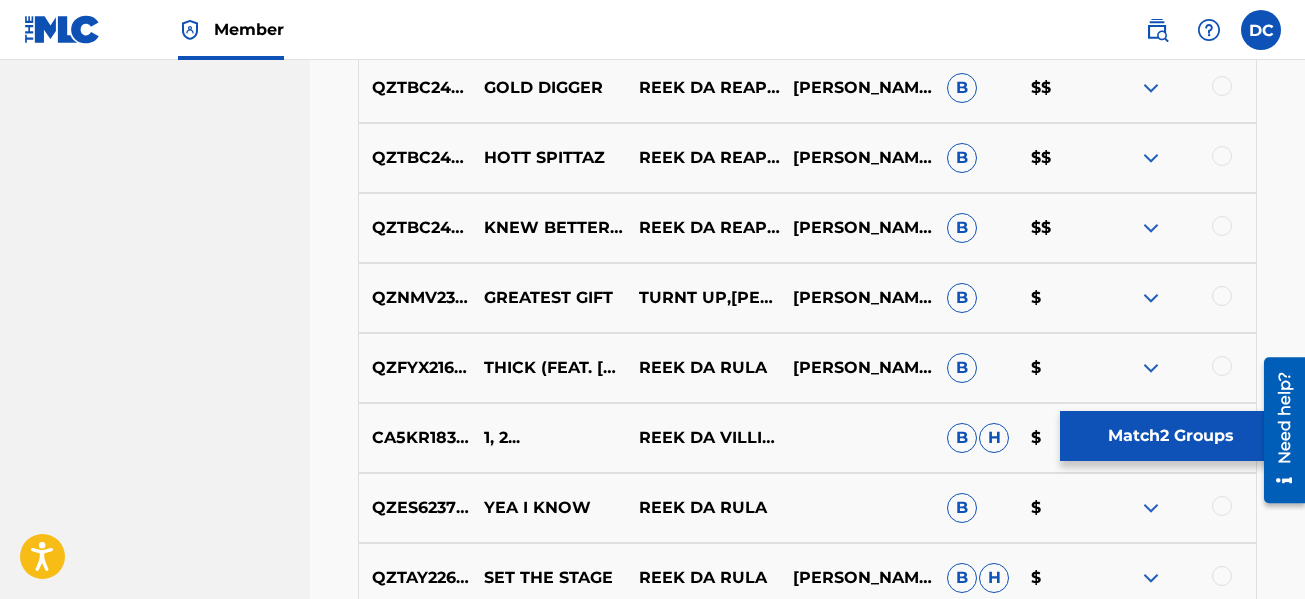 click on "Match  2 Groups" at bounding box center [1170, 436] 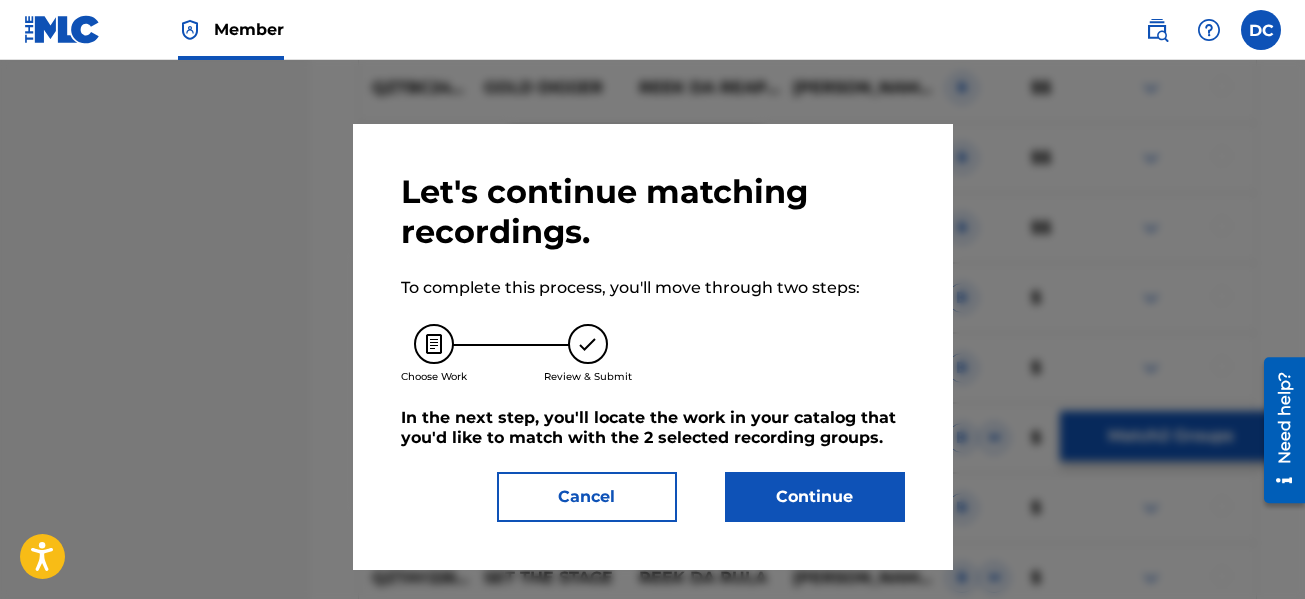 click on "Continue" at bounding box center (815, 497) 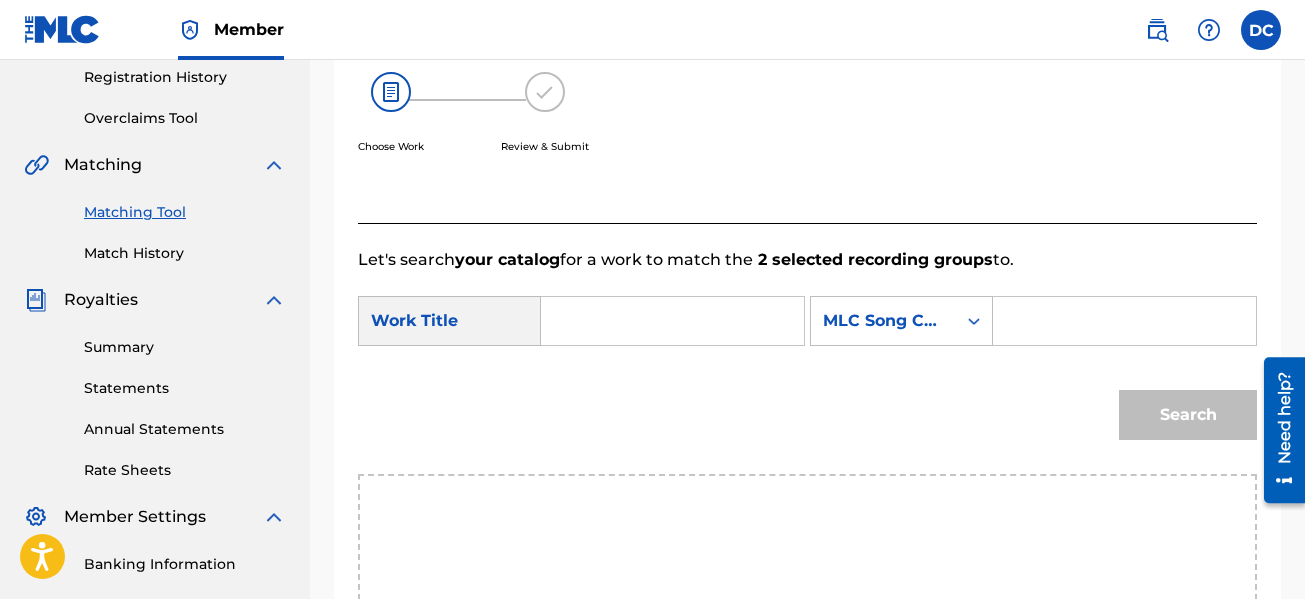 scroll, scrollTop: 581, scrollLeft: 0, axis: vertical 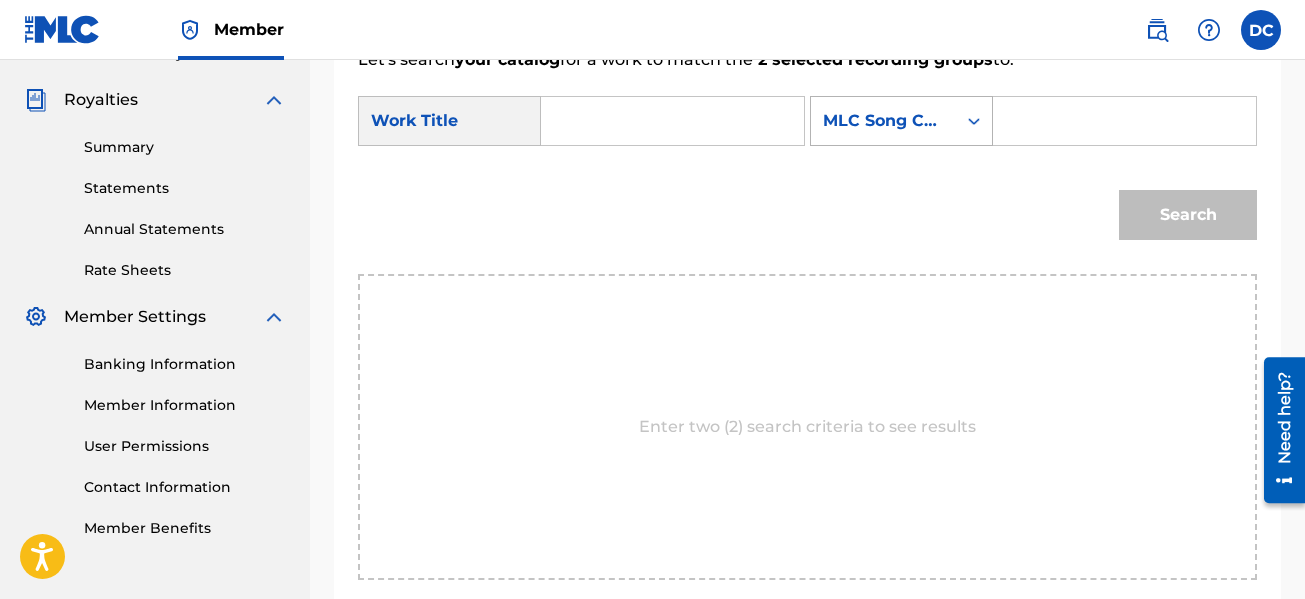 click on "MLC Song Code" at bounding box center (883, 121) 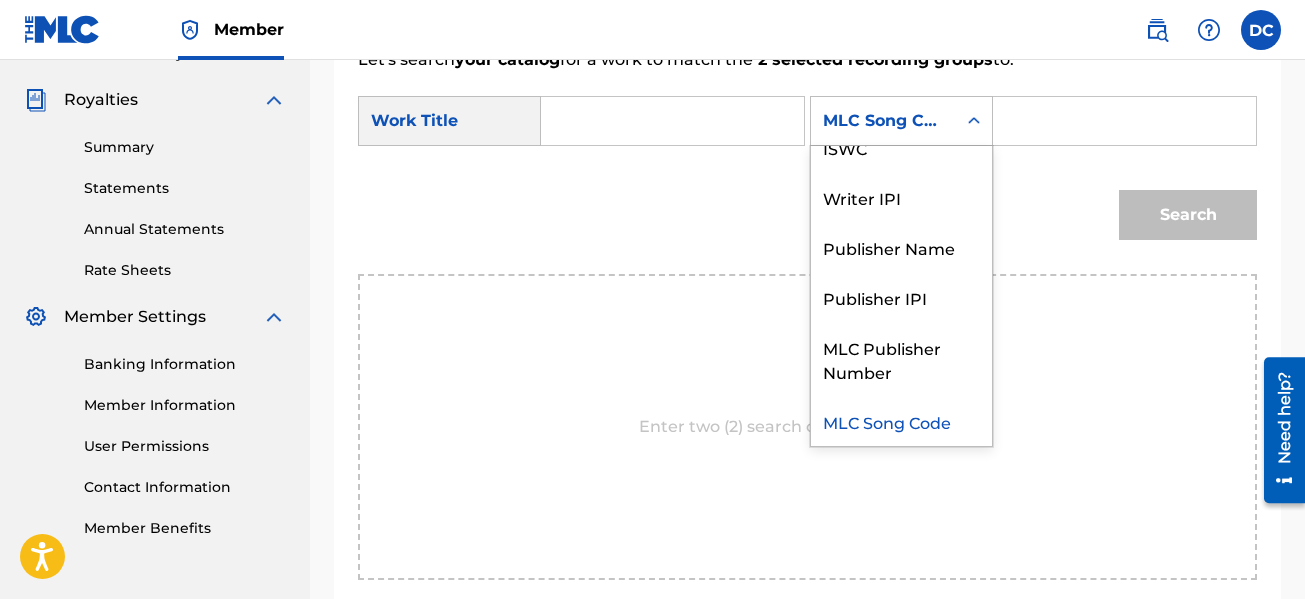 scroll, scrollTop: 0, scrollLeft: 0, axis: both 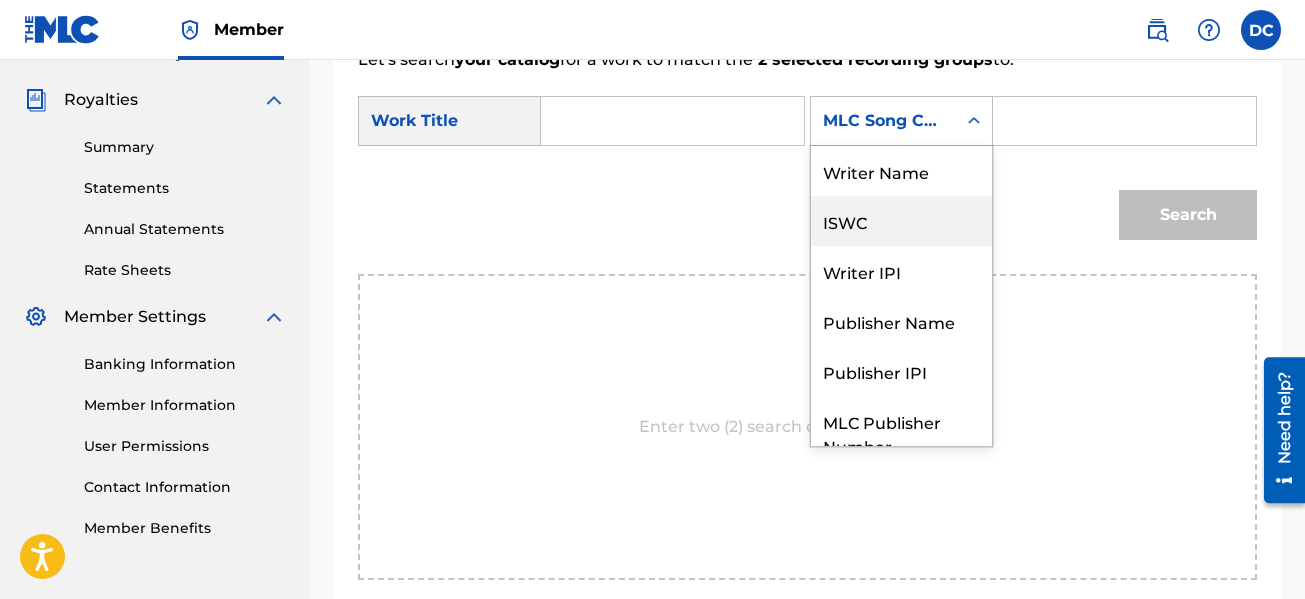 click on "ISWC" at bounding box center [901, 221] 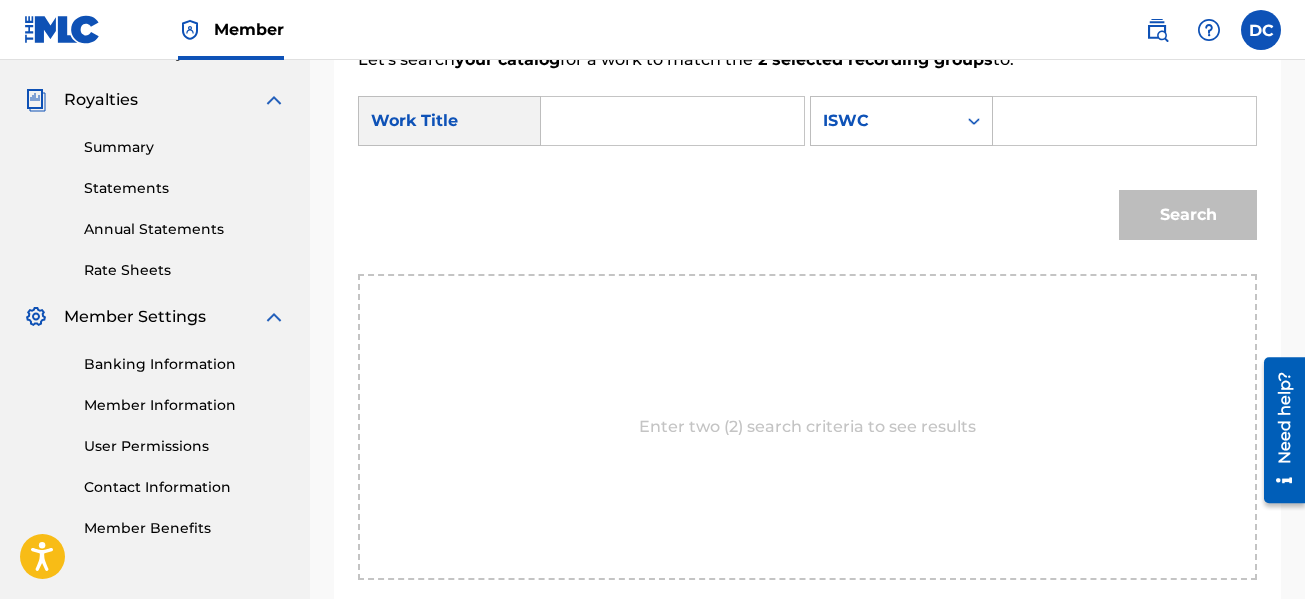 click at bounding box center [672, 121] 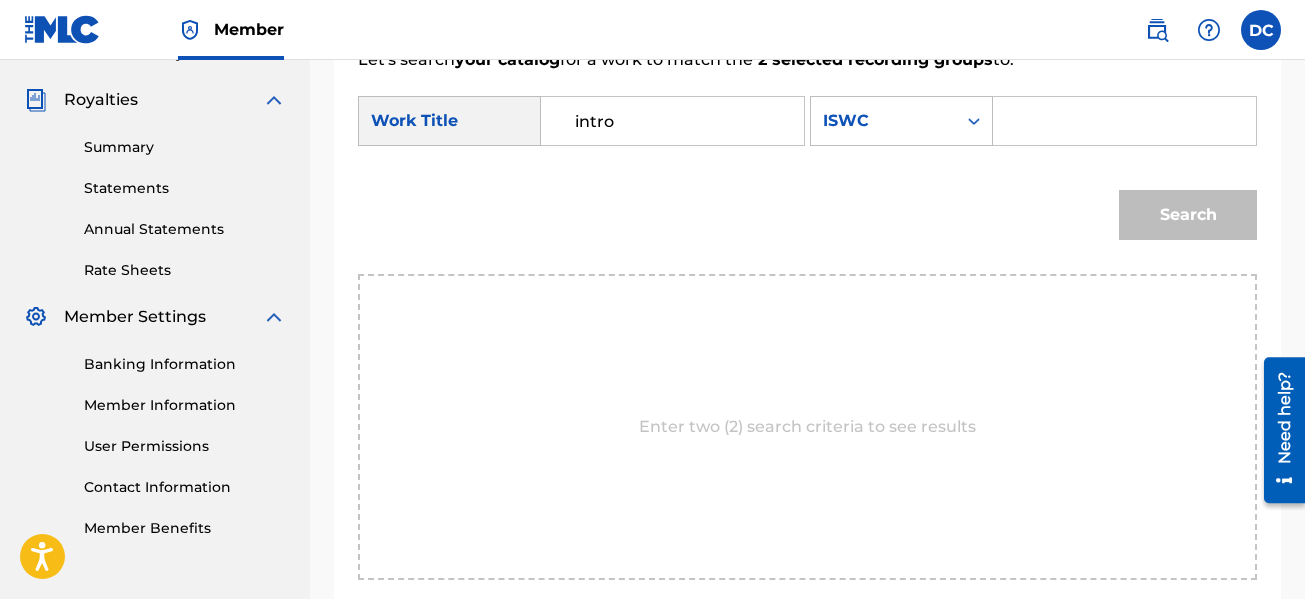 type on "intro" 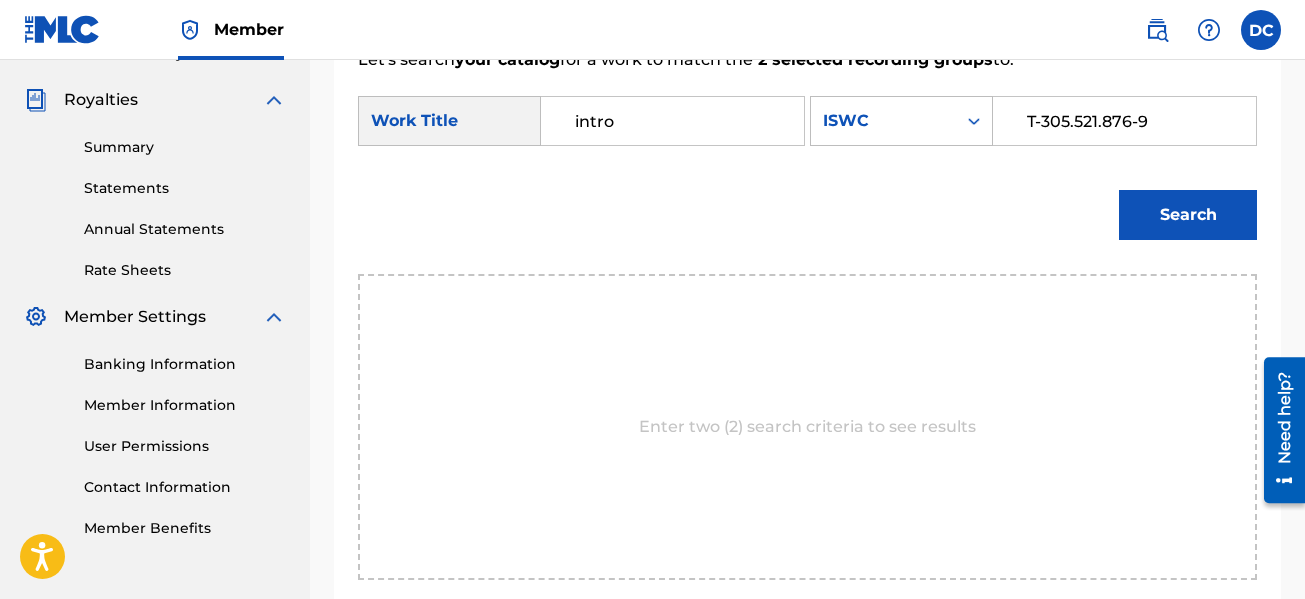 type on "T-305.521.876-9" 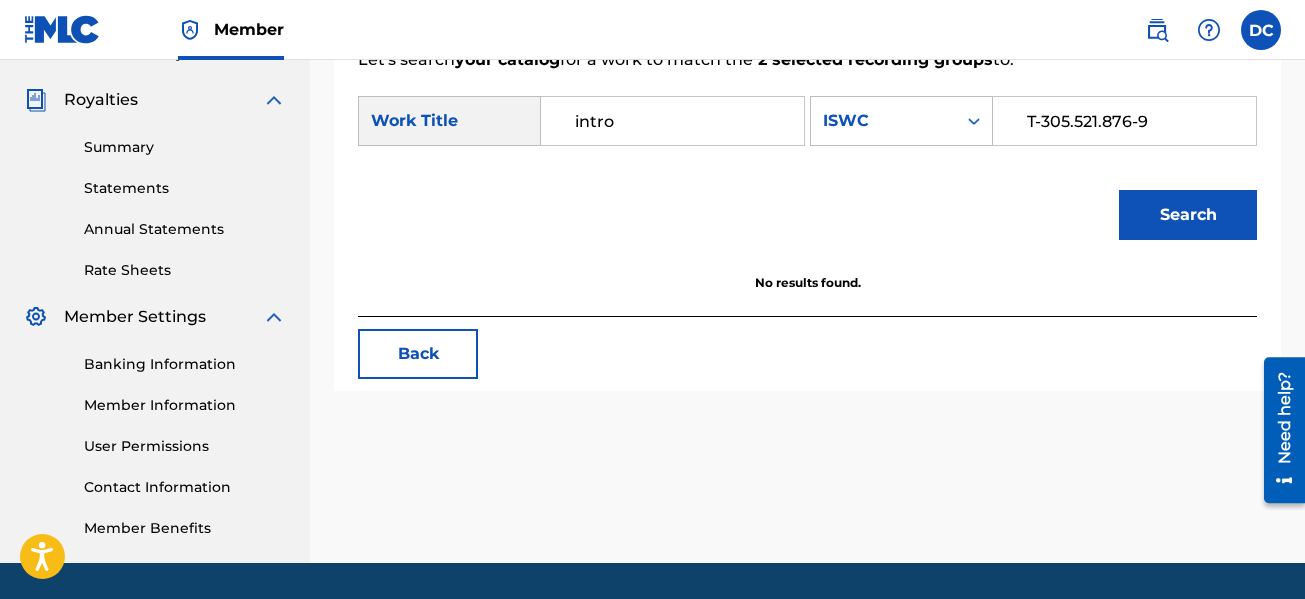 drag, startPoint x: 644, startPoint y: 125, endPoint x: 529, endPoint y: 118, distance: 115.212845 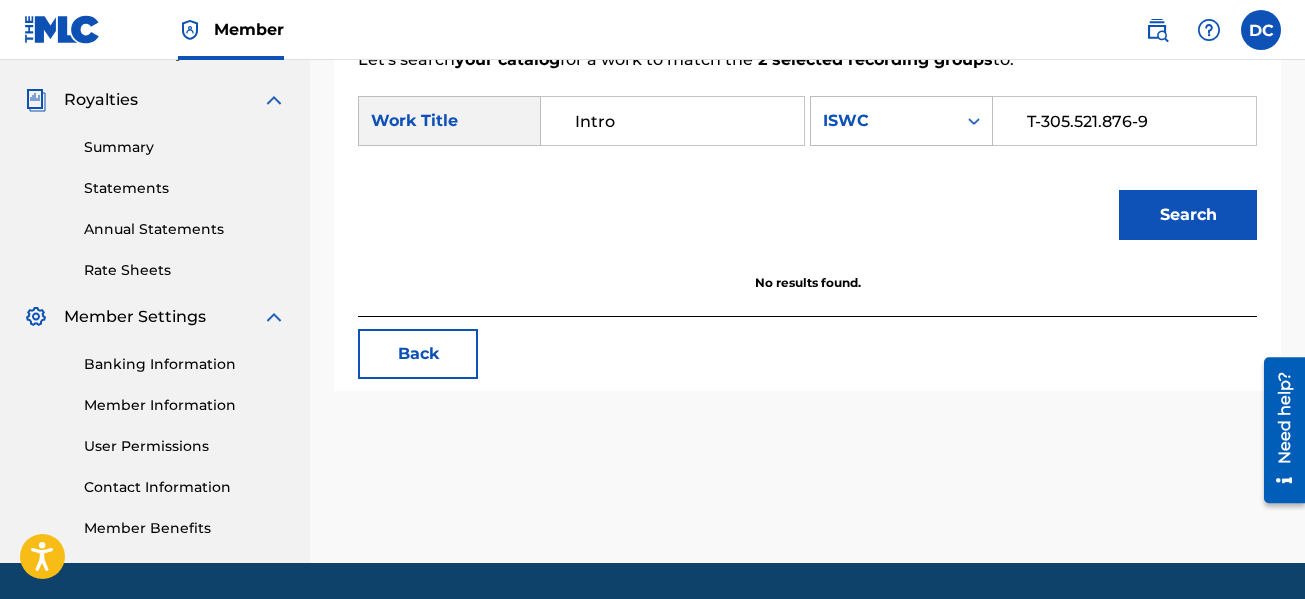 type on "Intro" 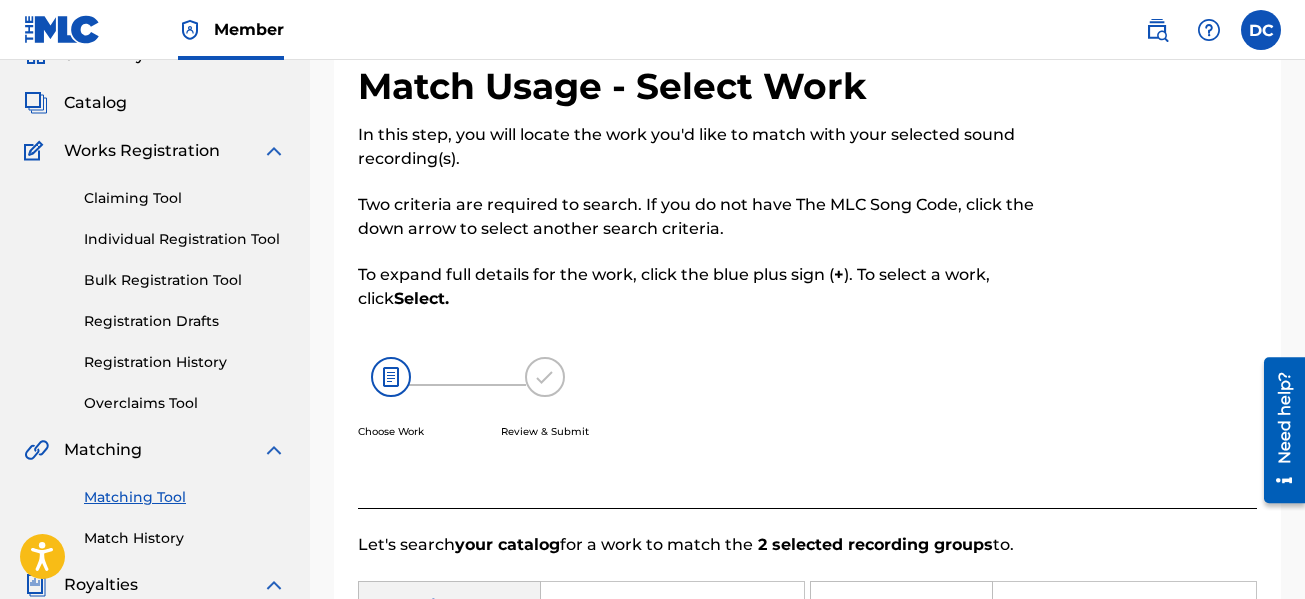 scroll, scrollTop: 81, scrollLeft: 0, axis: vertical 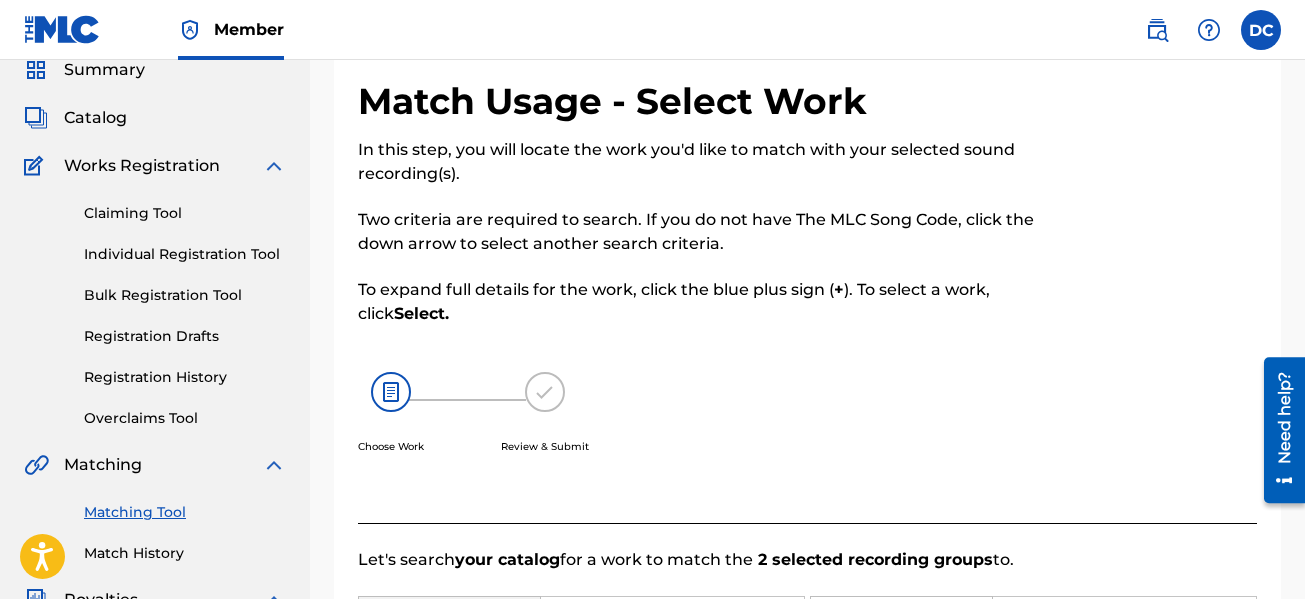 click on "Catalog" at bounding box center (155, 118) 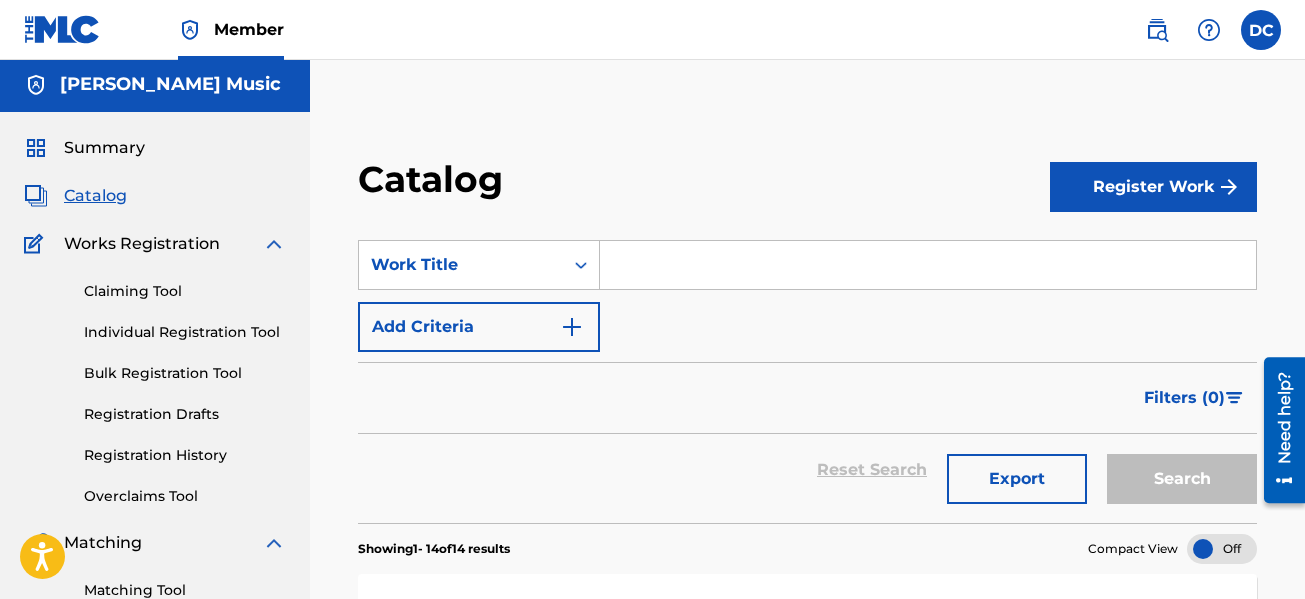 scroll, scrollTop: 0, scrollLeft: 0, axis: both 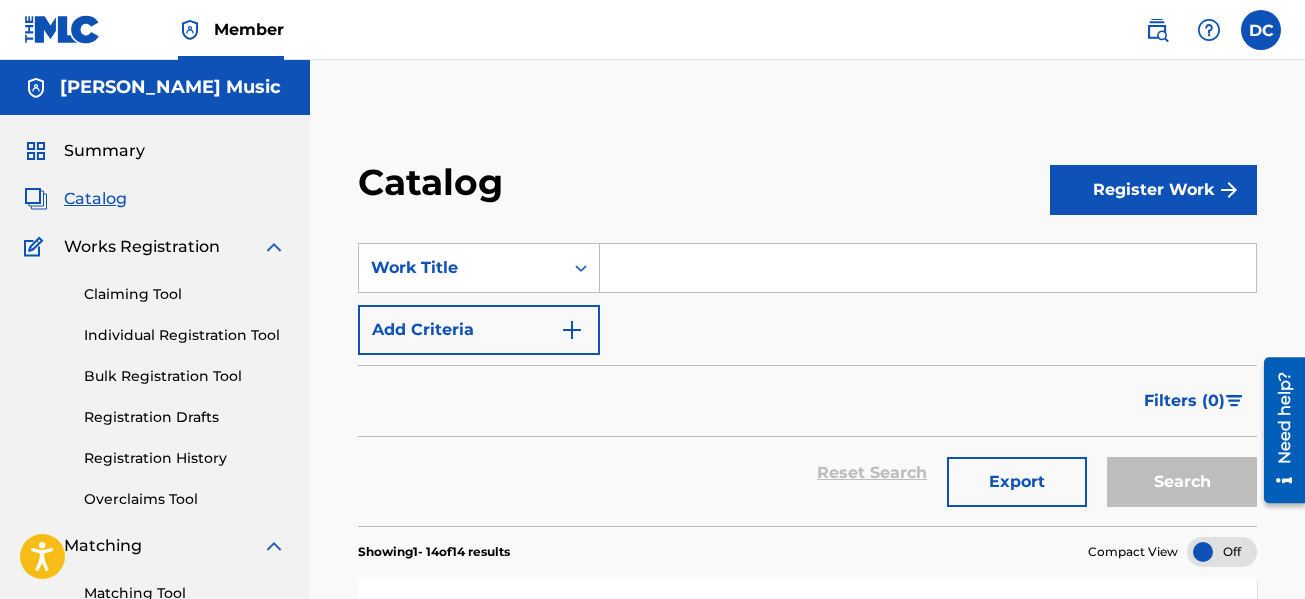 click at bounding box center (1229, 190) 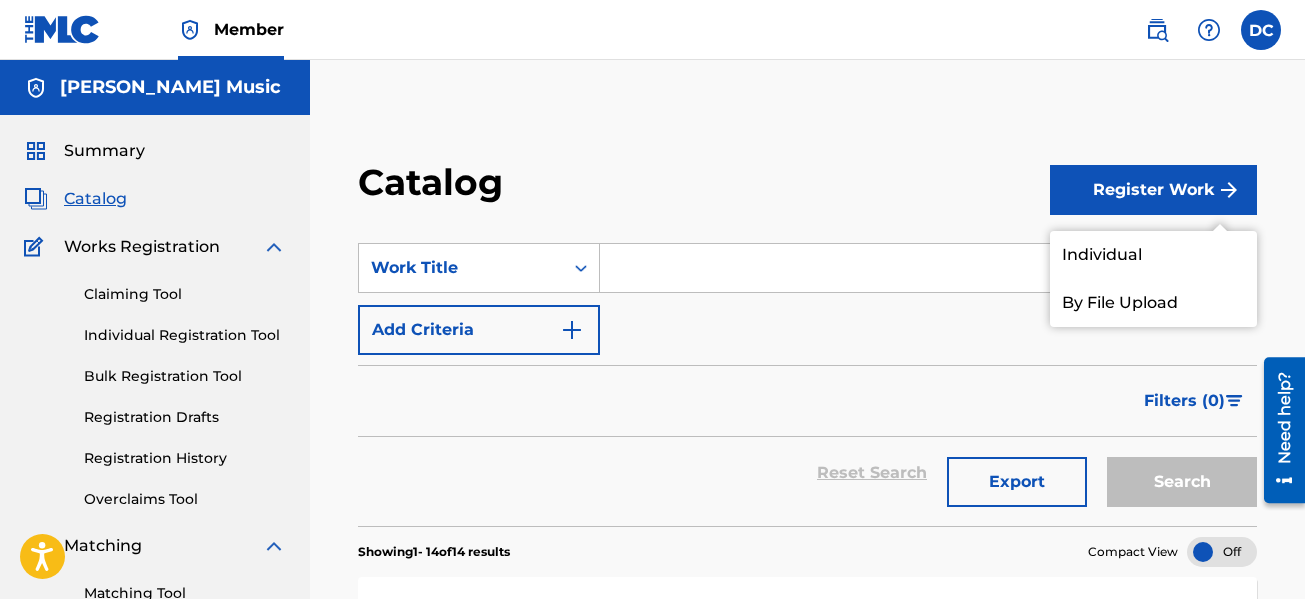 click on "Individual" at bounding box center (1153, 255) 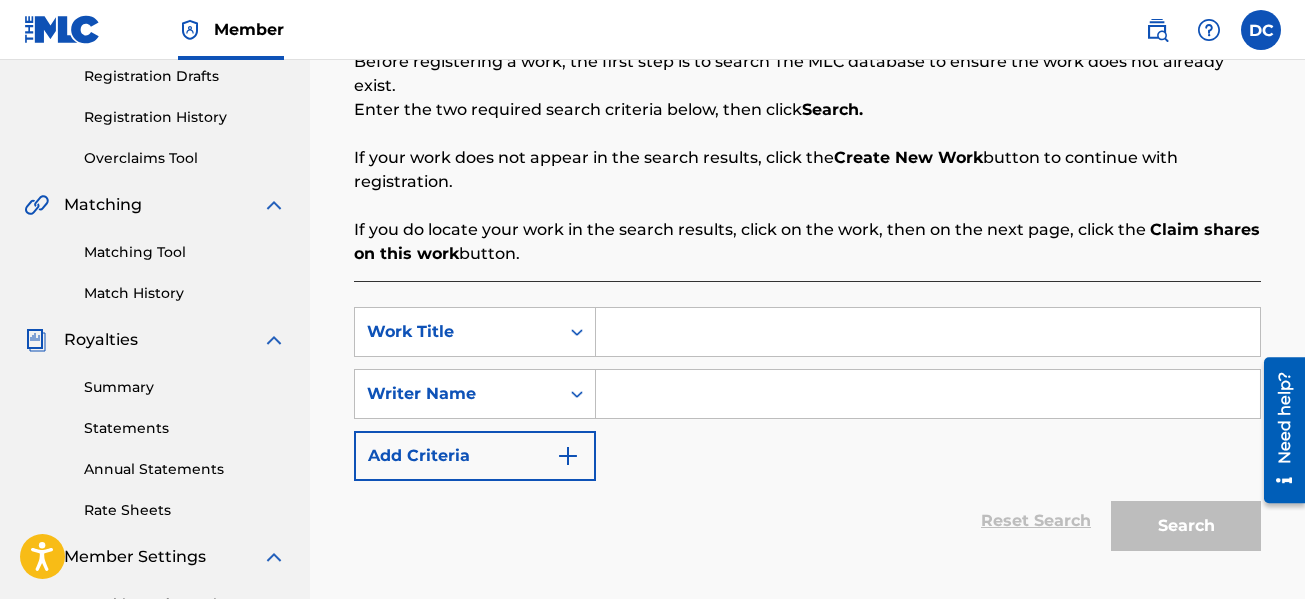 scroll, scrollTop: 500, scrollLeft: 0, axis: vertical 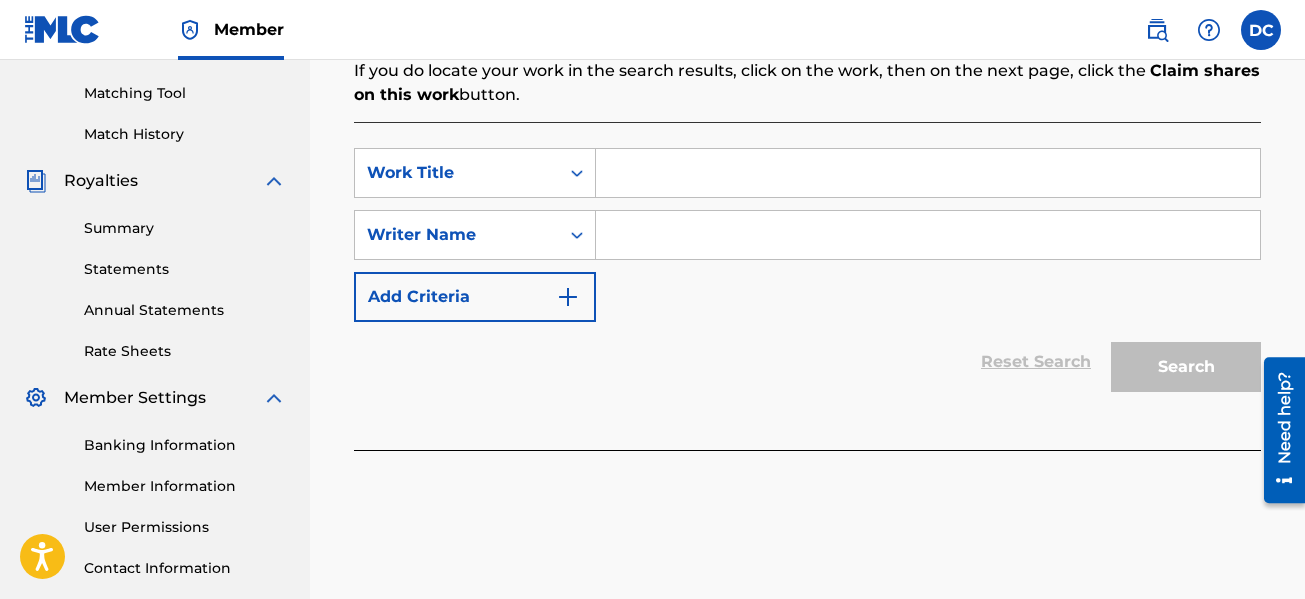 click at bounding box center (928, 173) 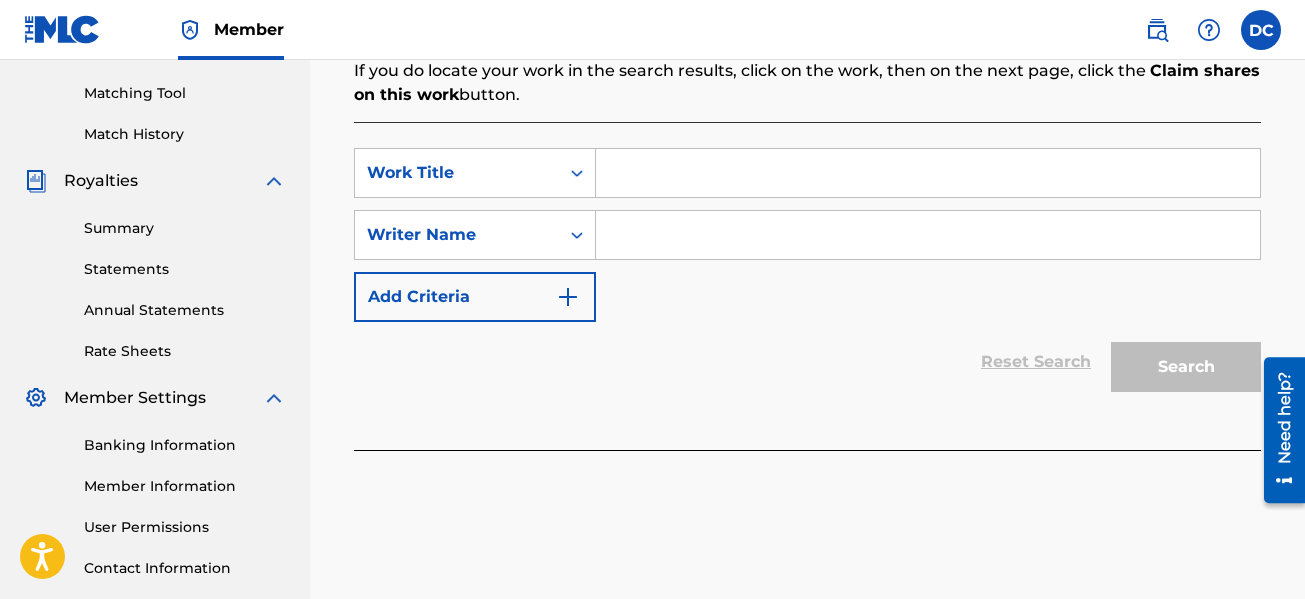click at bounding box center [928, 173] 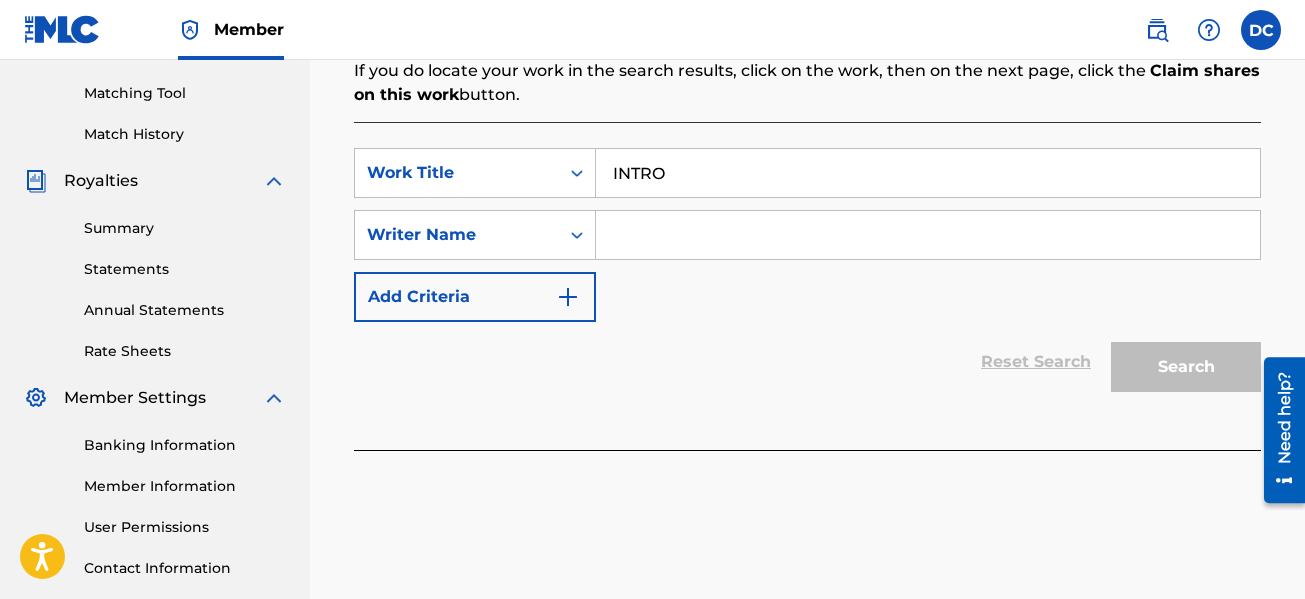 type on "INTRO" 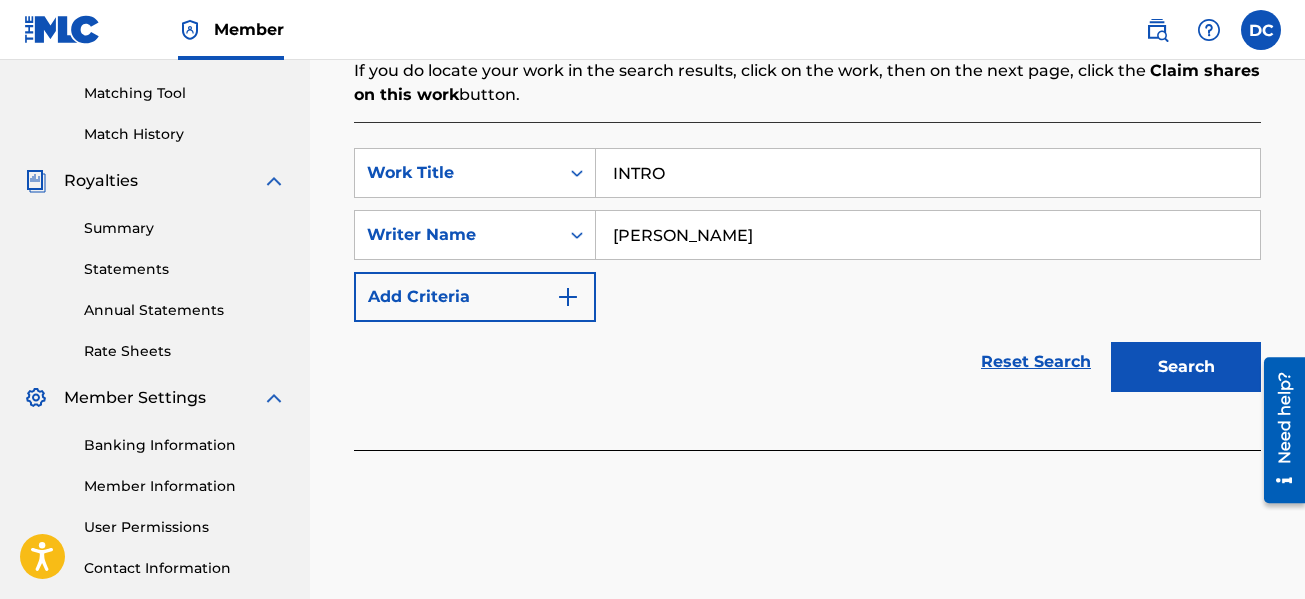 click on "Search" at bounding box center (1186, 367) 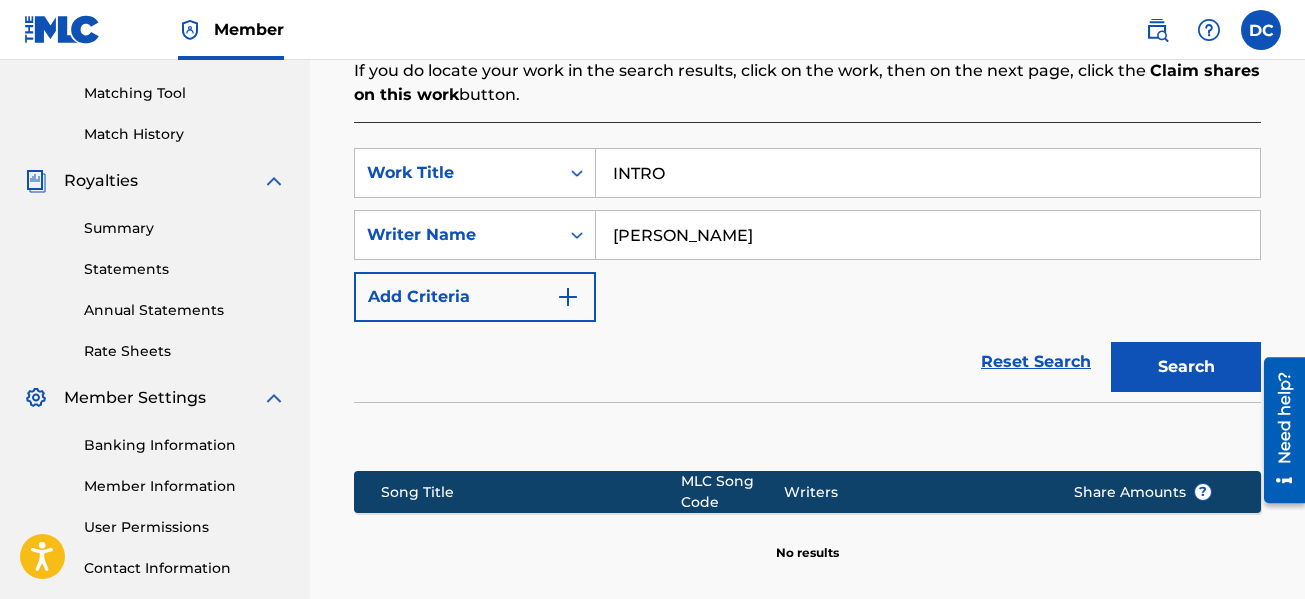 scroll, scrollTop: 600, scrollLeft: 0, axis: vertical 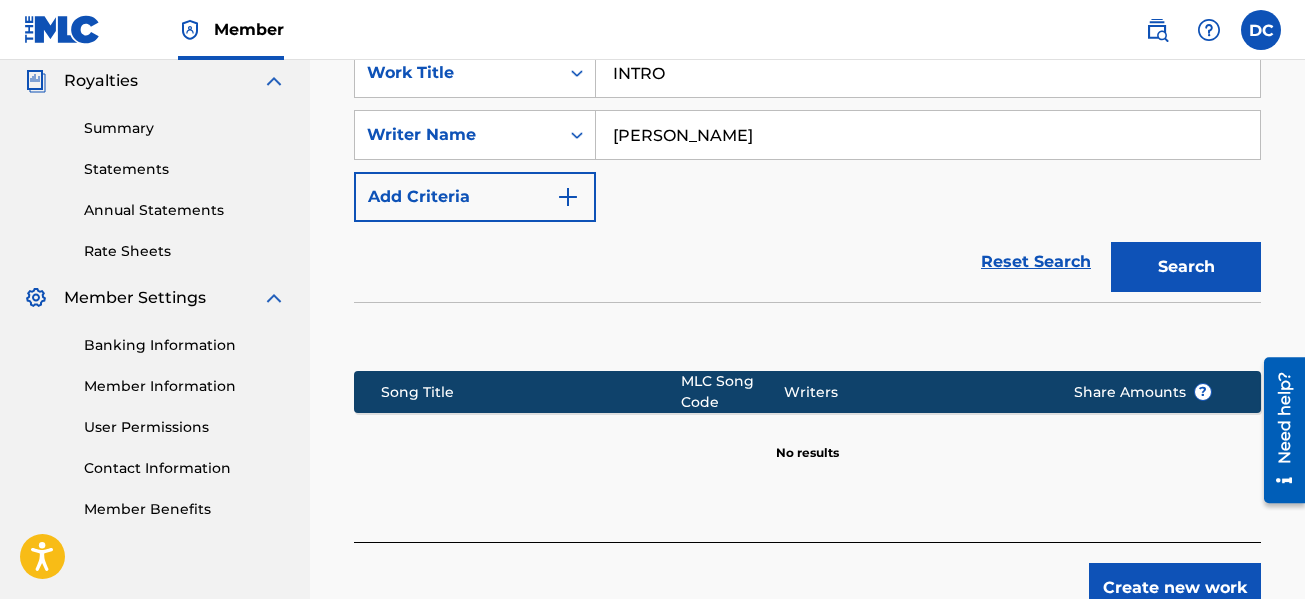 click on "Create new work" at bounding box center (1175, 588) 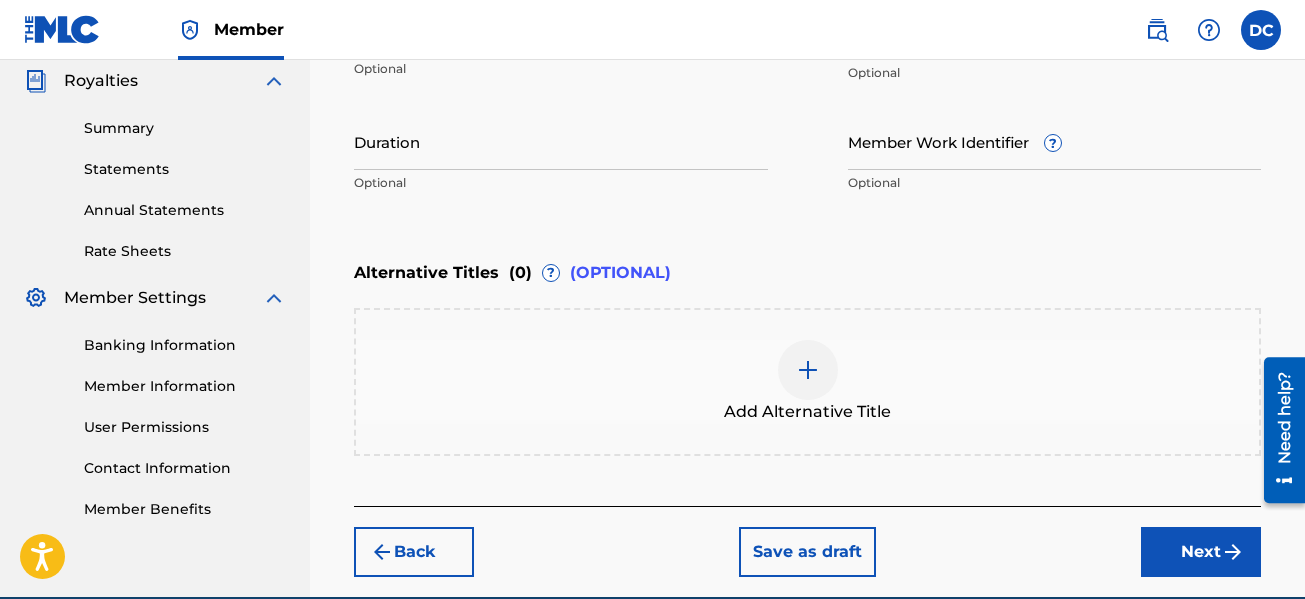 scroll, scrollTop: 300, scrollLeft: 0, axis: vertical 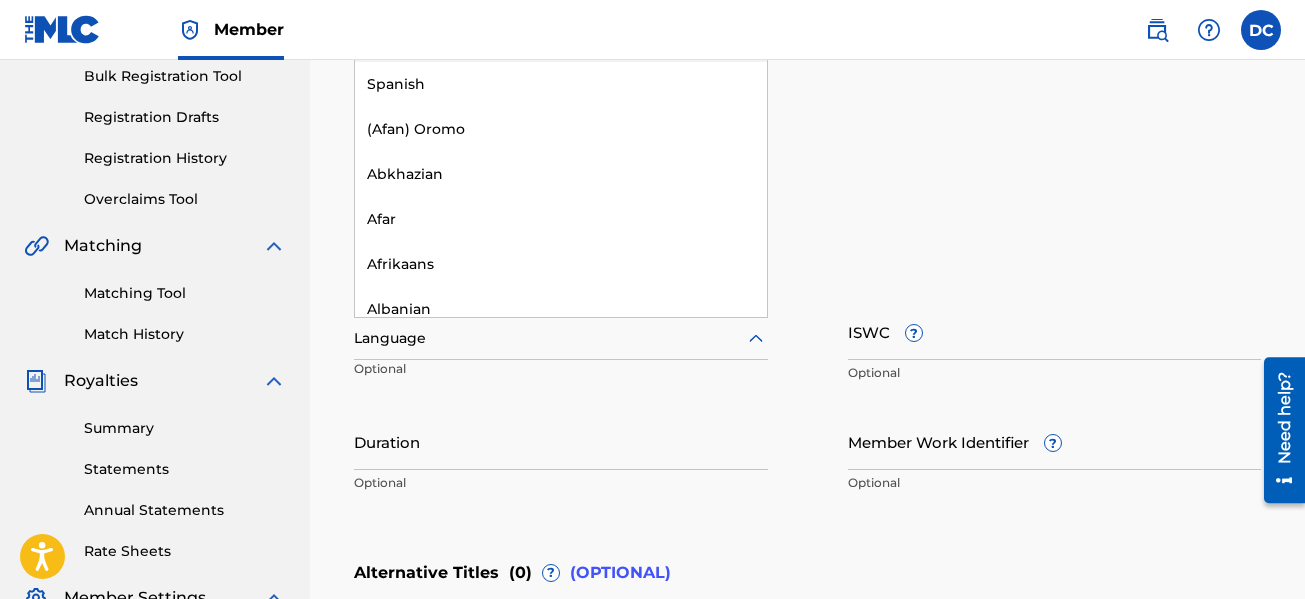 click at bounding box center (561, 338) 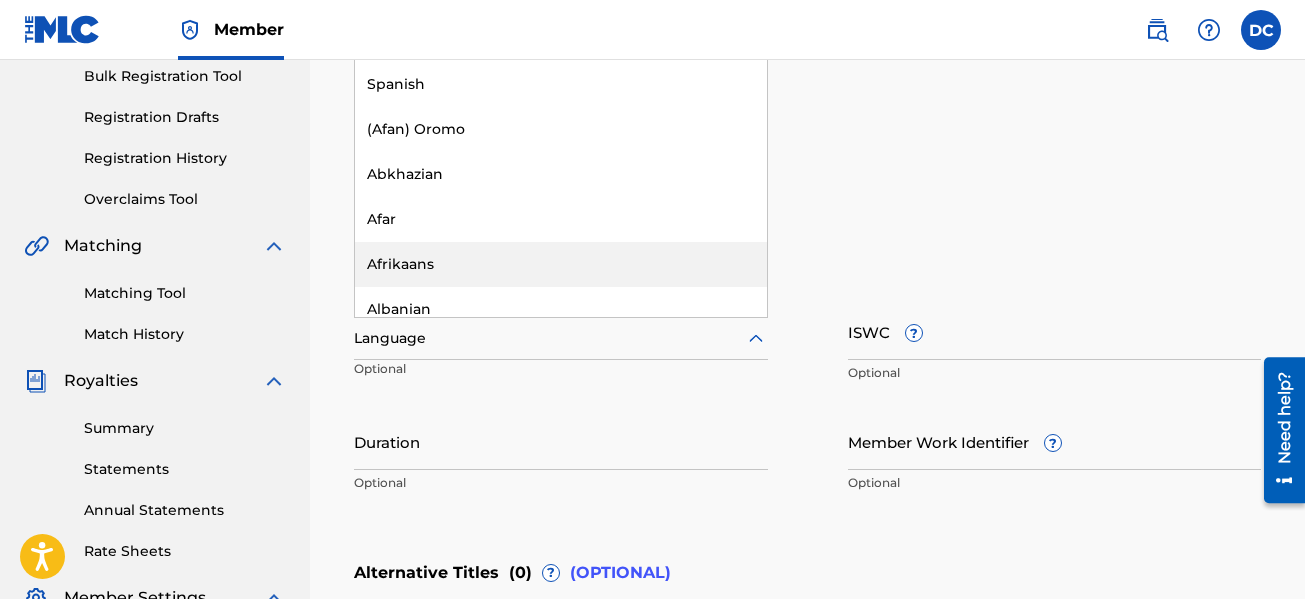 scroll, scrollTop: 200, scrollLeft: 0, axis: vertical 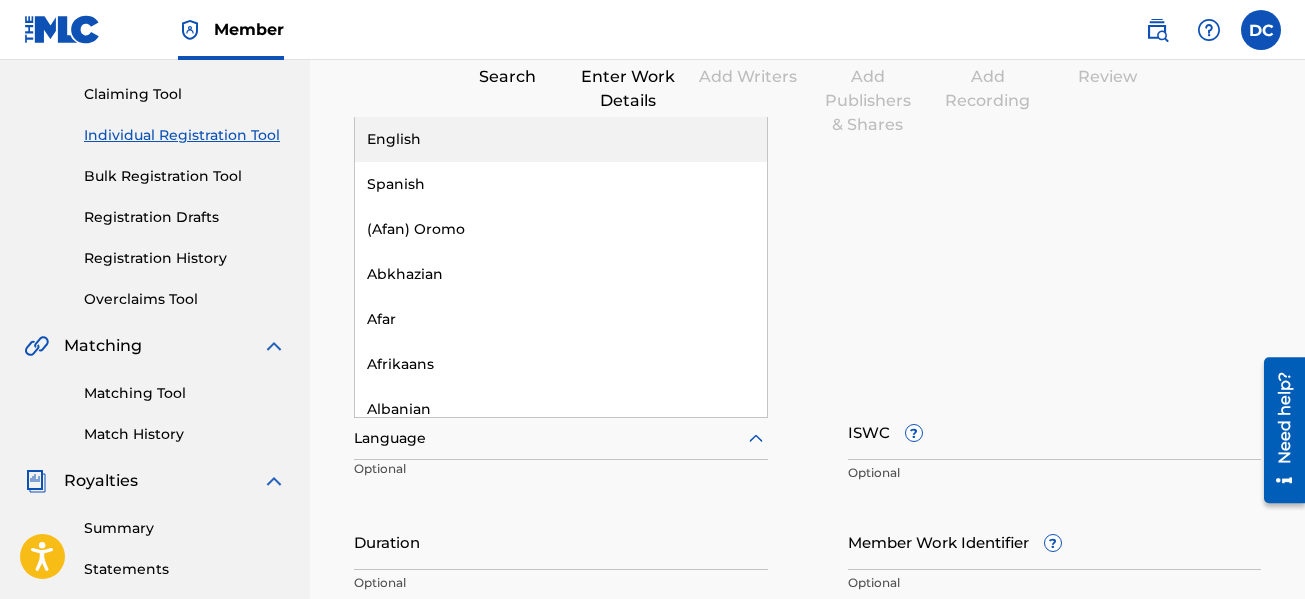 click on "English" at bounding box center [561, 139] 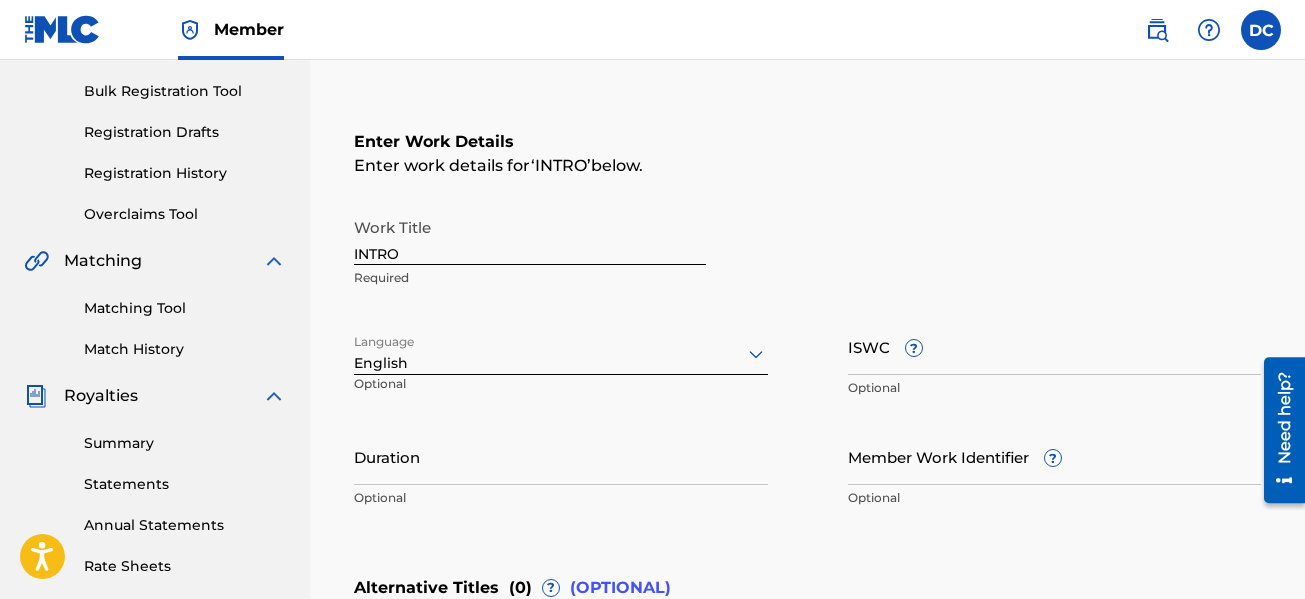 scroll, scrollTop: 400, scrollLeft: 0, axis: vertical 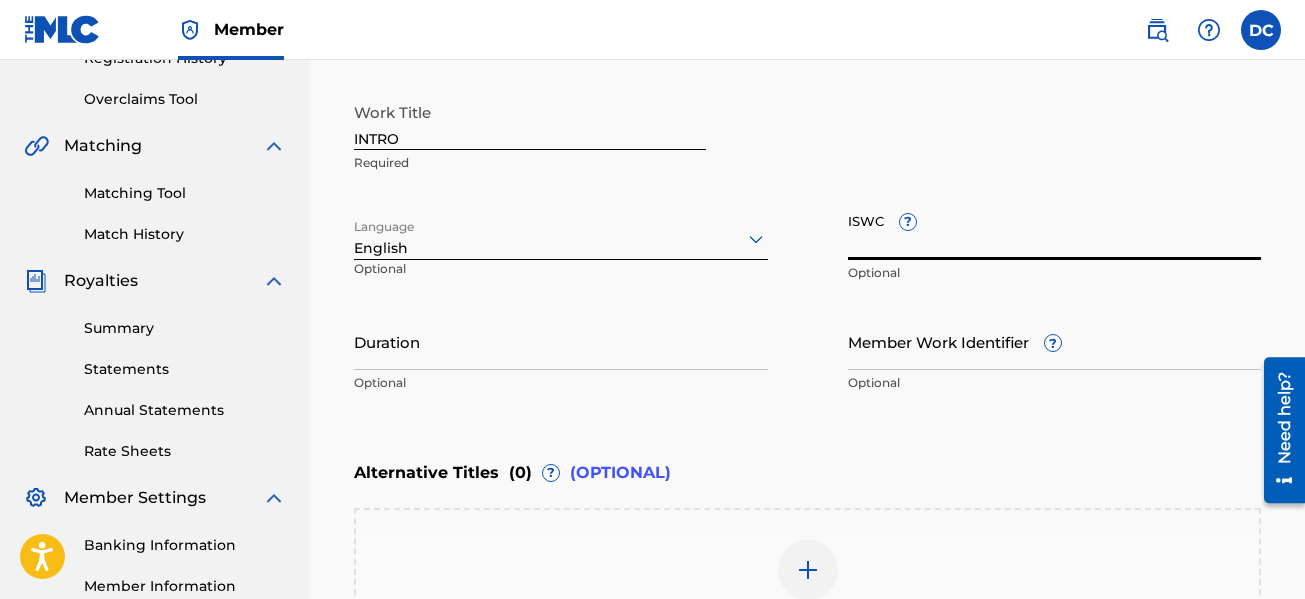 click on "ISWC   ?" at bounding box center [1055, 231] 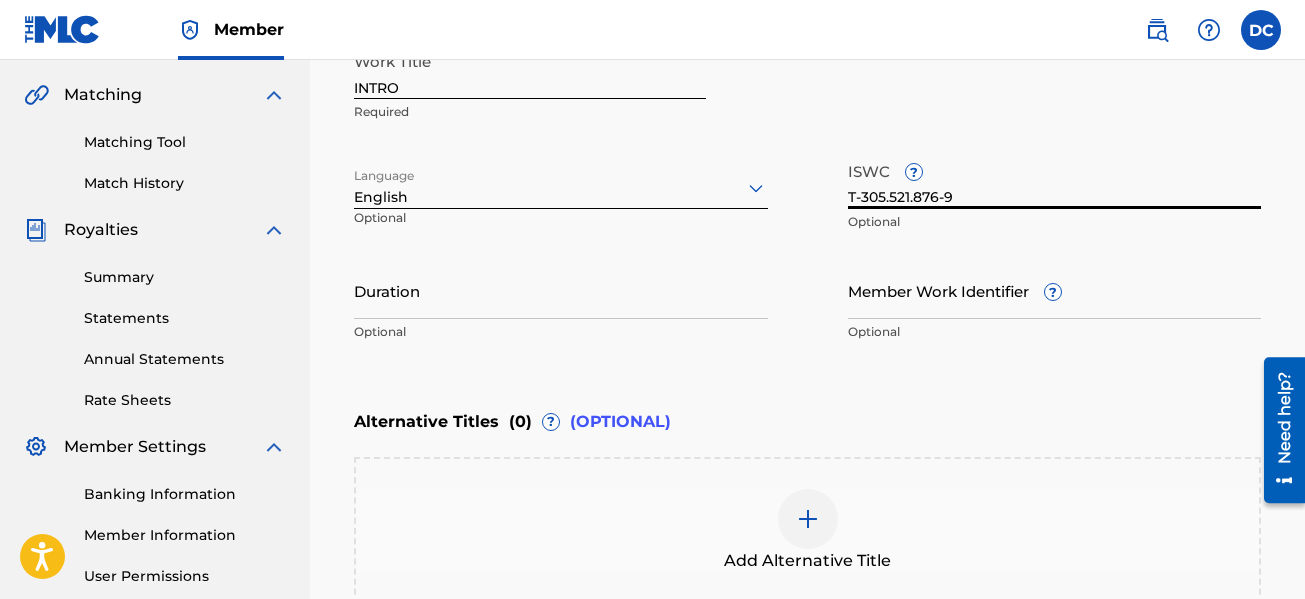 scroll, scrollTop: 500, scrollLeft: 0, axis: vertical 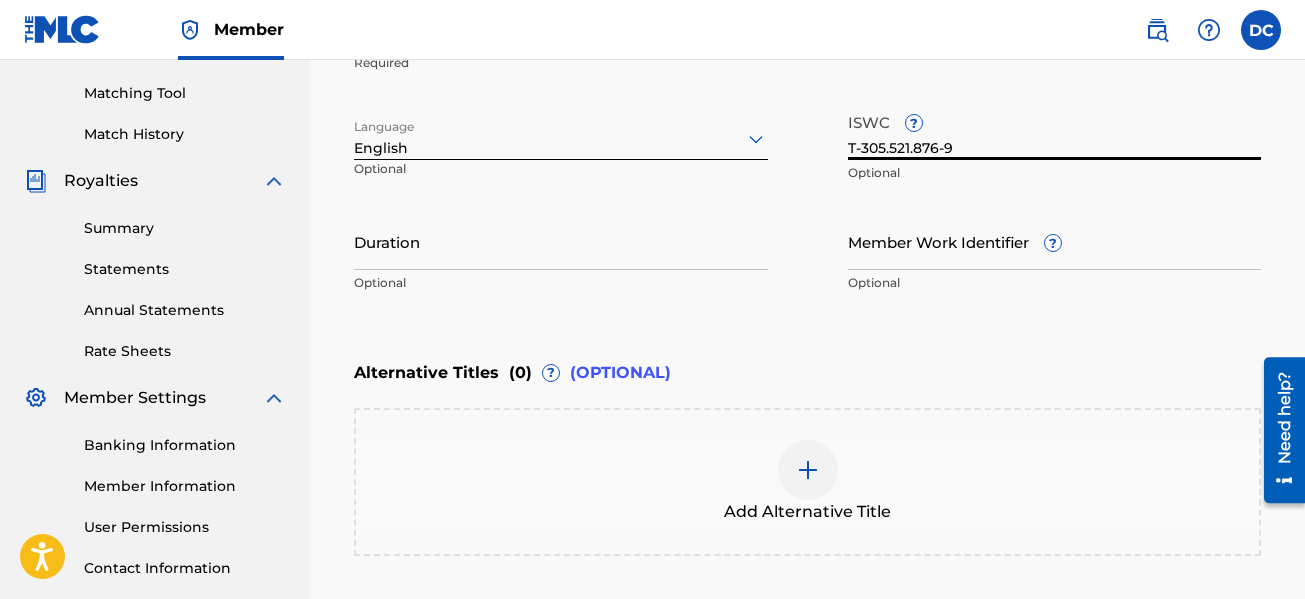 type on "T-305.521.876-9" 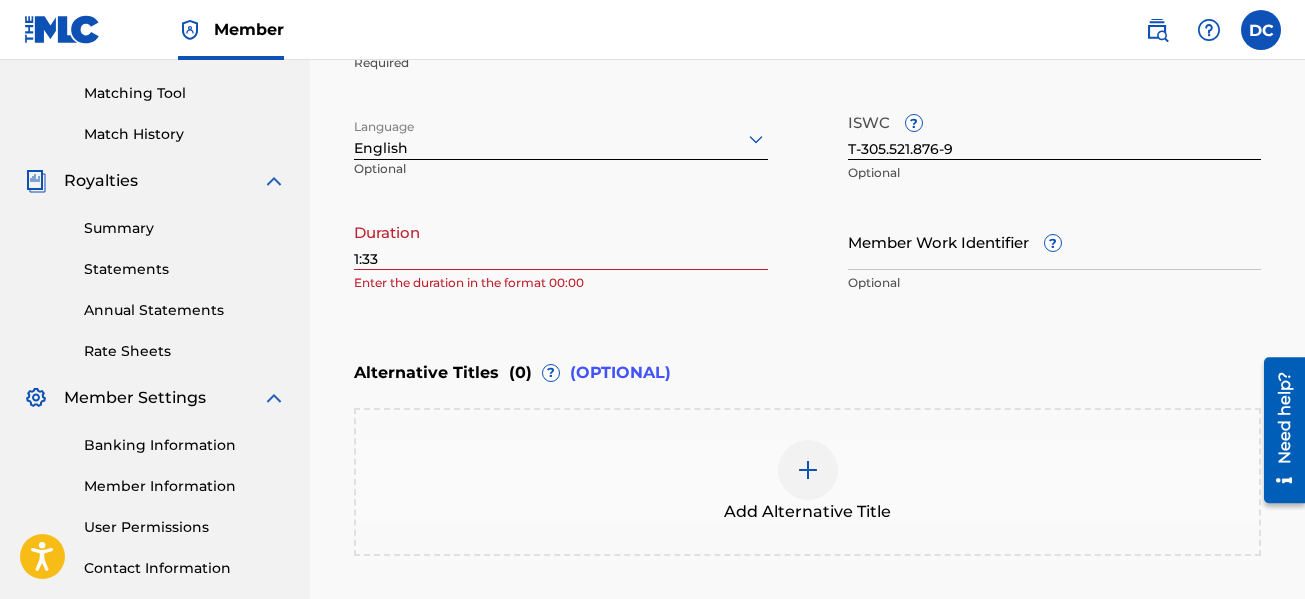 click on "Register Work Search Enter Work Details Add Writers Add Publishers & Shares Add Recording Review Enter Work Details Enter work details for  ‘ INTRO ’  below. Work Title   INTRO Required Language English Optional ISWC   ? T-305.521.876-9 Optional Duration   1:33 Enter the duration in the format 00:00 Member Work Identifier   ? Optional Alternative Titles ( 0 ) ? (OPTIONAL) Add Alternative Title Back Save as draft Next" at bounding box center (807, 153) 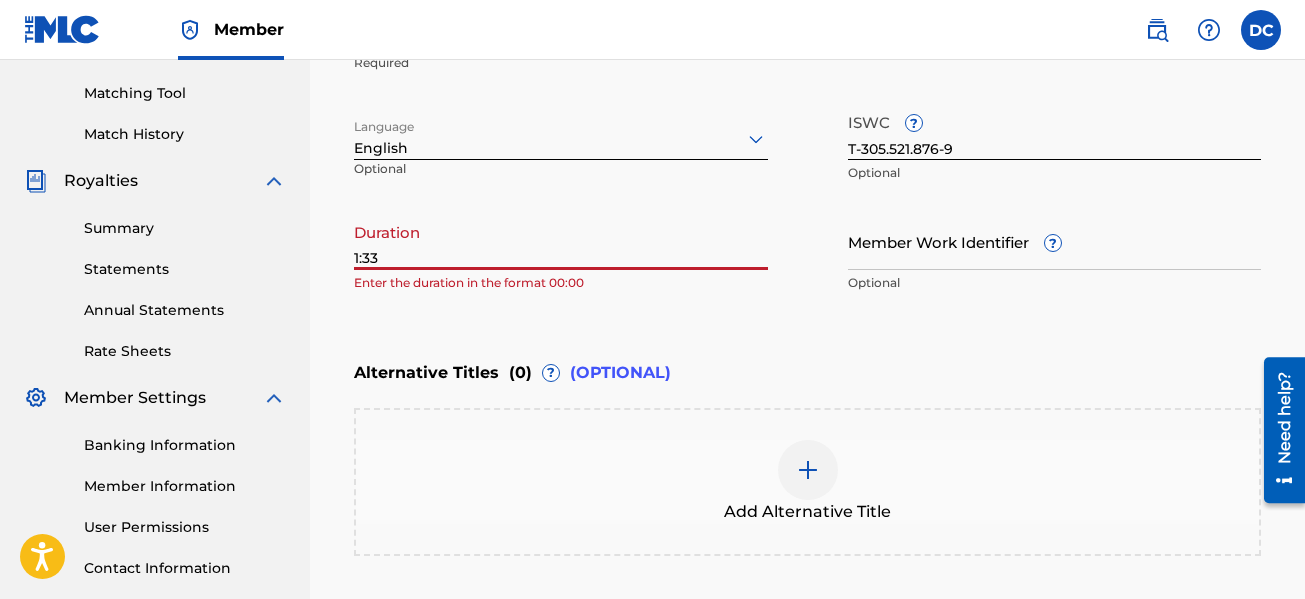 click on "1:33" at bounding box center (561, 241) 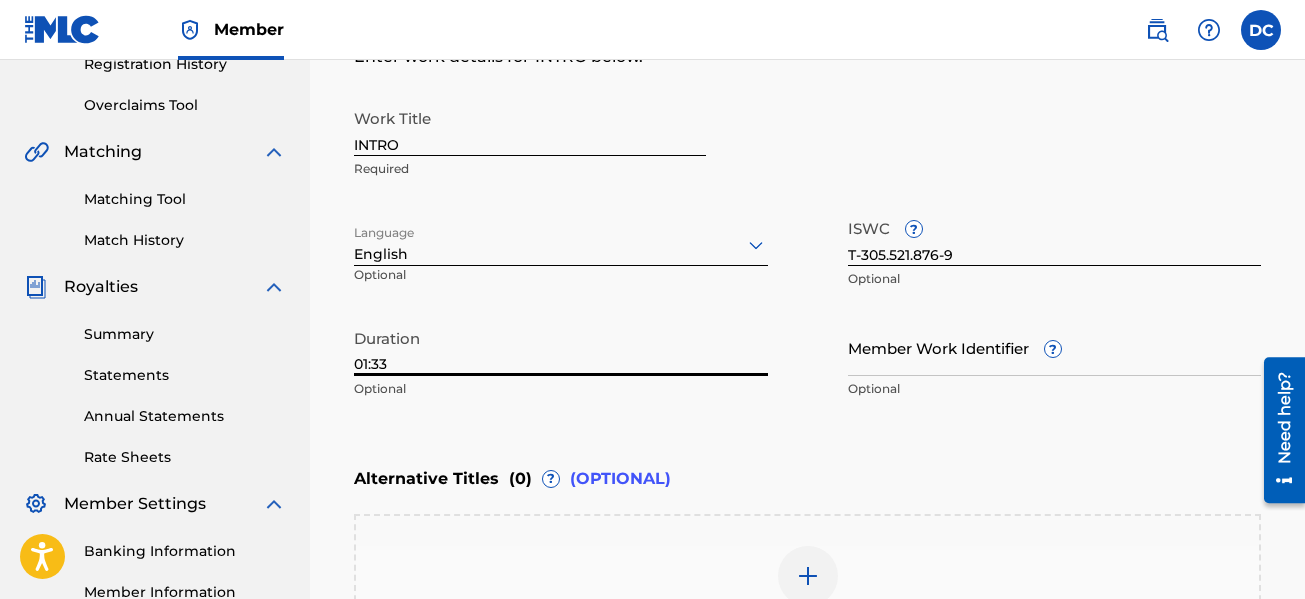scroll, scrollTop: 494, scrollLeft: 0, axis: vertical 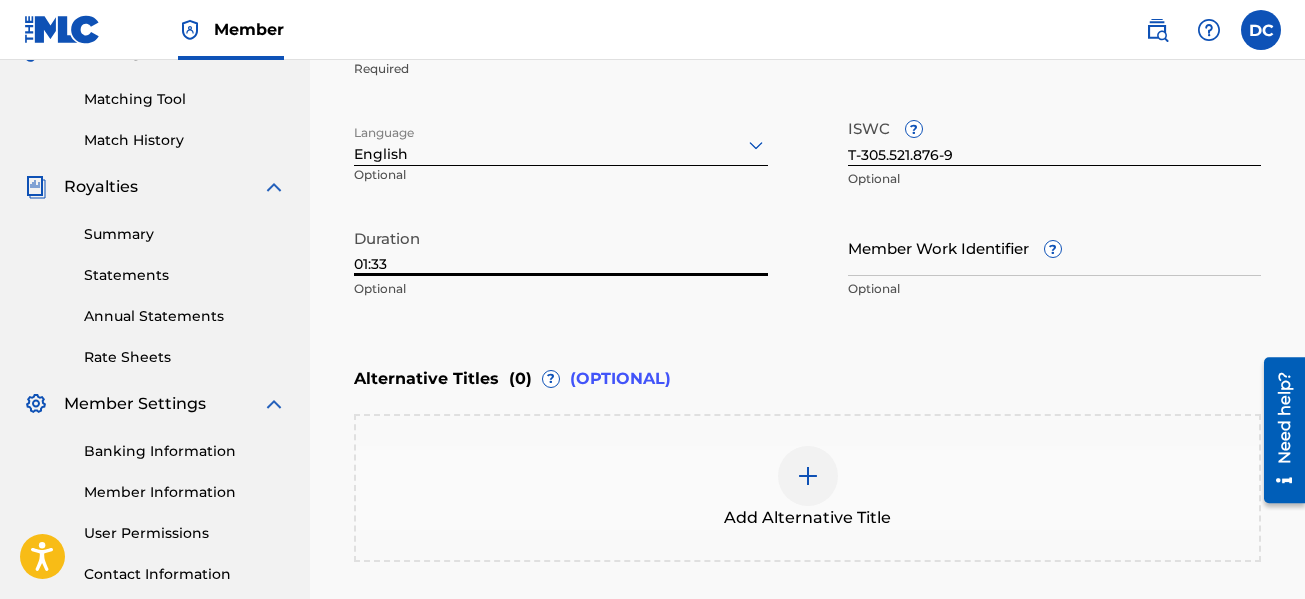 type on "01:33" 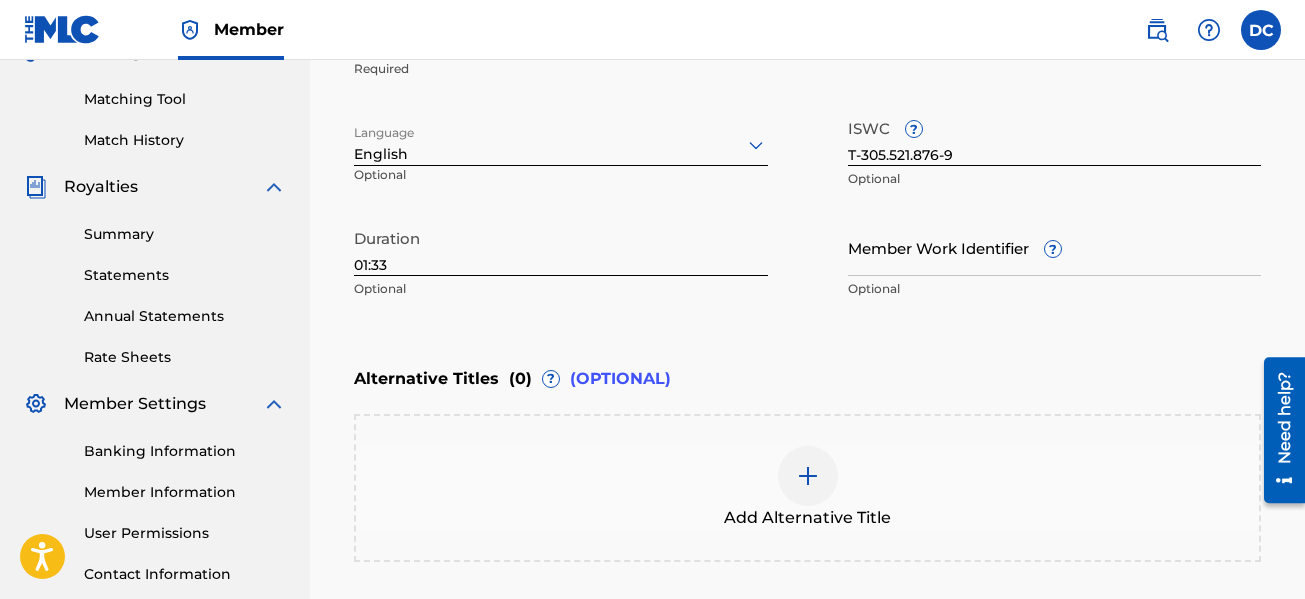 click at bounding box center (808, 476) 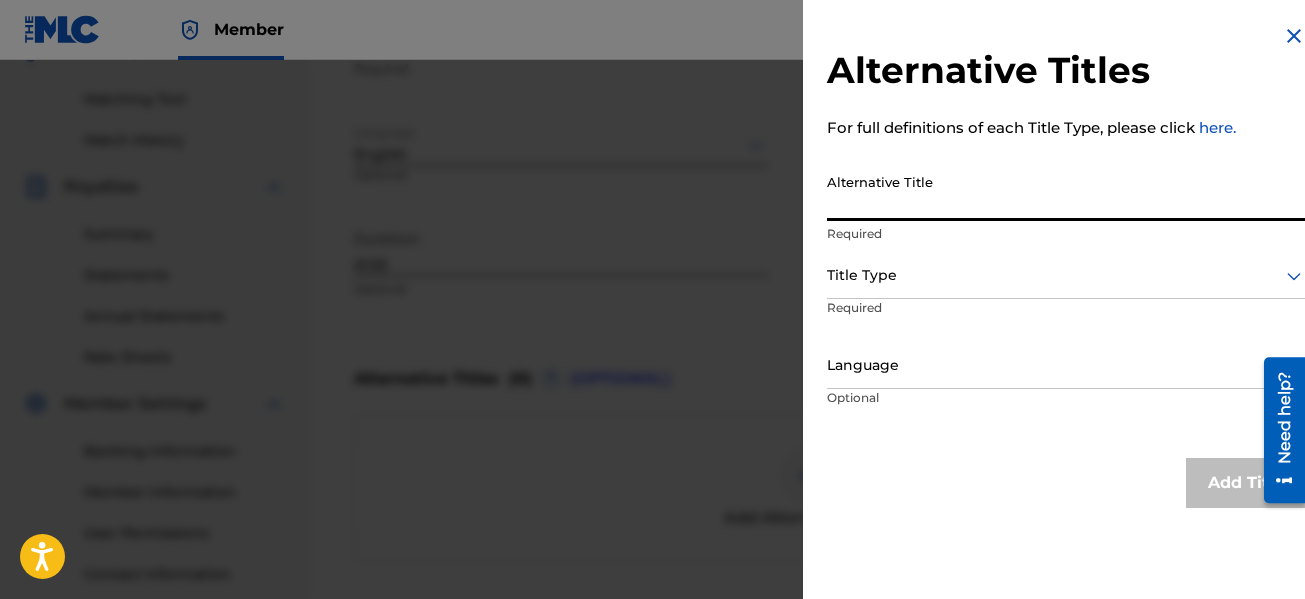 click on "Alternative Title" at bounding box center (1066, 192) 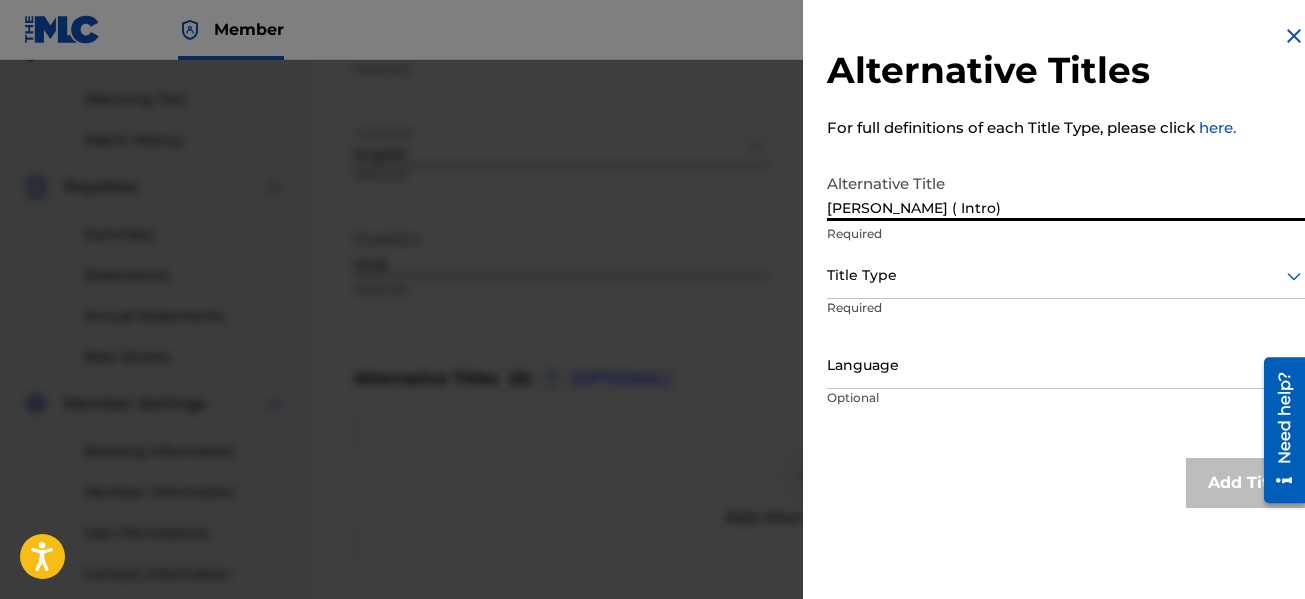 type on "[PERSON_NAME] ( Intro)" 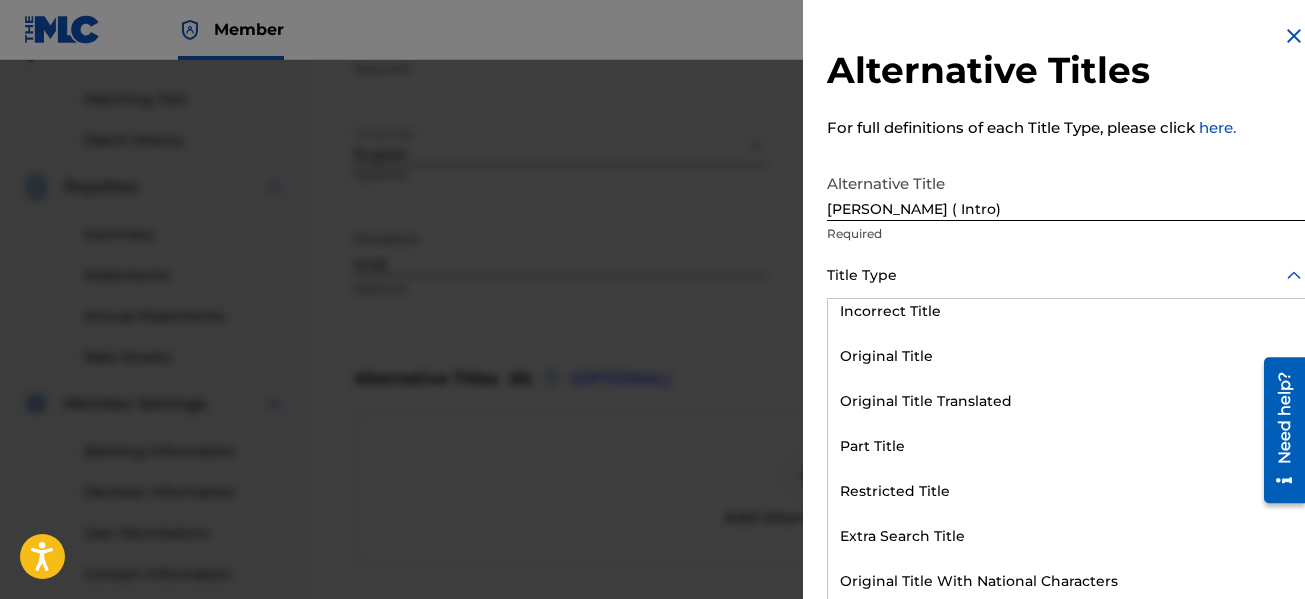 scroll, scrollTop: 195, scrollLeft: 0, axis: vertical 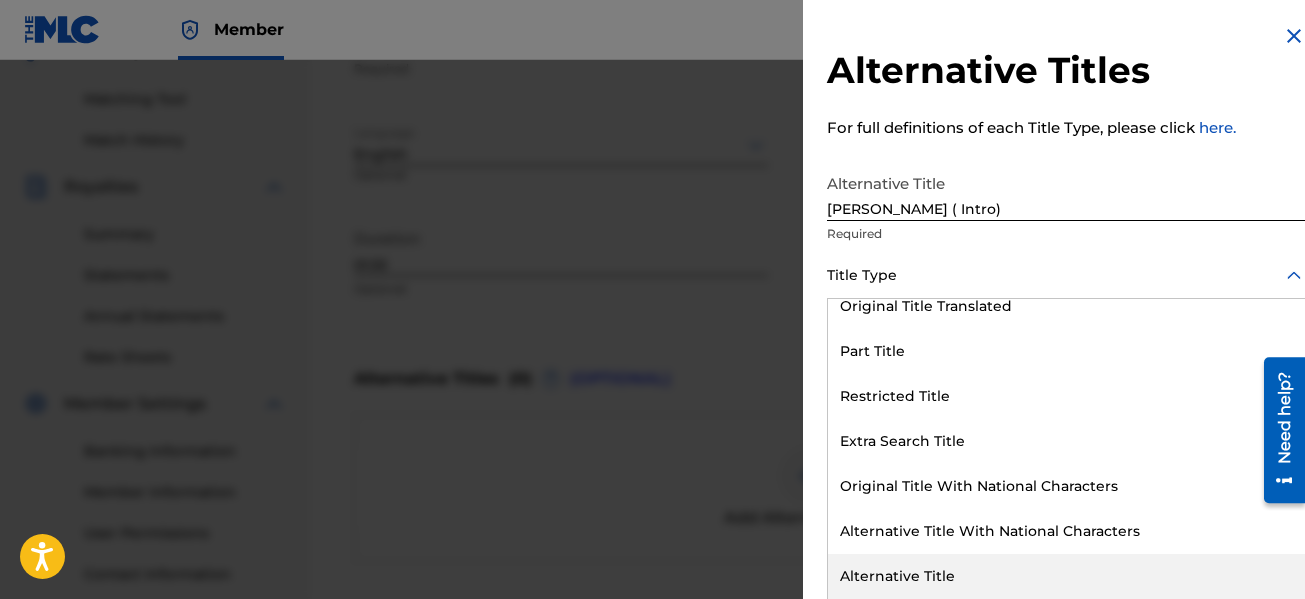 click on "Alternative Title" at bounding box center [1066, 576] 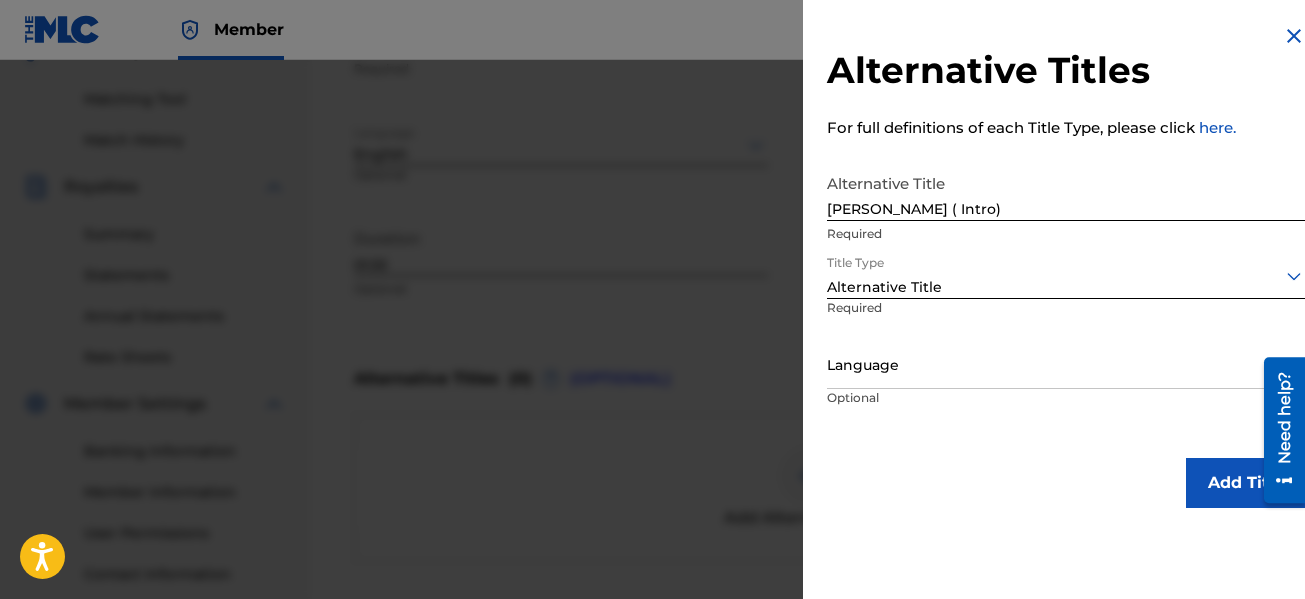 click on "Language" at bounding box center [1066, 366] 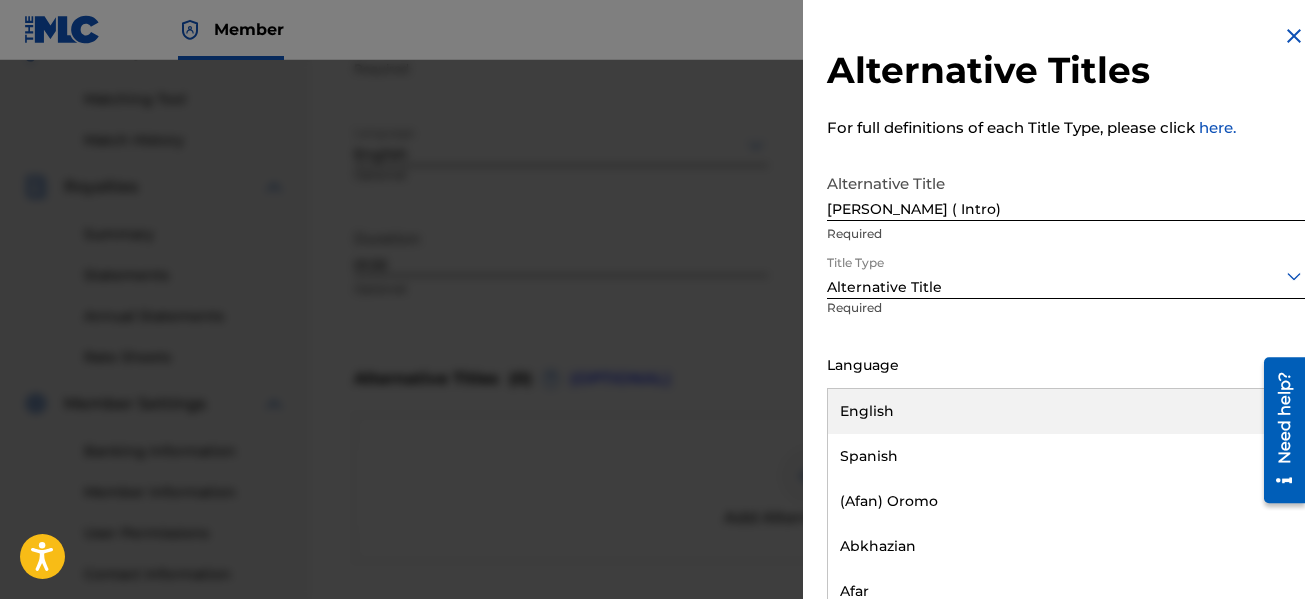 scroll, scrollTop: 16, scrollLeft: 0, axis: vertical 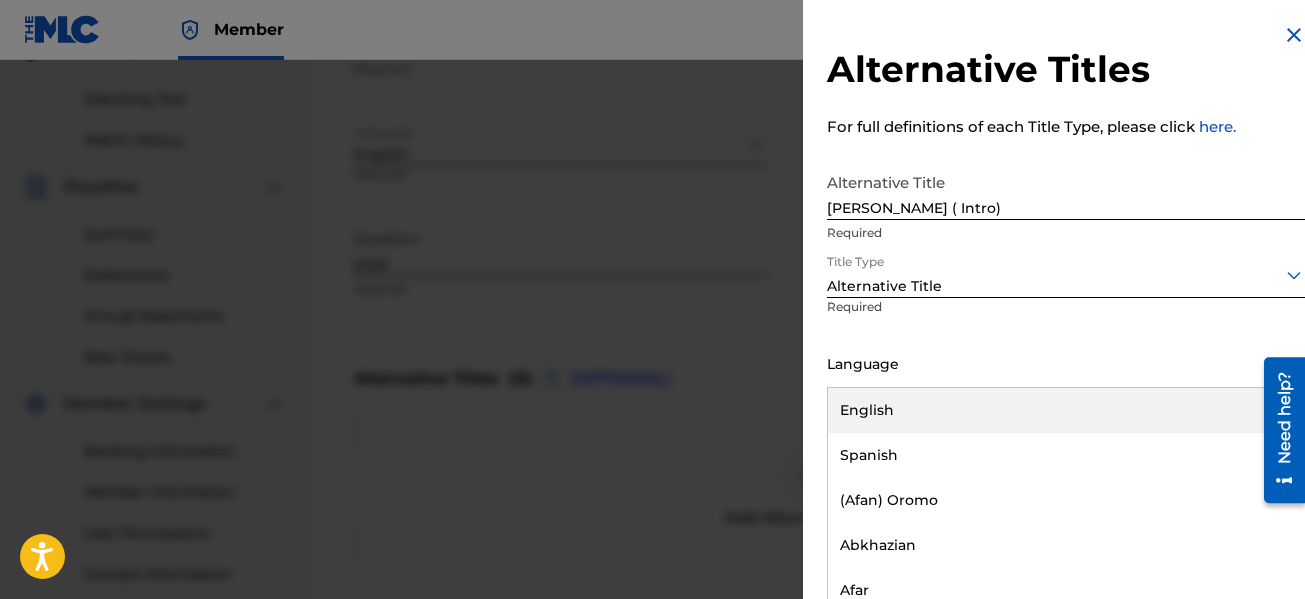 click on "English" at bounding box center [1066, 410] 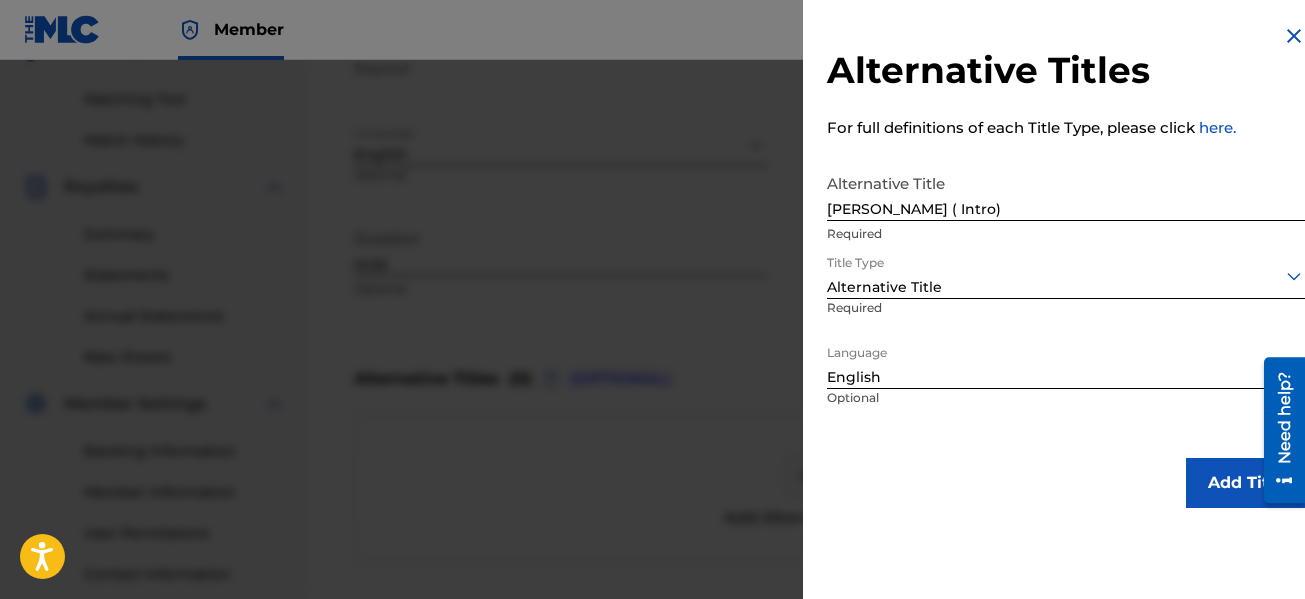 scroll, scrollTop: 0, scrollLeft: 0, axis: both 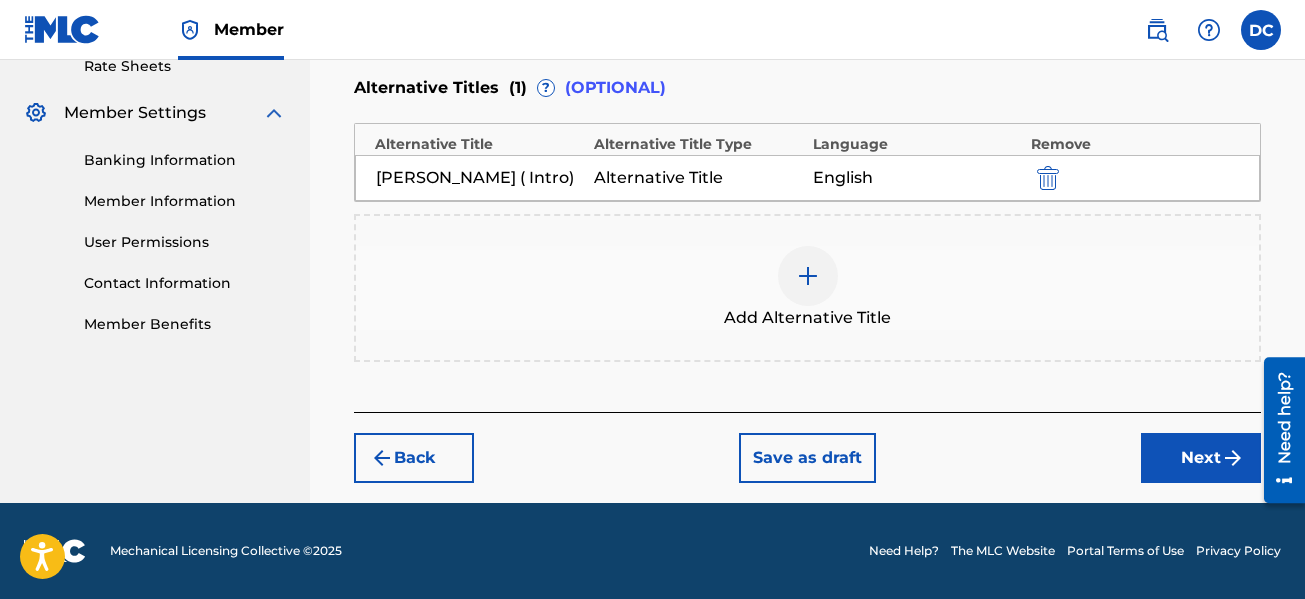 click on "Next" at bounding box center [1201, 458] 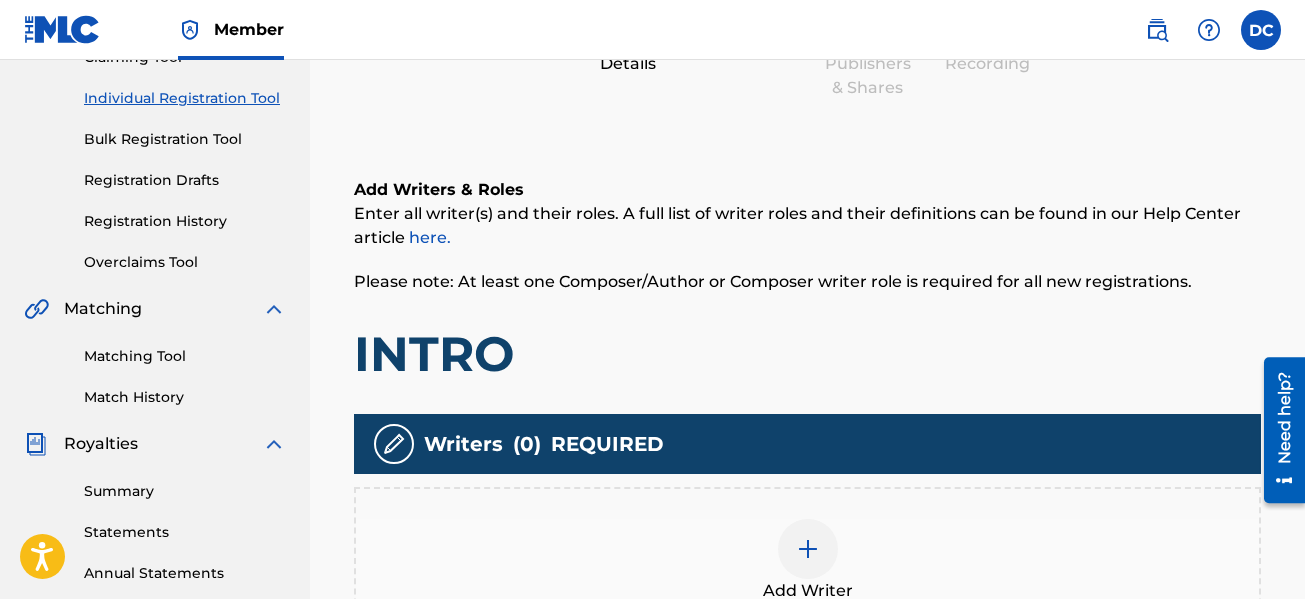 scroll, scrollTop: 390, scrollLeft: 0, axis: vertical 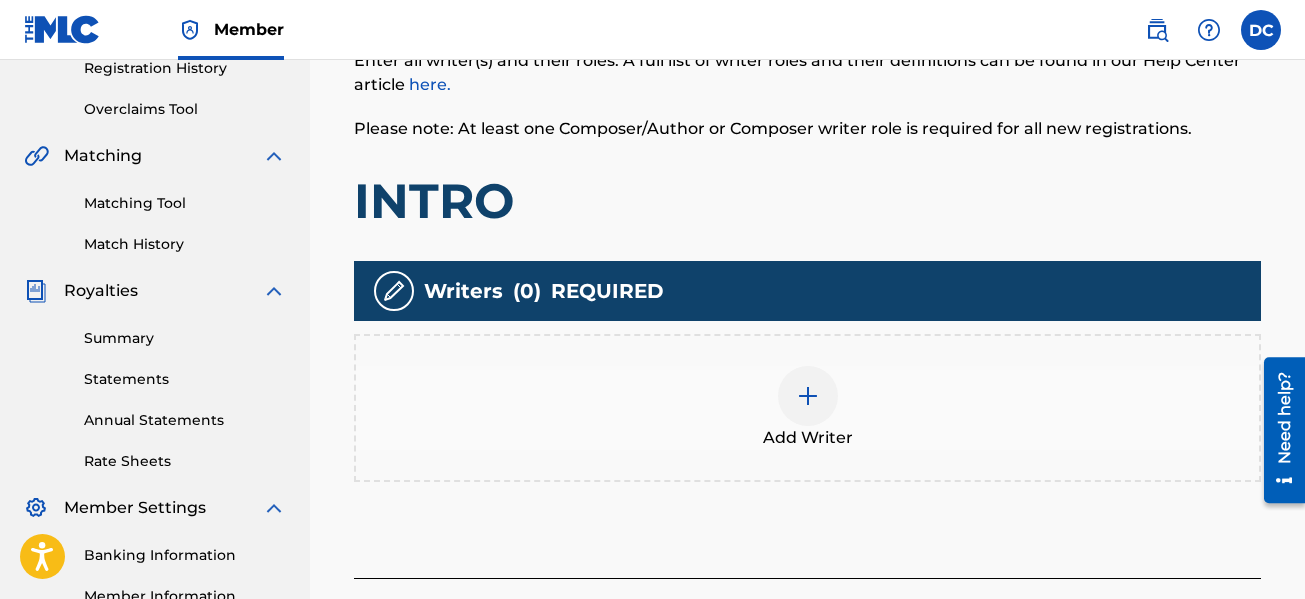 click at bounding box center [808, 396] 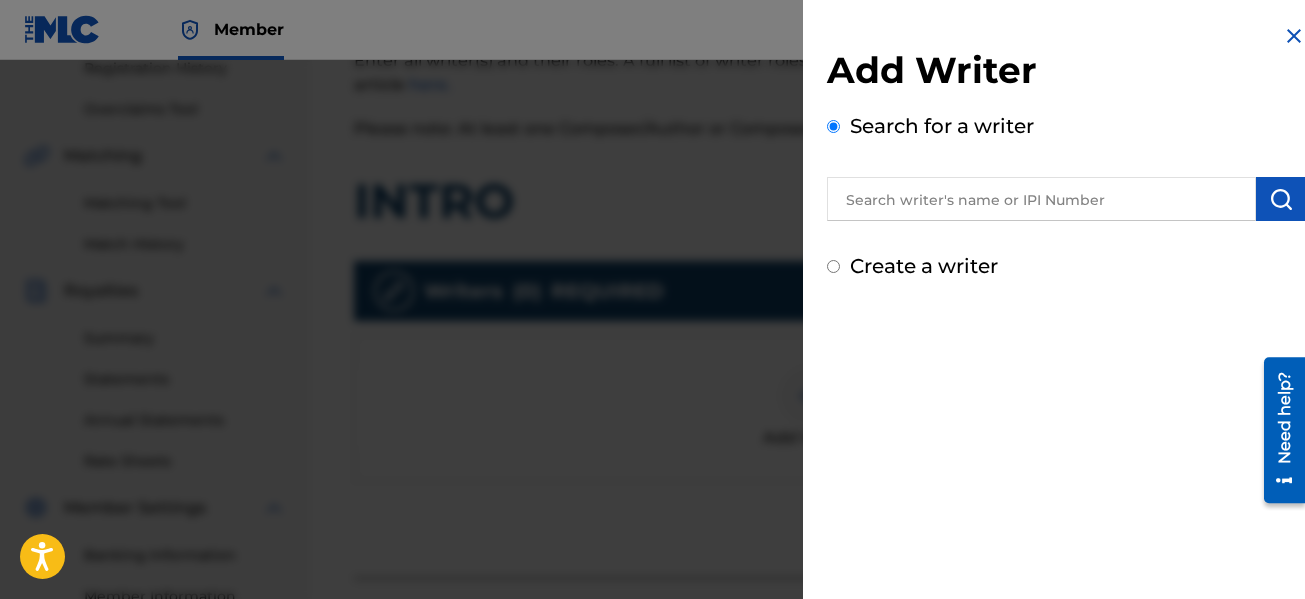 click at bounding box center (1041, 199) 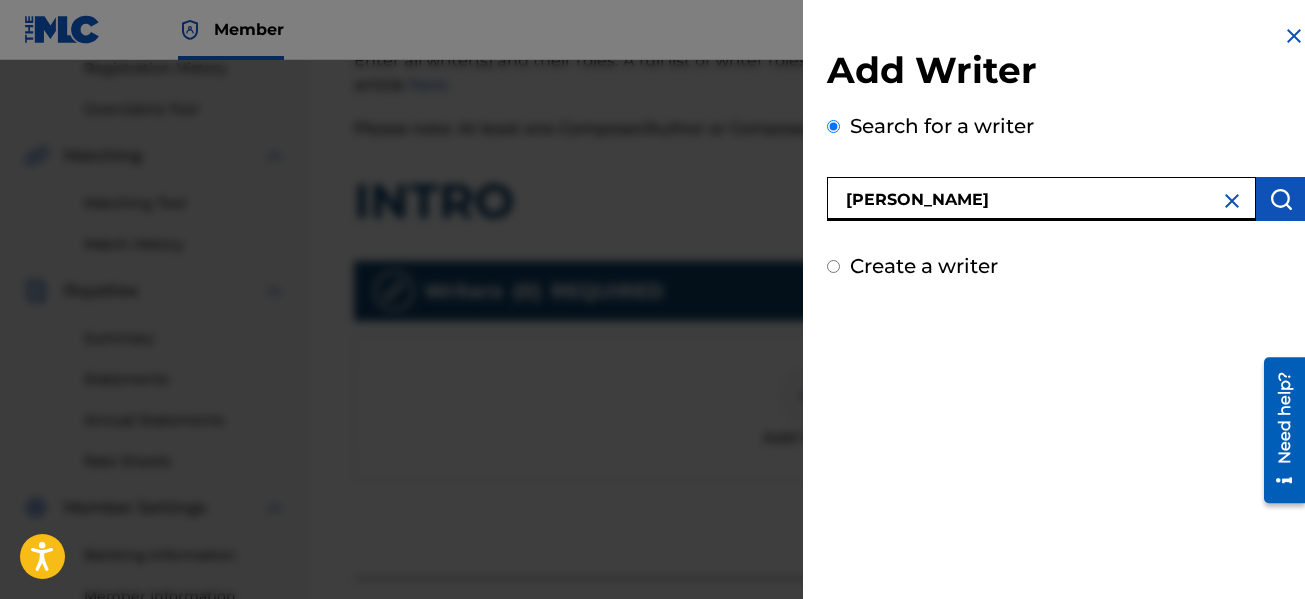 type on "[PERSON_NAME]" 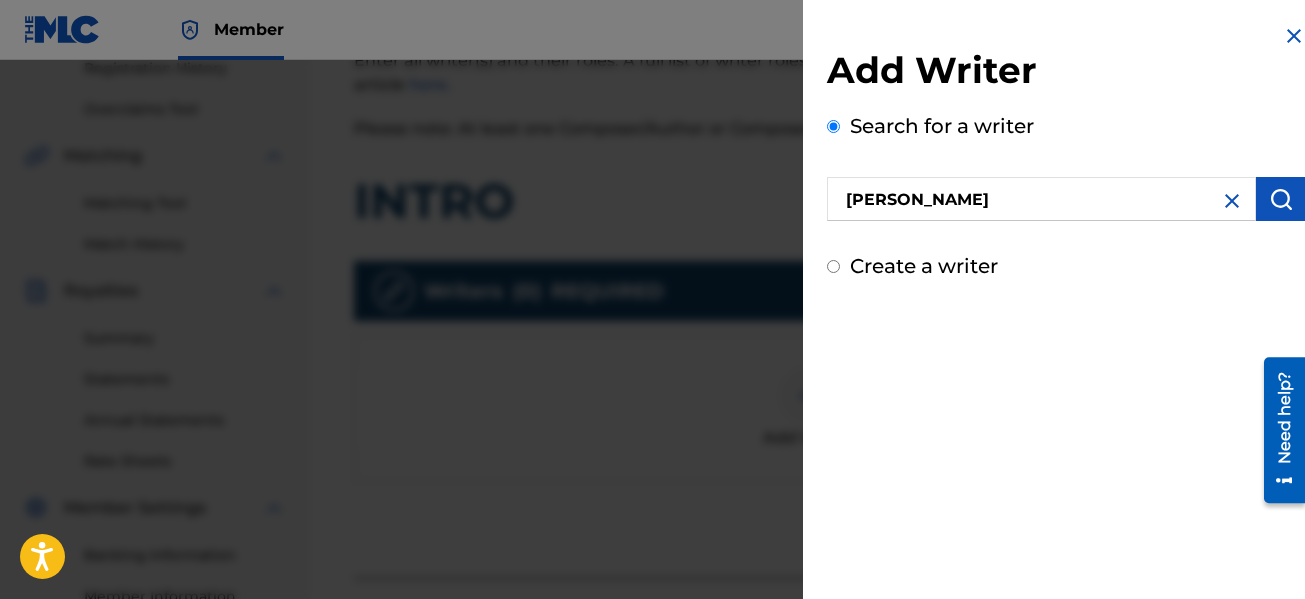 click at bounding box center (1281, 199) 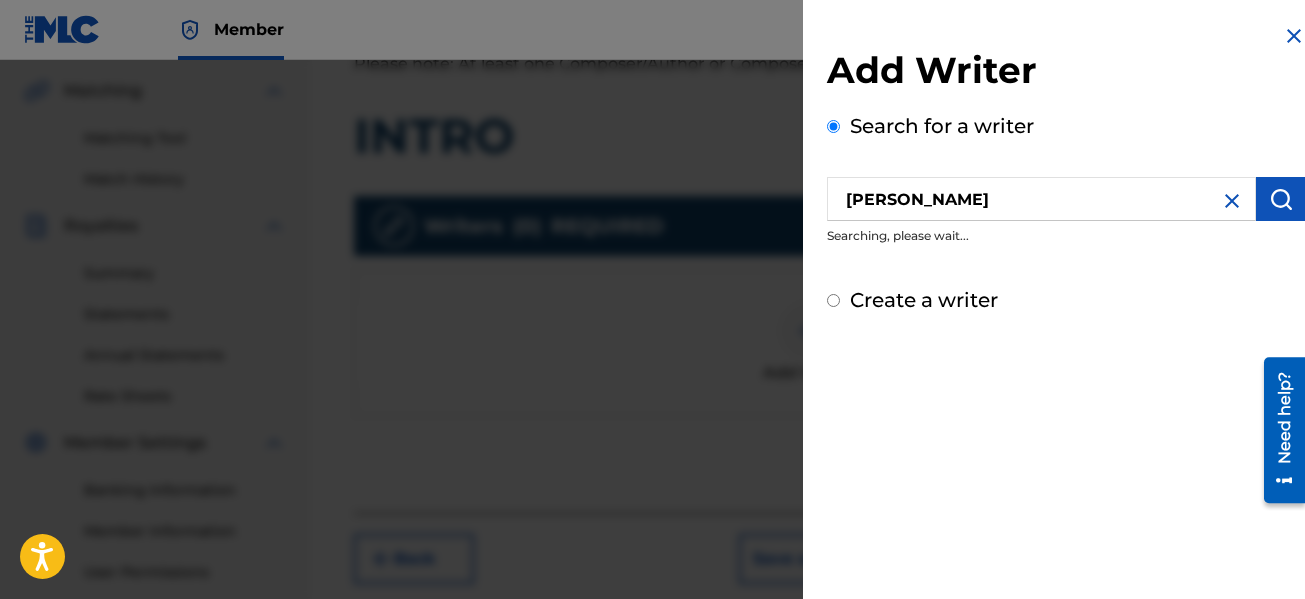 scroll, scrollTop: 490, scrollLeft: 0, axis: vertical 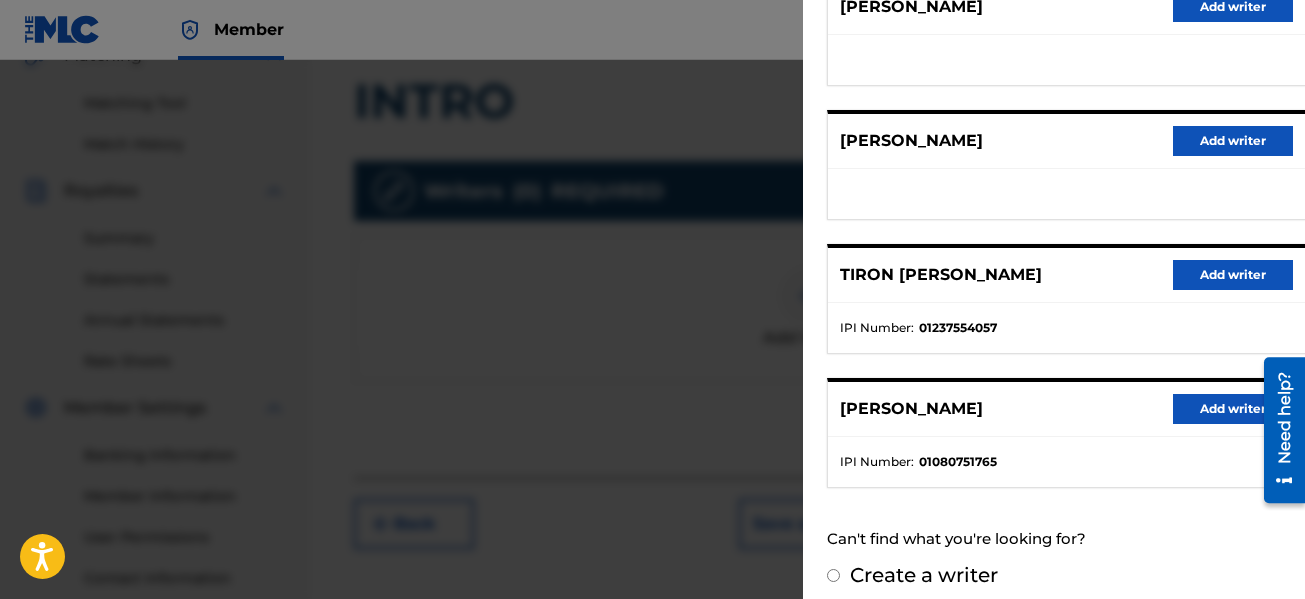 click on "Add writer" at bounding box center (1233, 409) 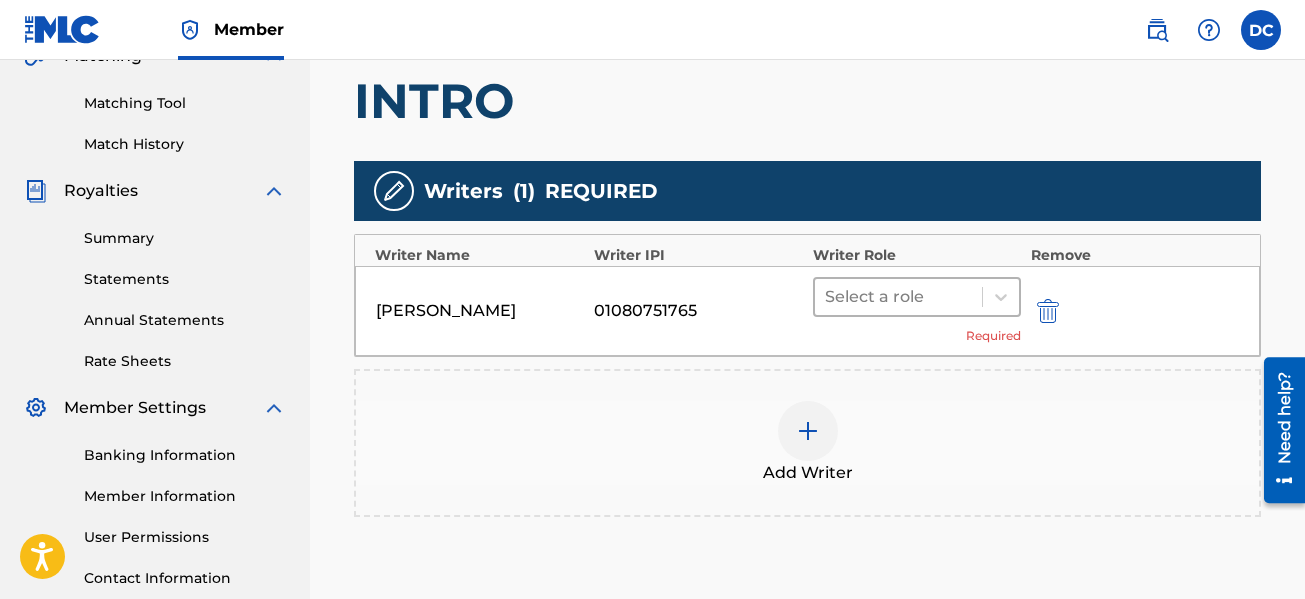 click at bounding box center (898, 297) 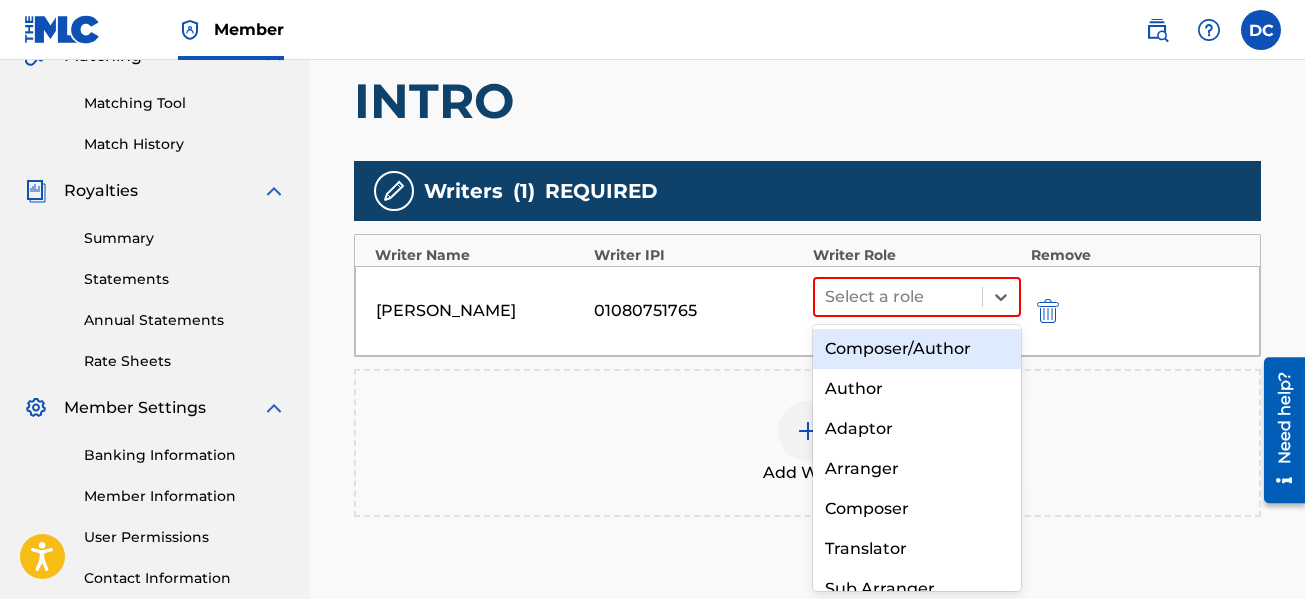 click on "Composer/Author" at bounding box center [917, 349] 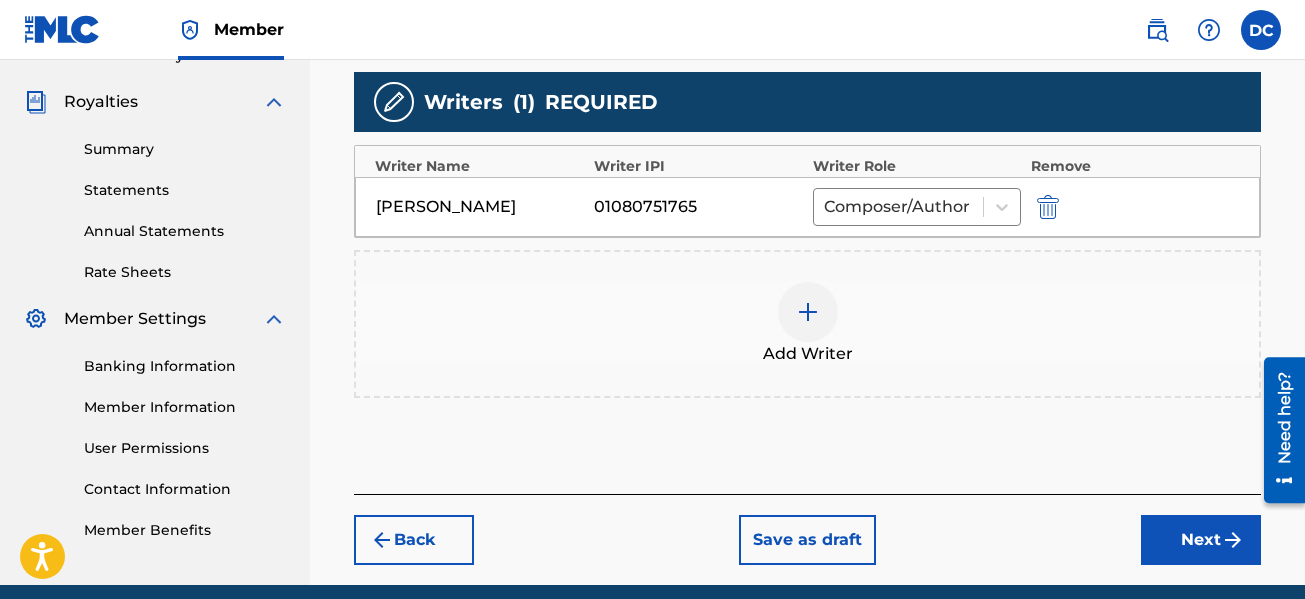 scroll, scrollTop: 661, scrollLeft: 0, axis: vertical 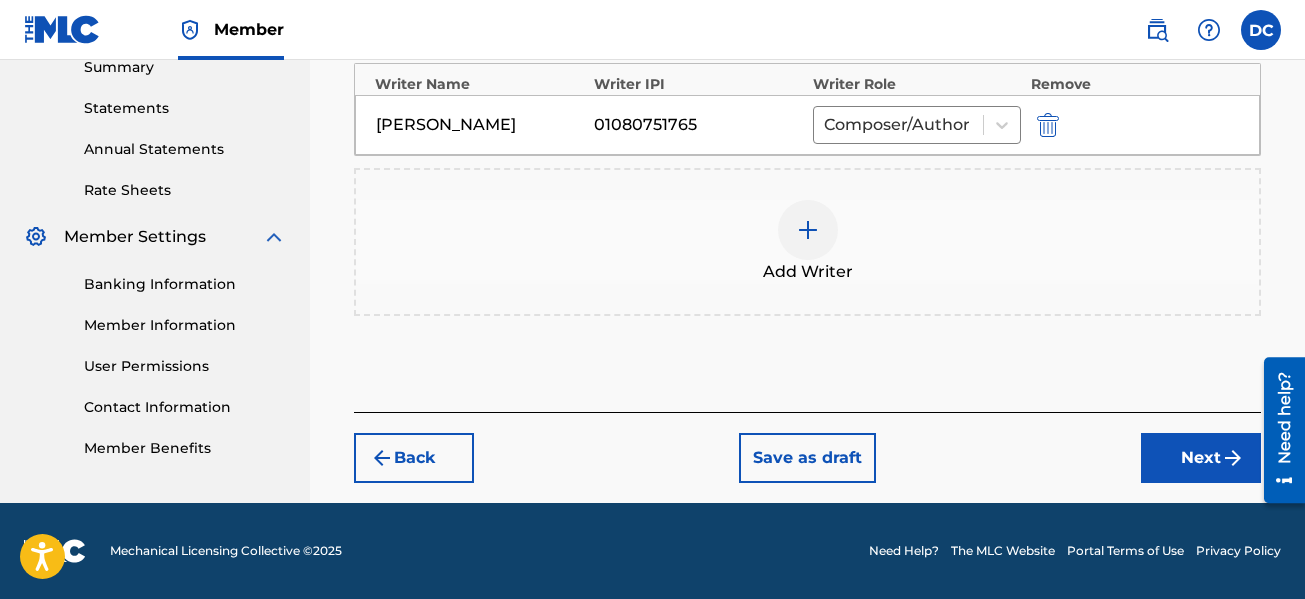 click on "Next" at bounding box center [1201, 458] 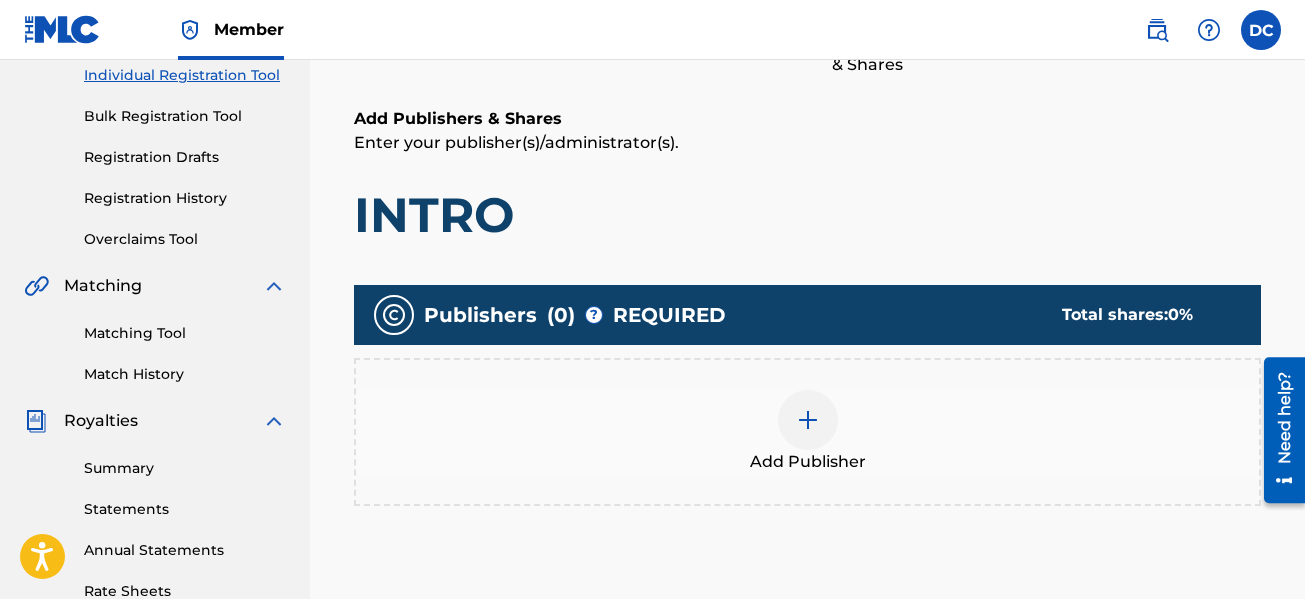scroll, scrollTop: 90, scrollLeft: 0, axis: vertical 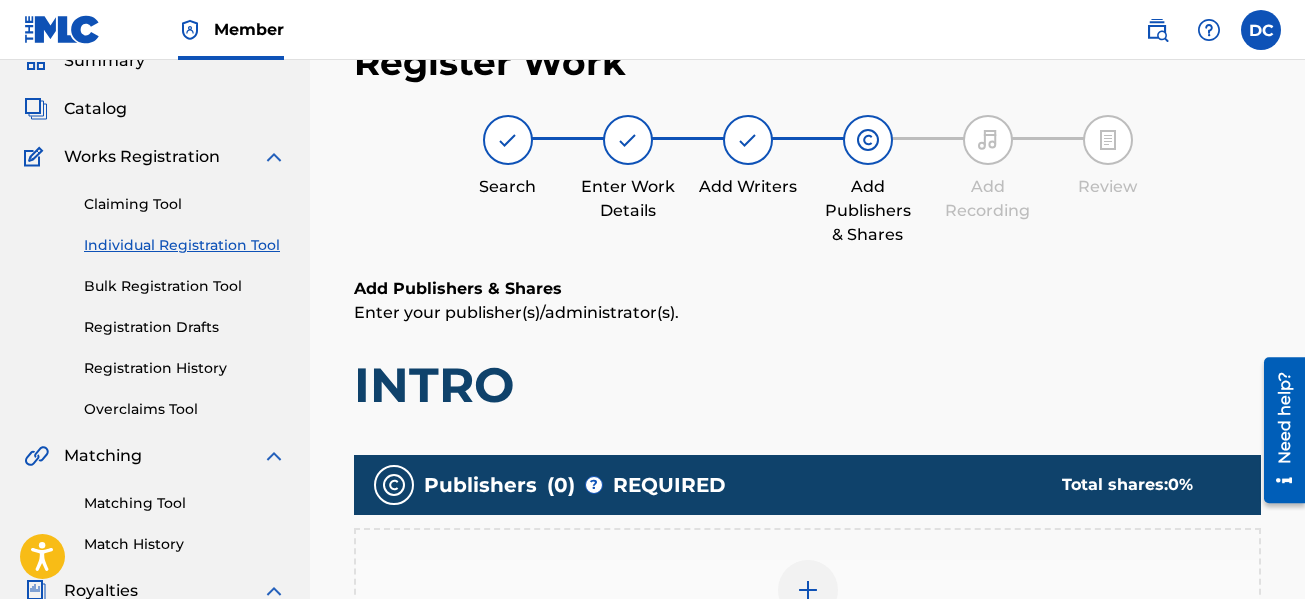 click at bounding box center (748, 140) 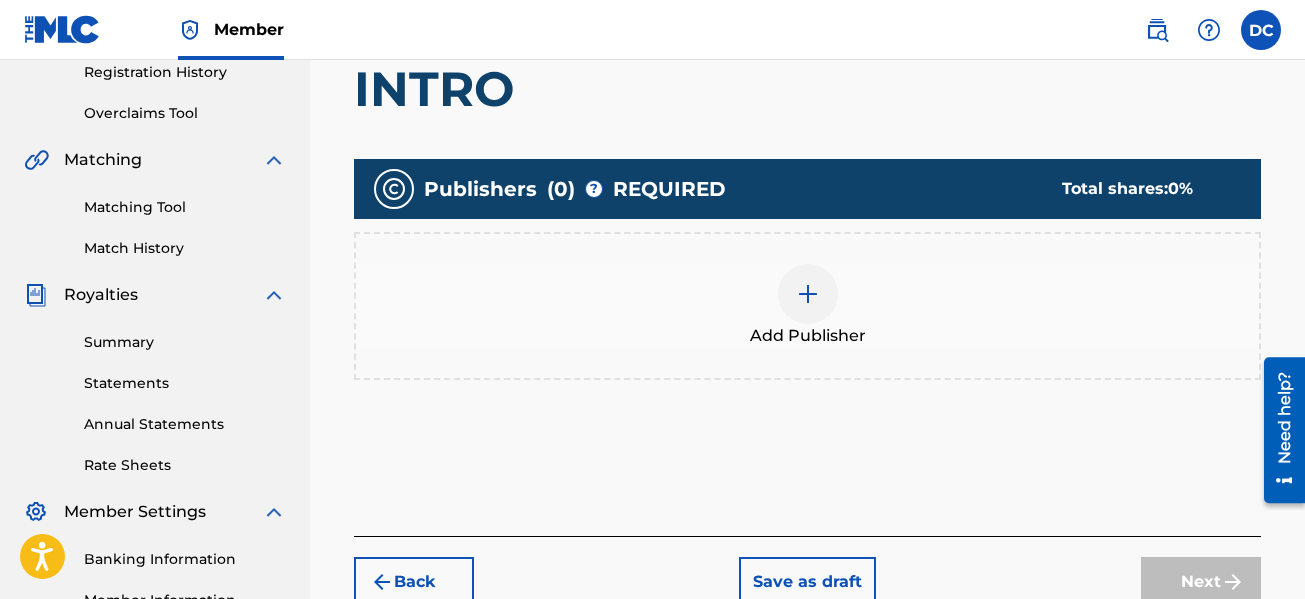 scroll, scrollTop: 390, scrollLeft: 0, axis: vertical 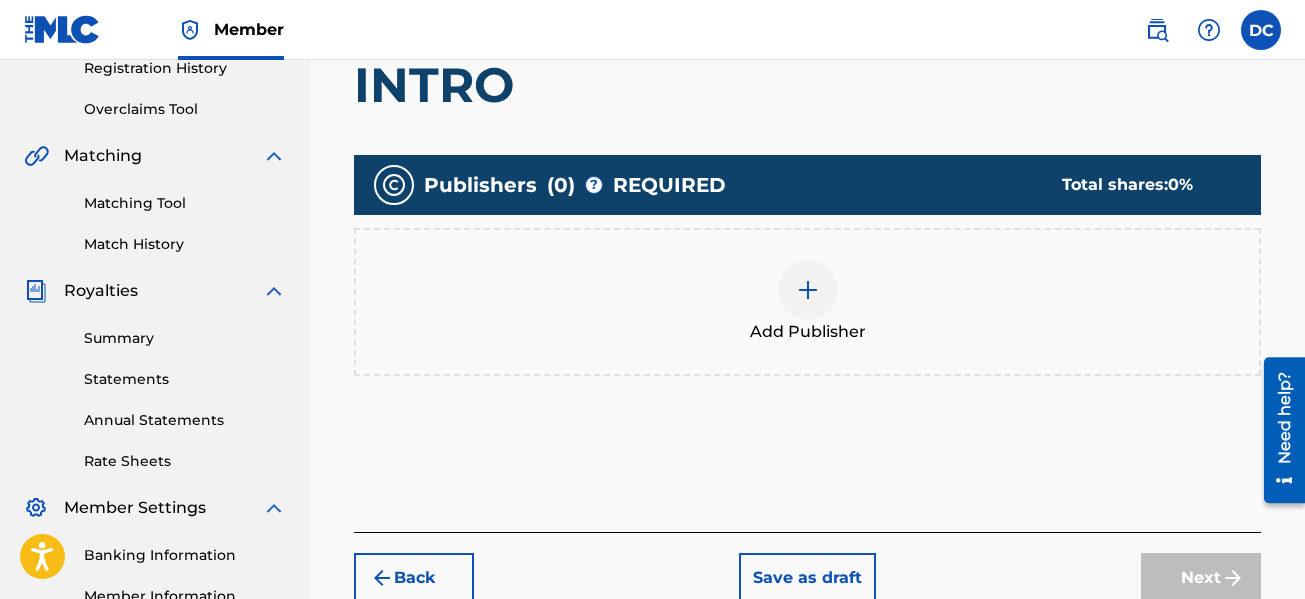 click at bounding box center [808, 290] 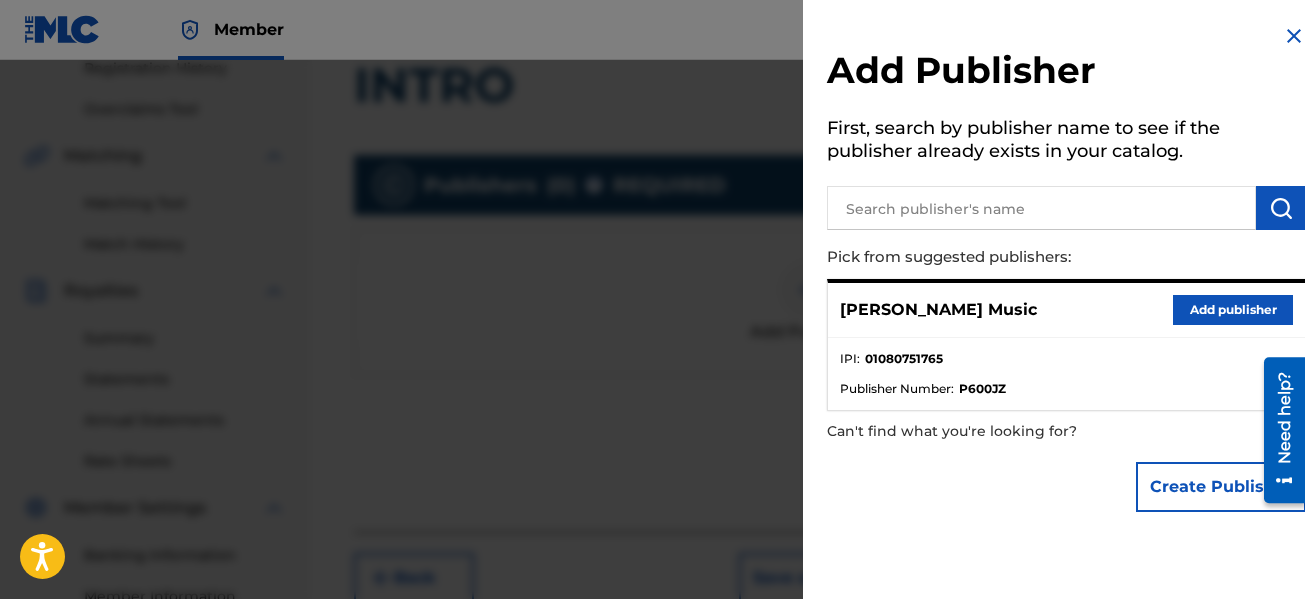 click on "Add publisher" at bounding box center (1233, 310) 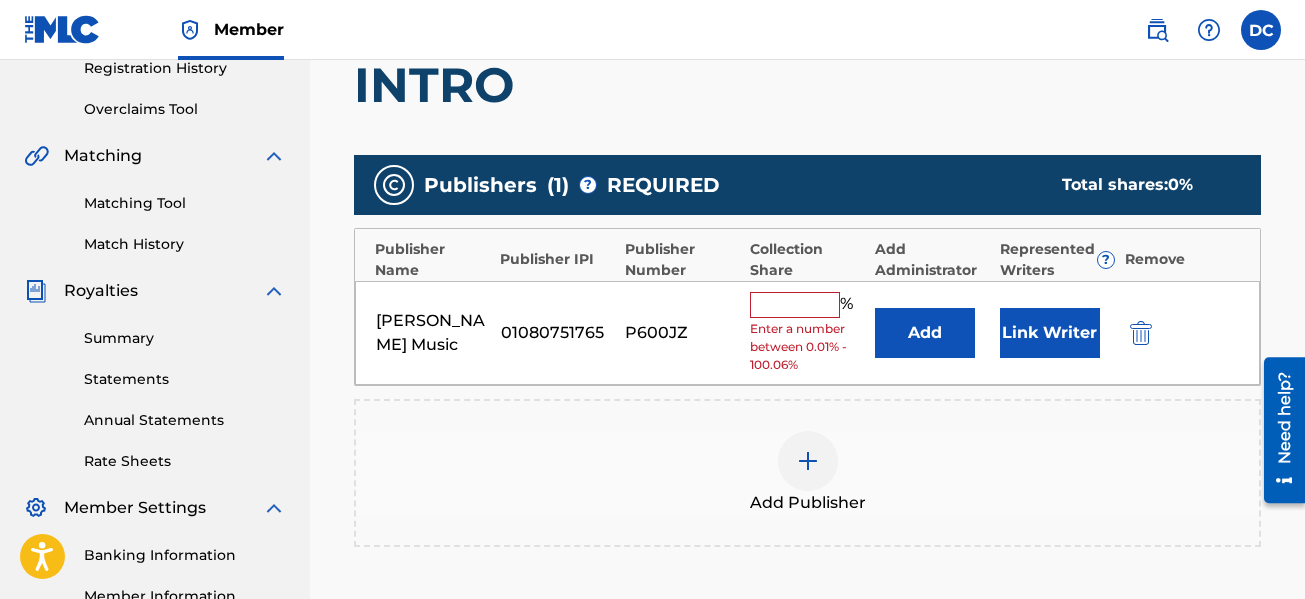 click on "Link Writer" at bounding box center (1050, 333) 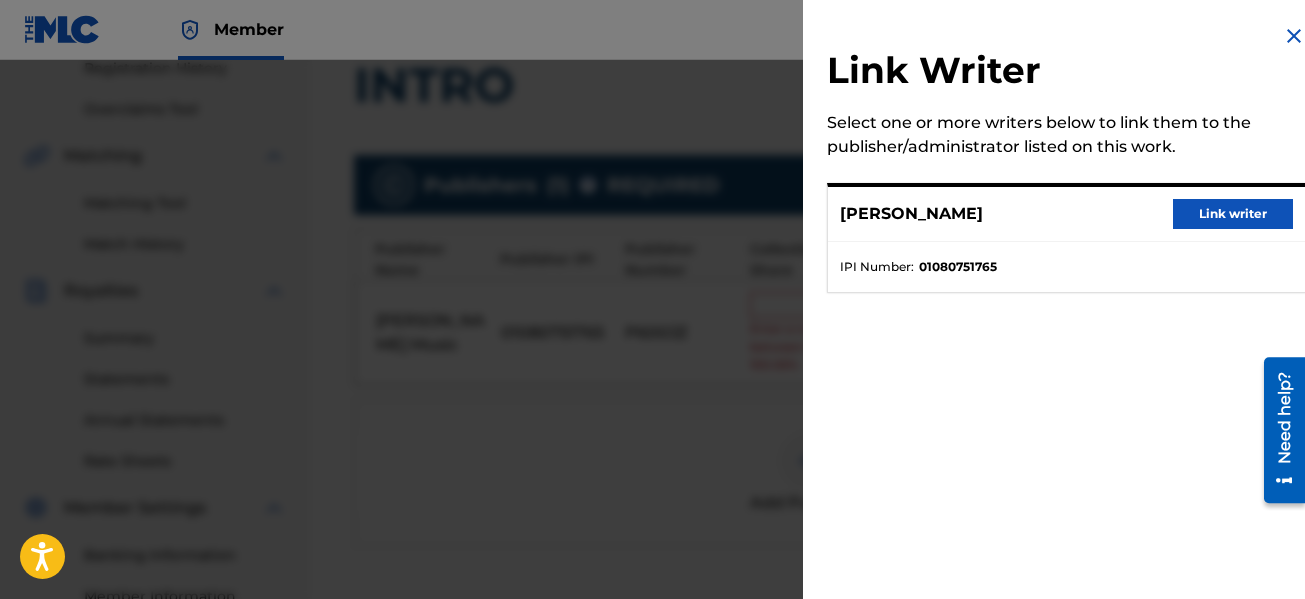 click on "Link writer" at bounding box center (1233, 214) 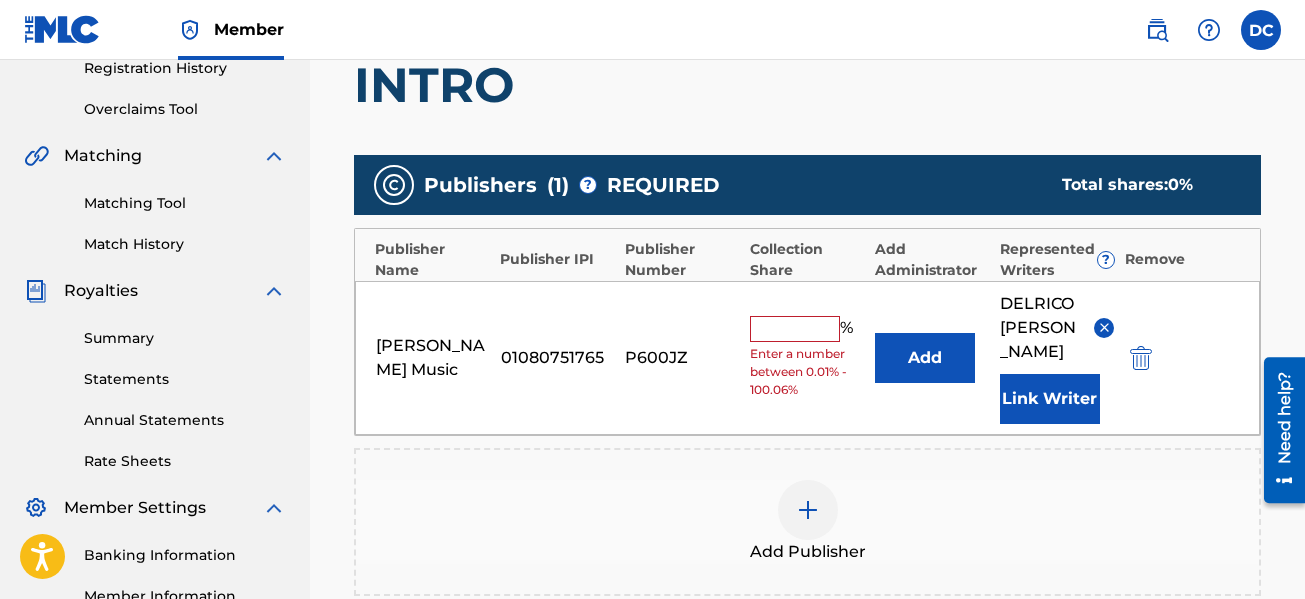 click on "% Enter a number between 0.01% - 100.06%" at bounding box center [807, 357] 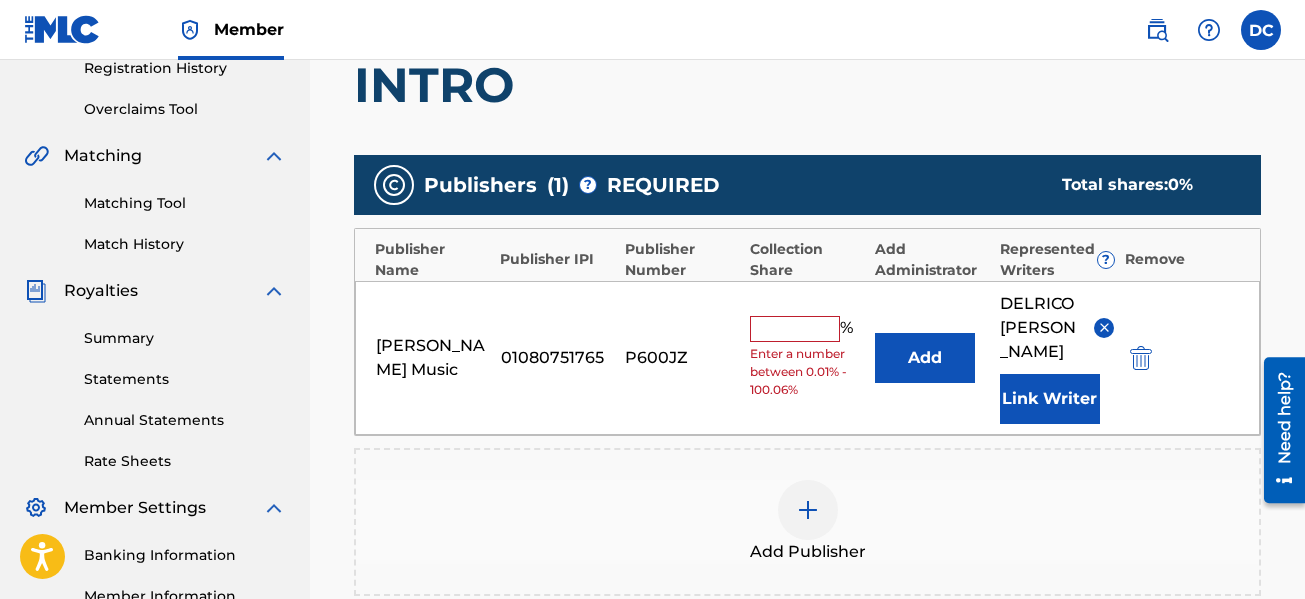 type on "100" 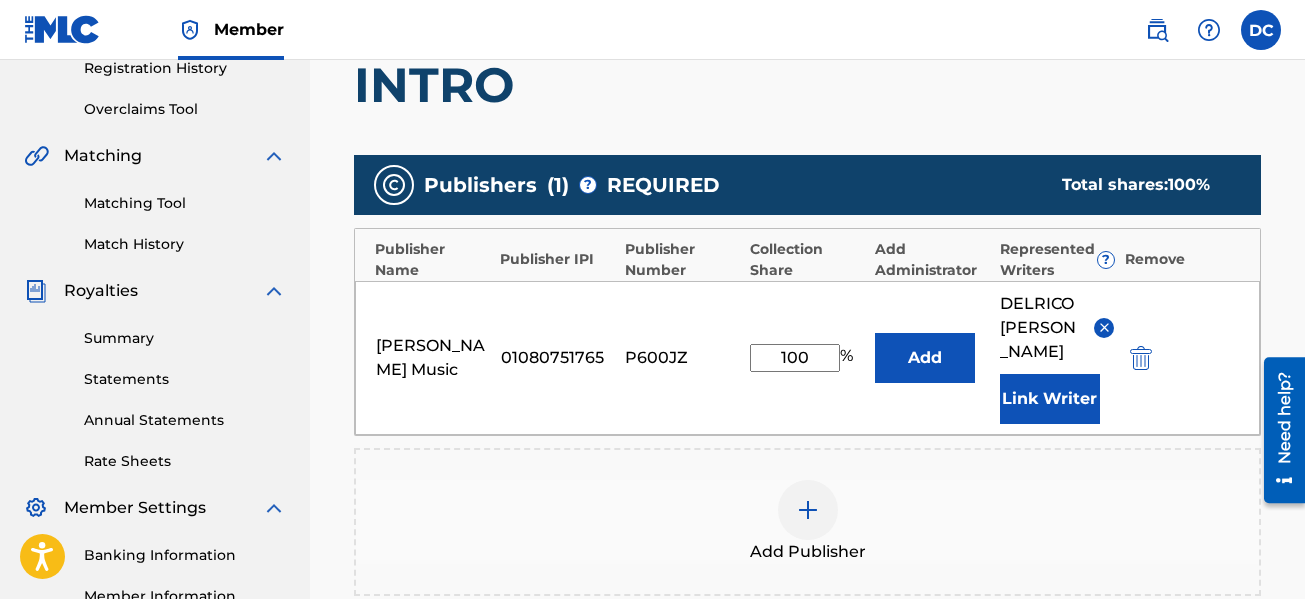 click on "Add" at bounding box center (925, 358) 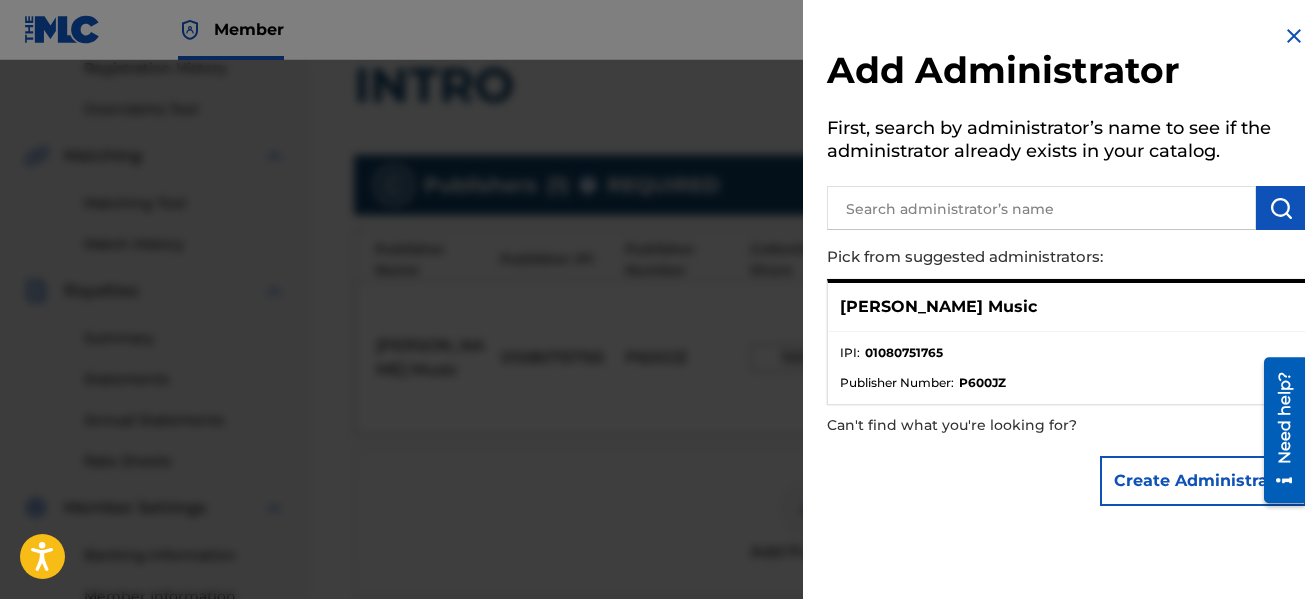 click at bounding box center (1294, 36) 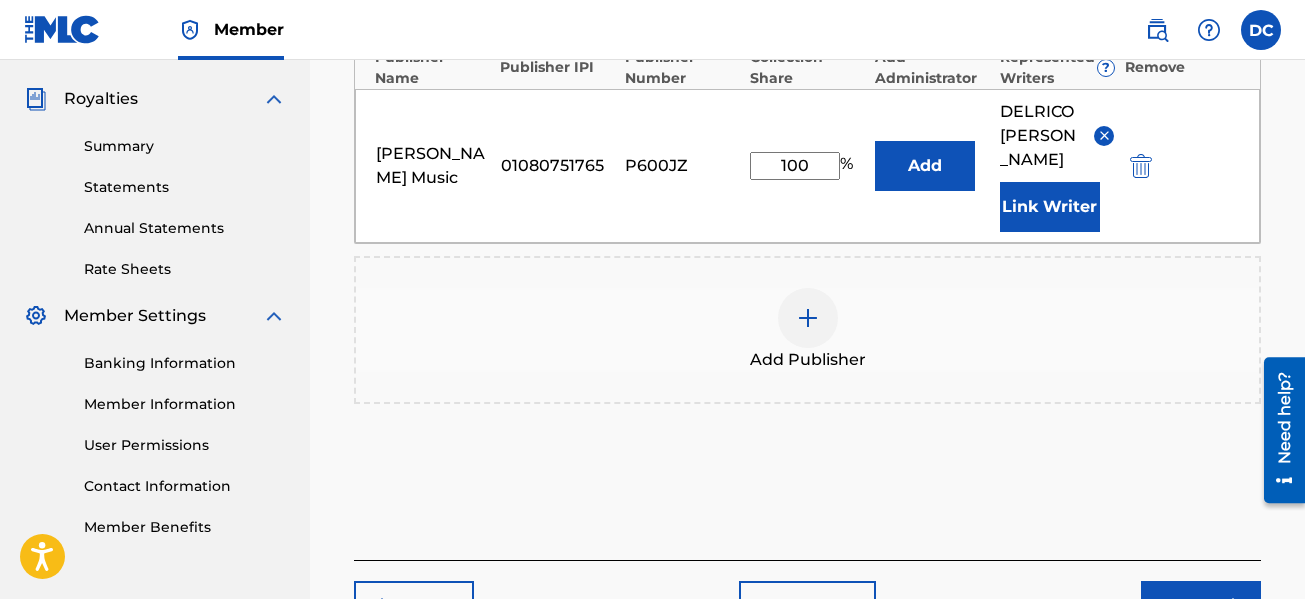 scroll, scrollTop: 590, scrollLeft: 0, axis: vertical 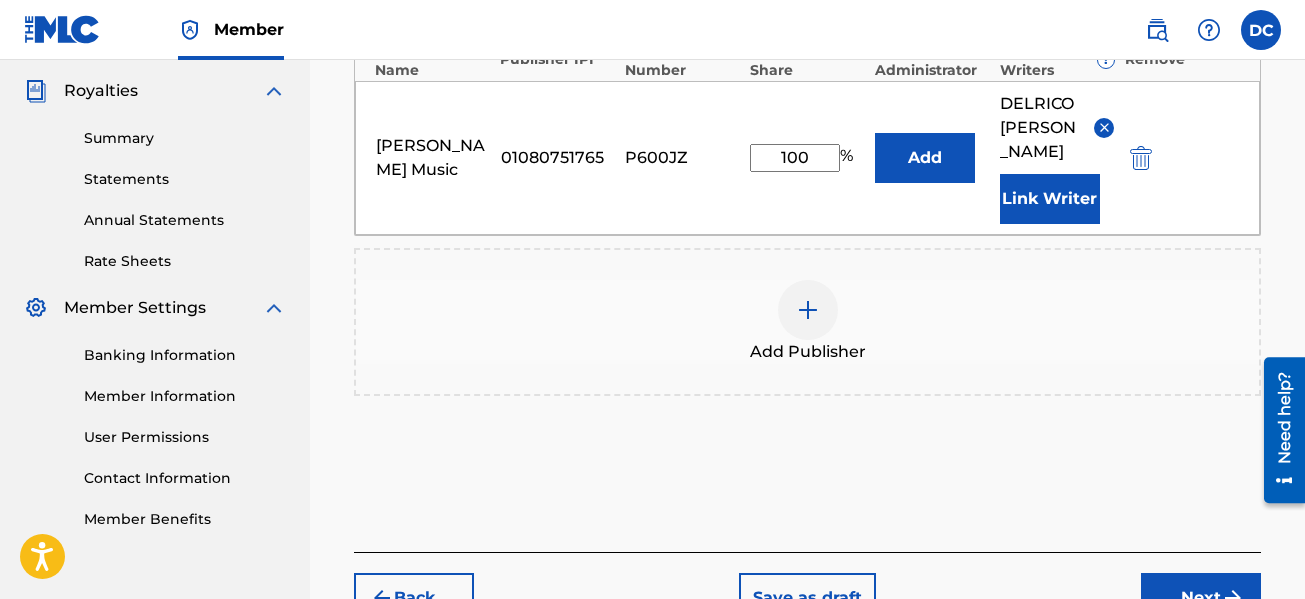 click on "Next" at bounding box center [1201, 598] 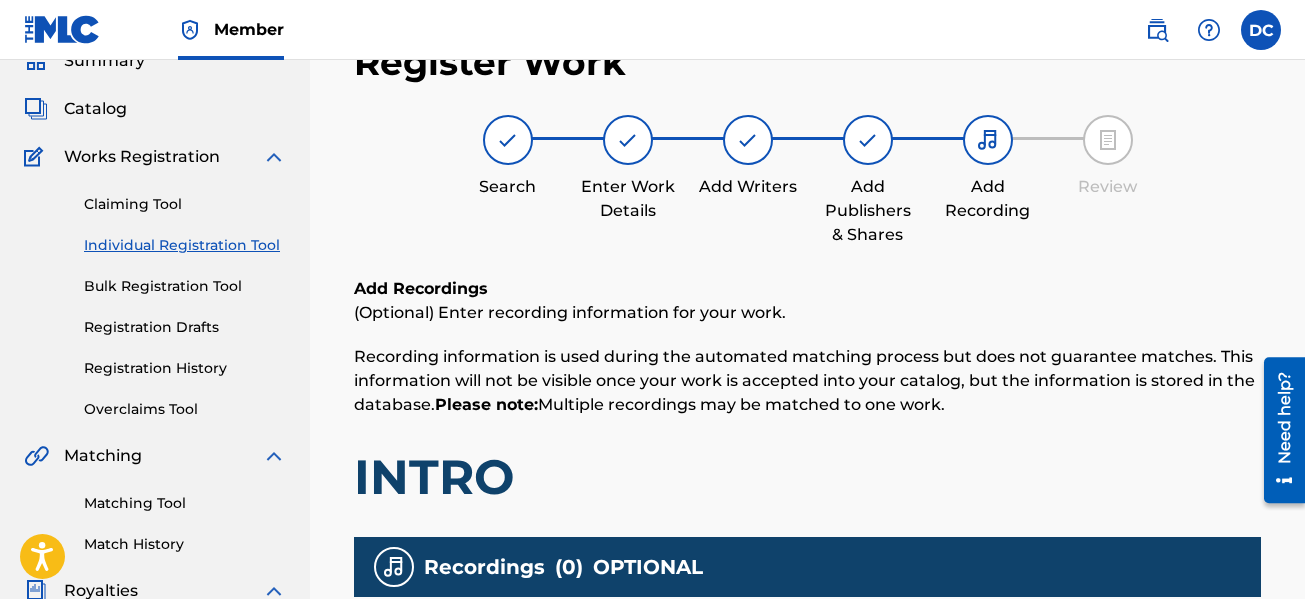 scroll, scrollTop: 490, scrollLeft: 0, axis: vertical 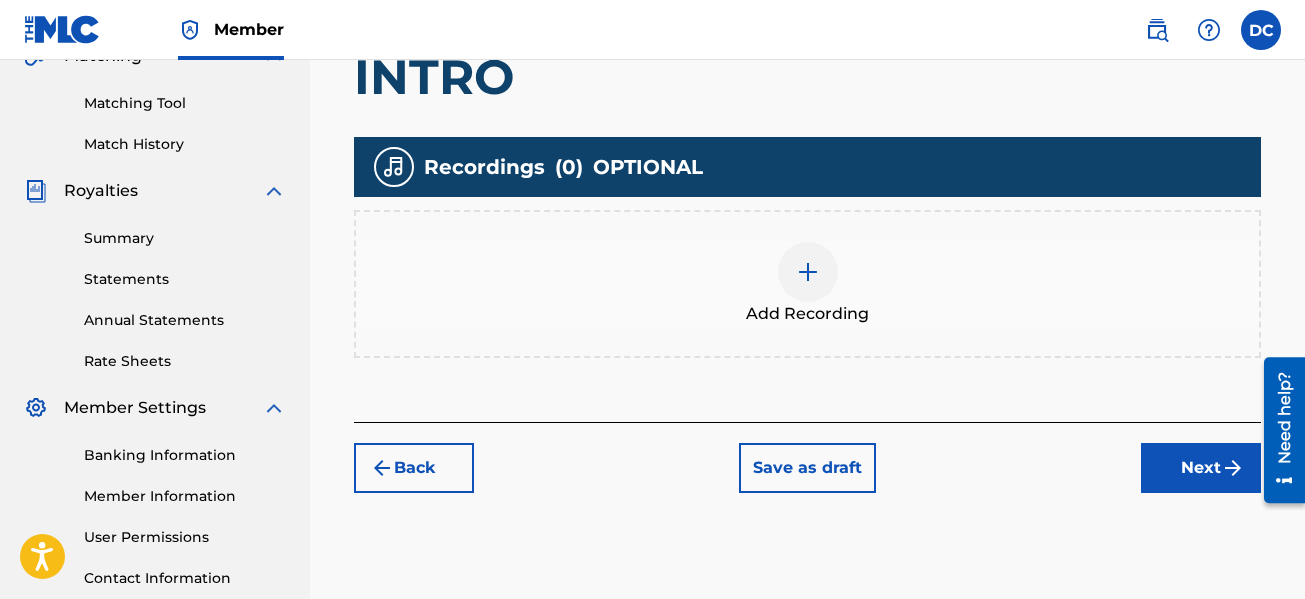 click on "Add Recording" at bounding box center [807, 314] 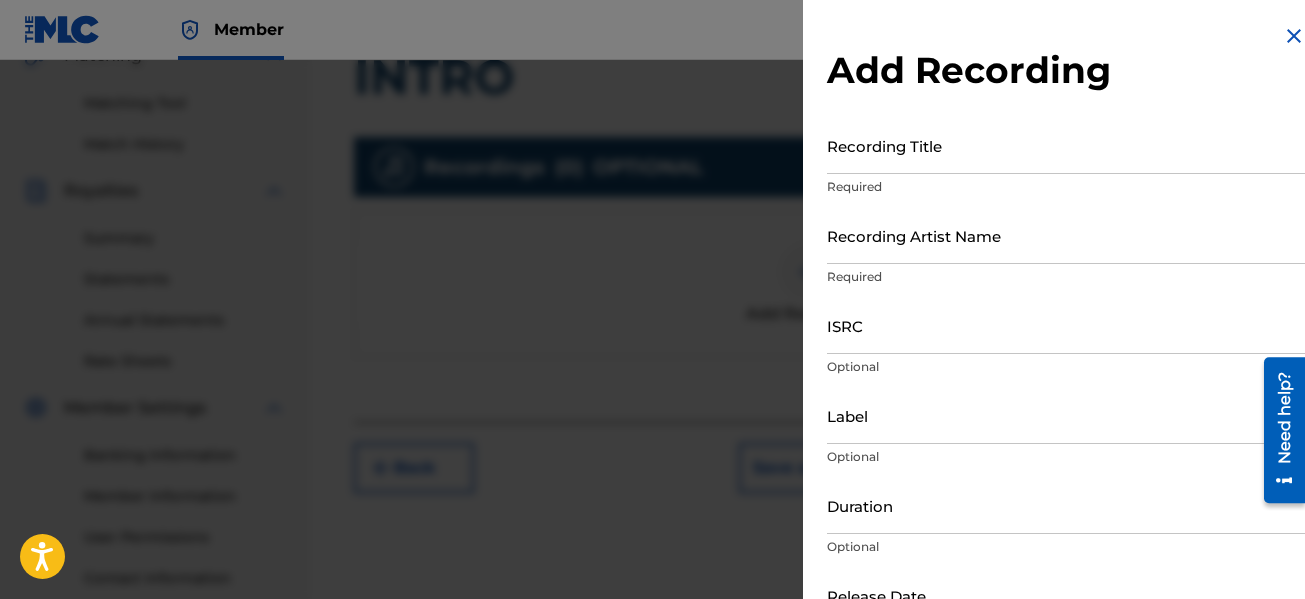 click on "Recording Title" at bounding box center [1066, 145] 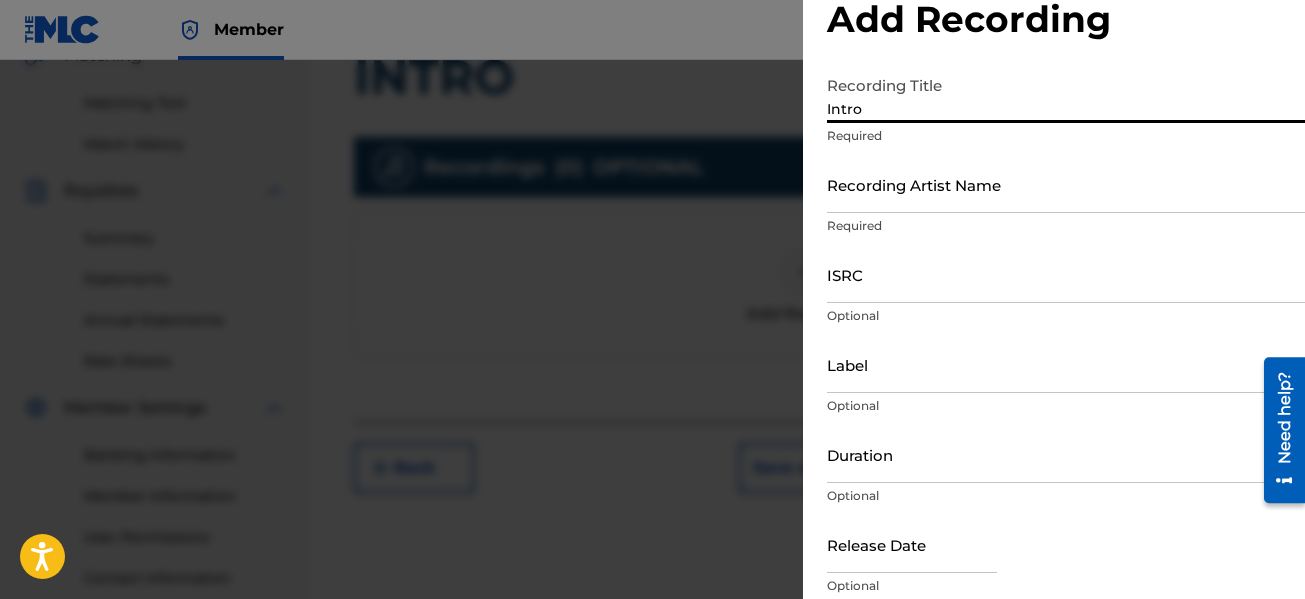 scroll, scrollTop: 100, scrollLeft: 0, axis: vertical 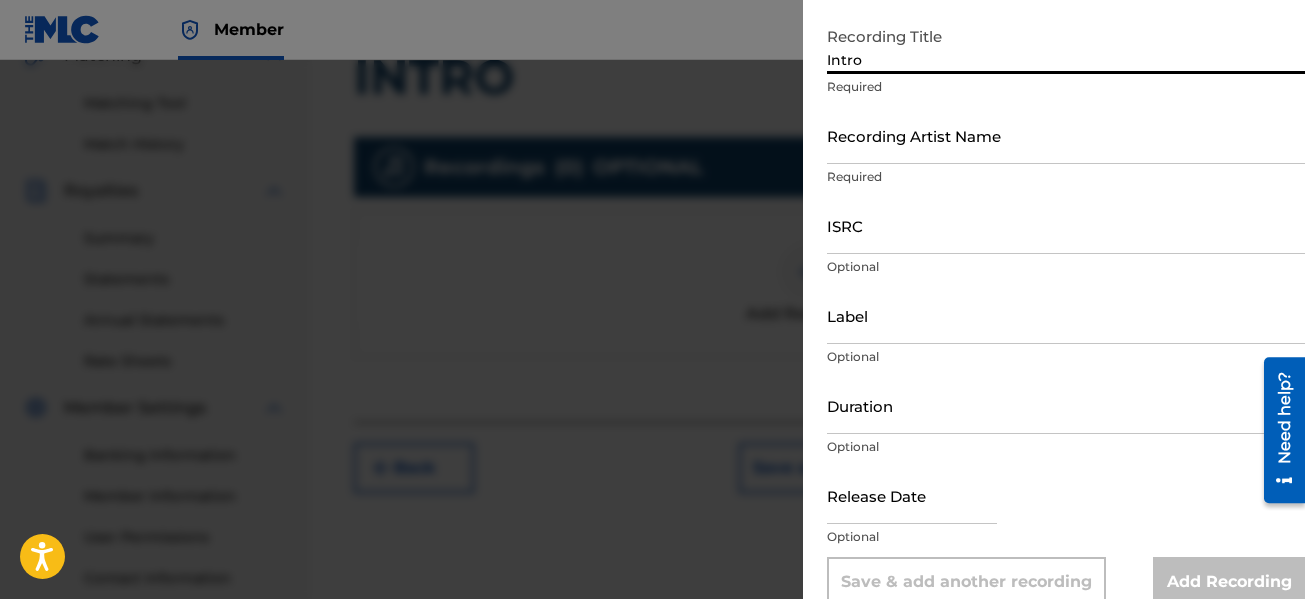 type on "Intro" 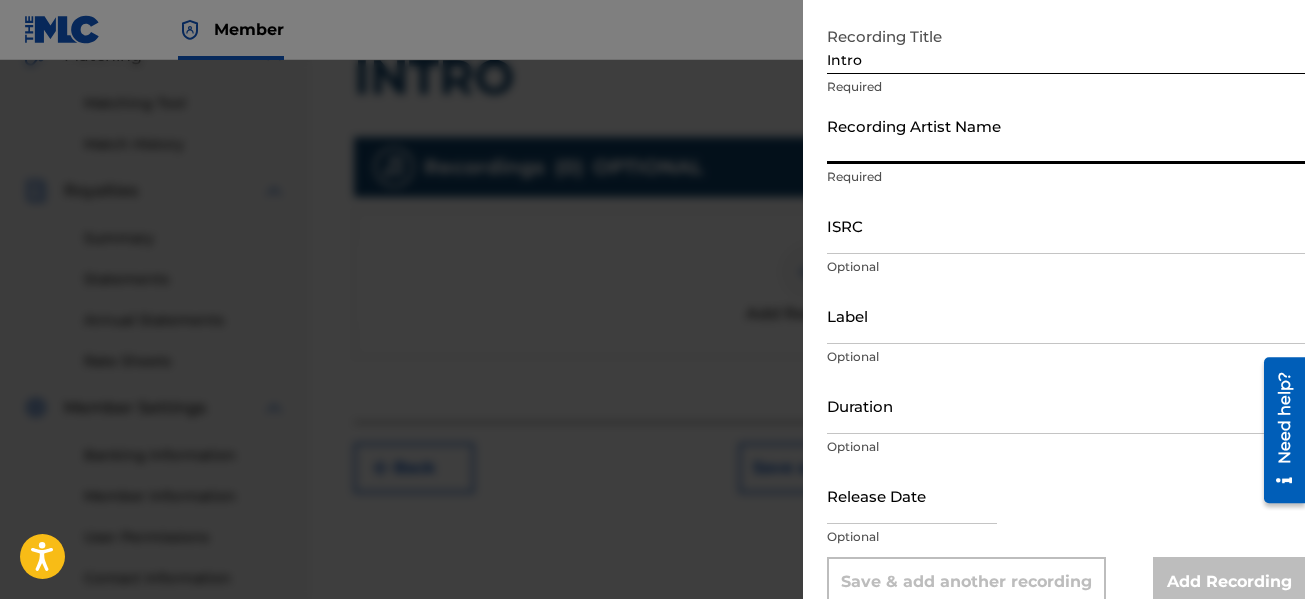 type on "Reek Da Reaper" 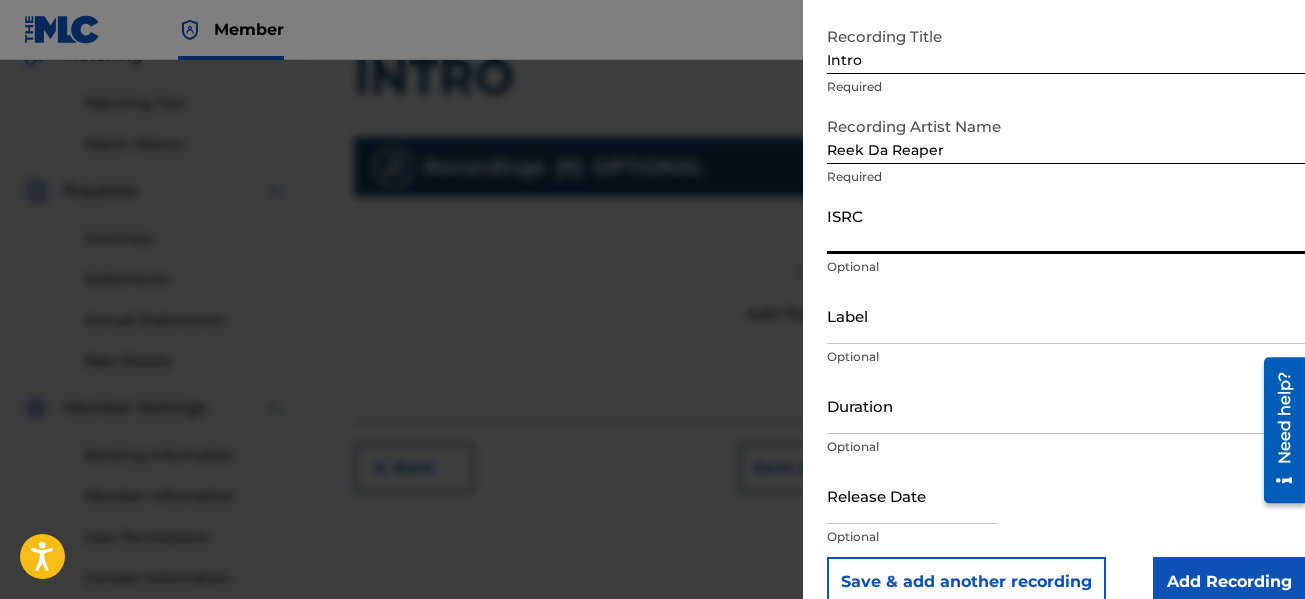 click on "ISRC" at bounding box center [1066, 225] 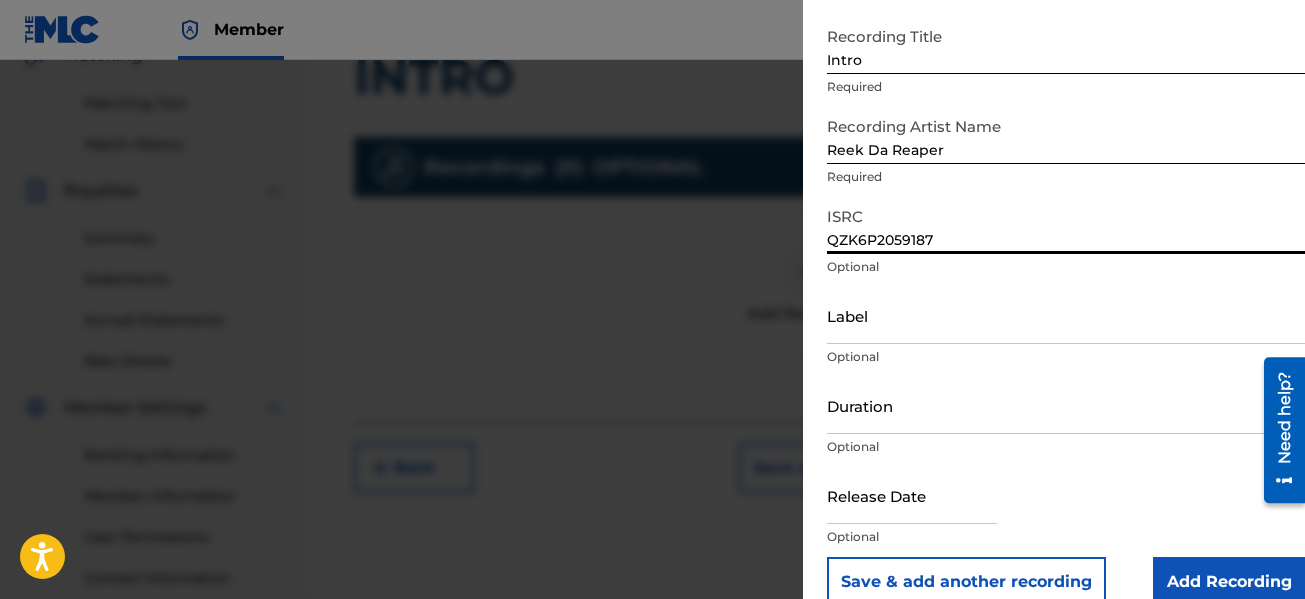 type on "QZK6P2059187" 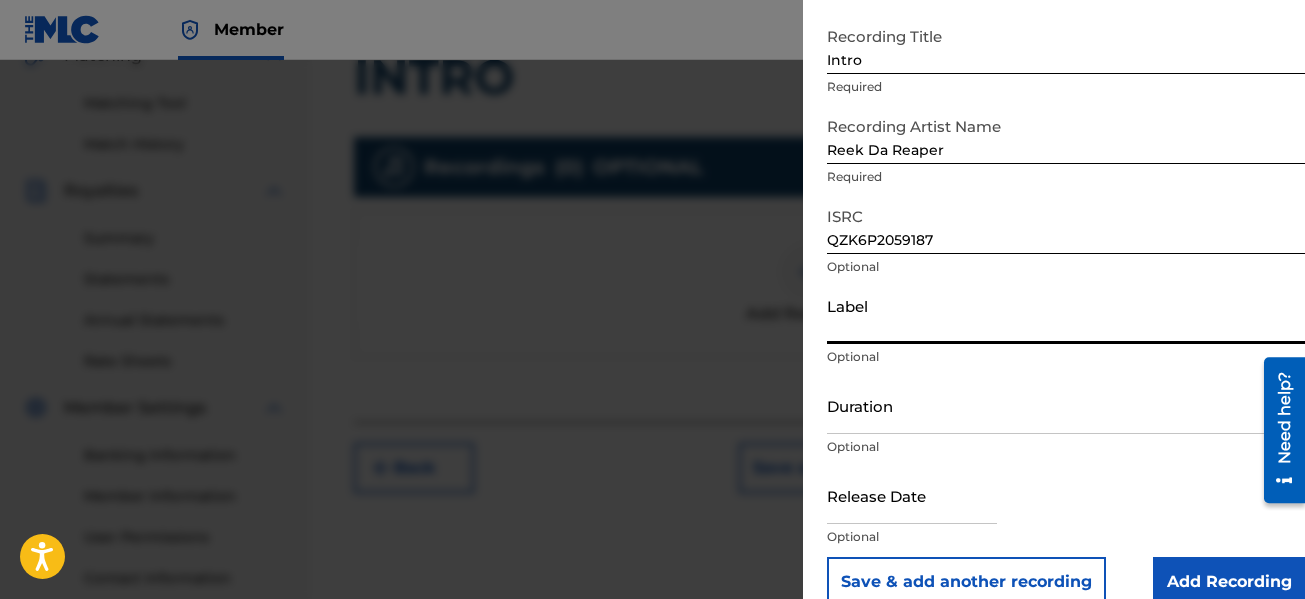 click on "Label" at bounding box center (1066, 315) 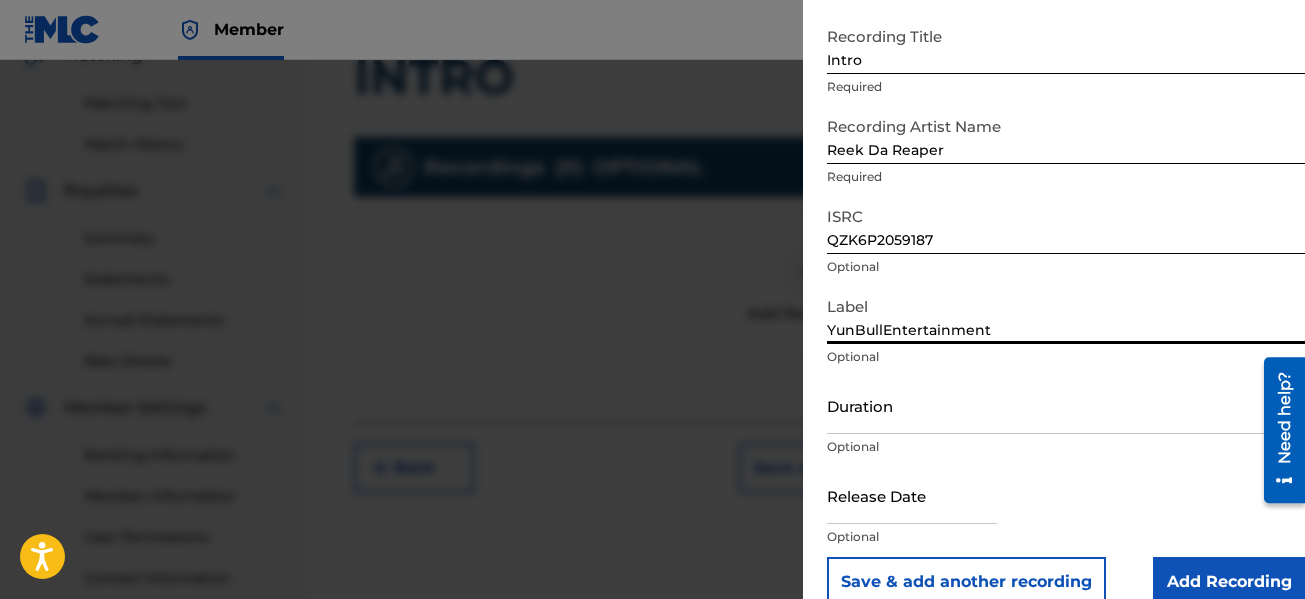 scroll, scrollTop: 132, scrollLeft: 0, axis: vertical 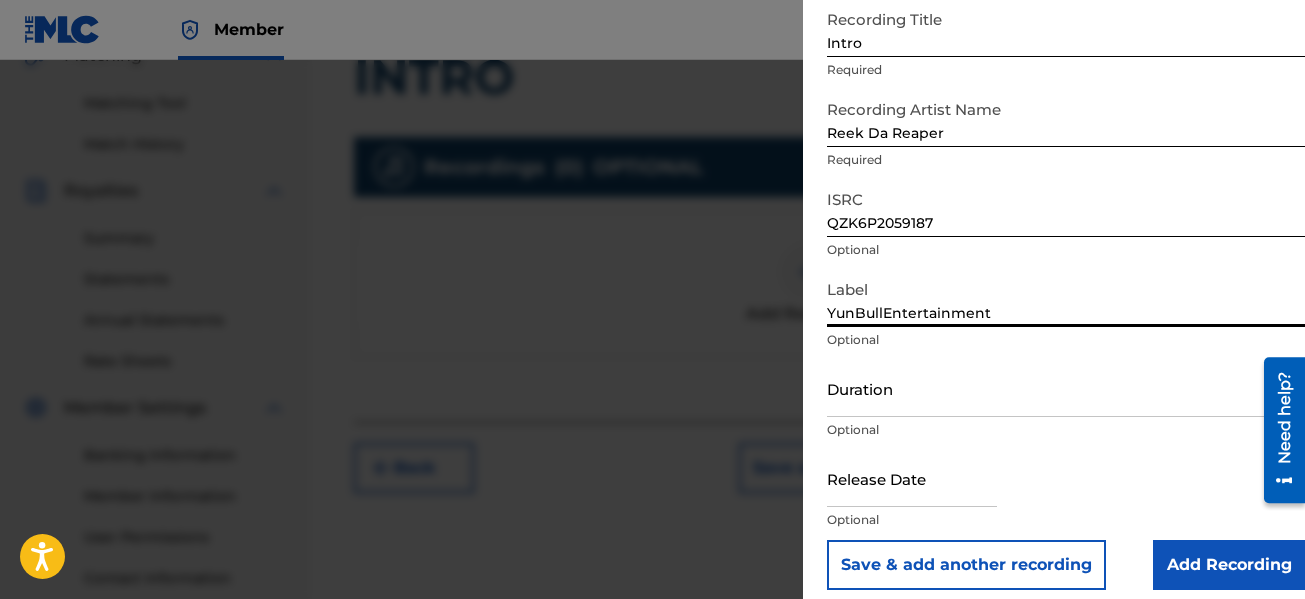 click on "Duration" at bounding box center (1066, 388) 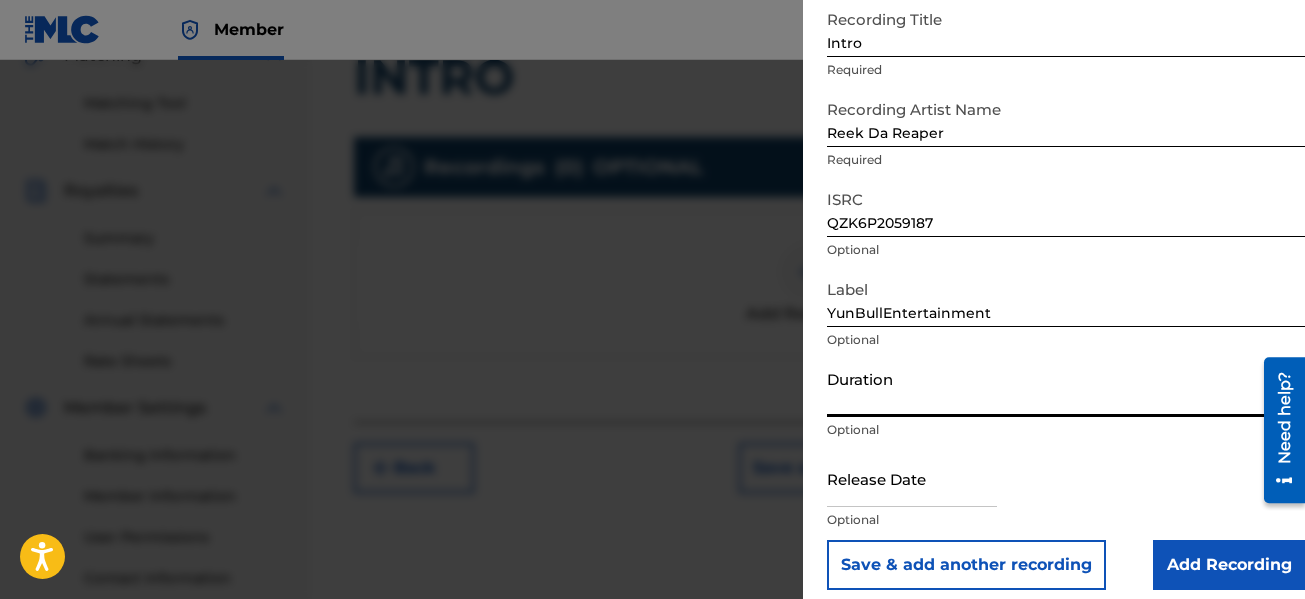 click on "Duration" at bounding box center (1066, 388) 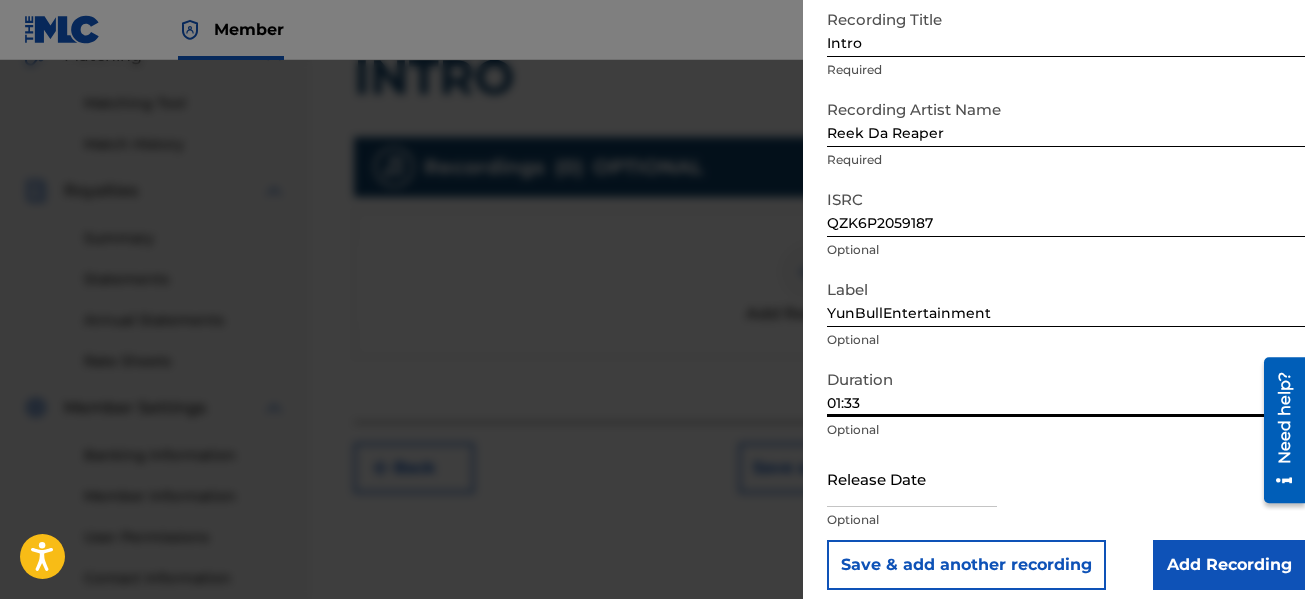 type on "01:33" 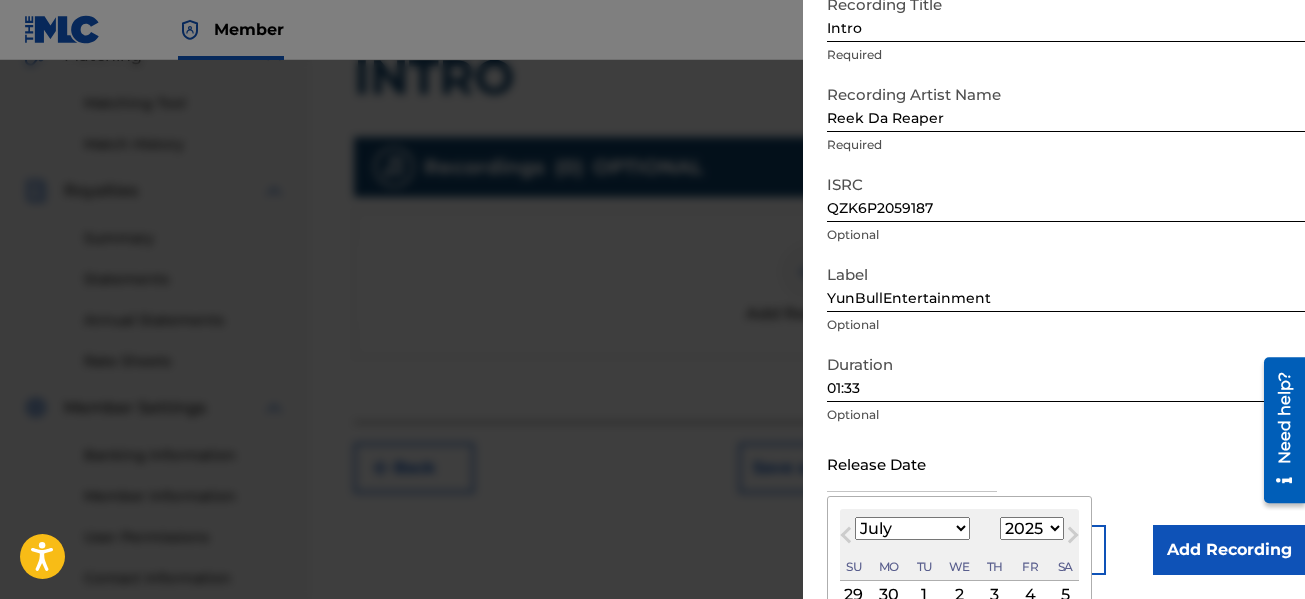 click at bounding box center (912, 463) 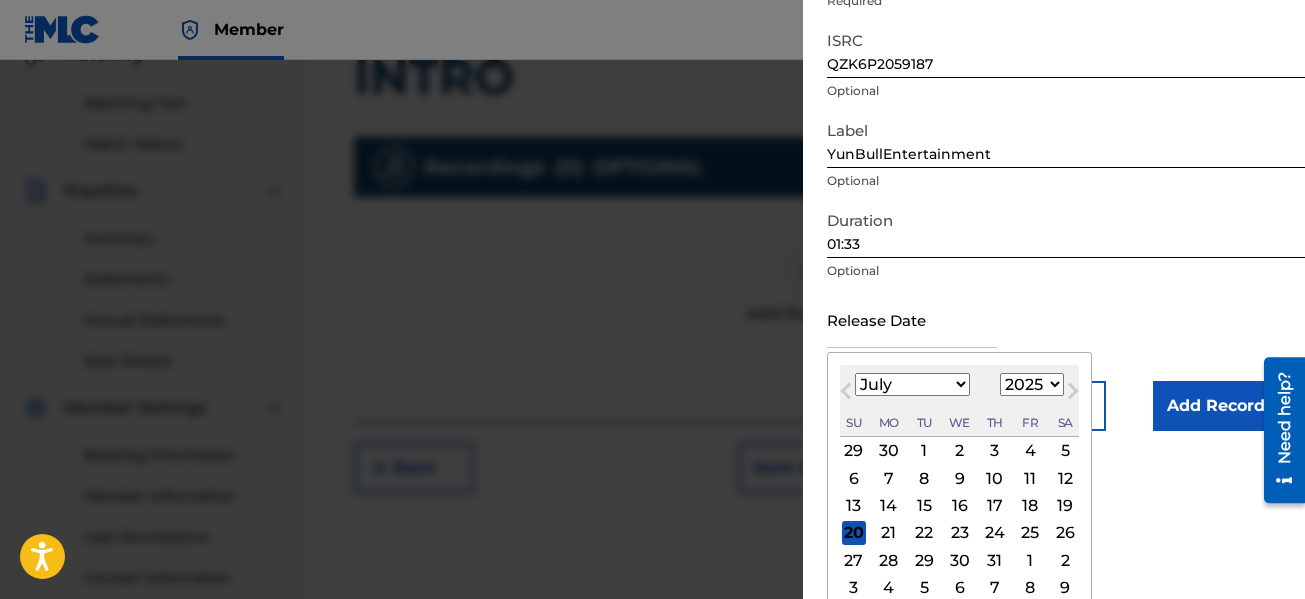 scroll, scrollTop: 291, scrollLeft: 0, axis: vertical 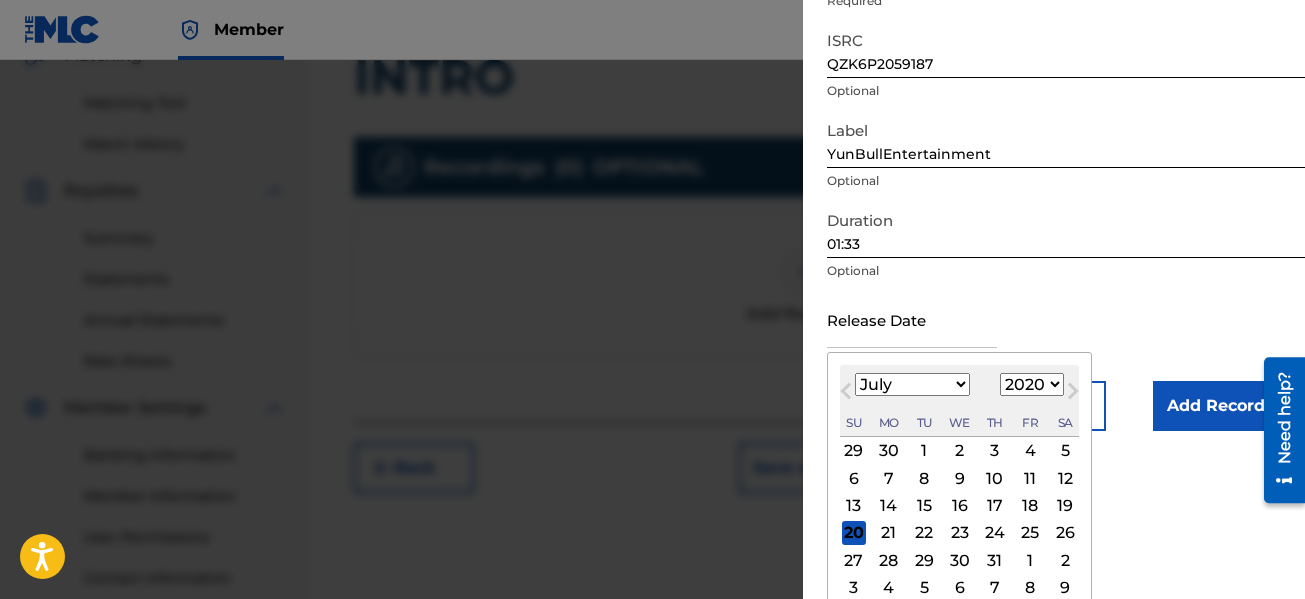 click on "1899 1900 1901 1902 1903 1904 1905 1906 1907 1908 1909 1910 1911 1912 1913 1914 1915 1916 1917 1918 1919 1920 1921 1922 1923 1924 1925 1926 1927 1928 1929 1930 1931 1932 1933 1934 1935 1936 1937 1938 1939 1940 1941 1942 1943 1944 1945 1946 1947 1948 1949 1950 1951 1952 1953 1954 1955 1956 1957 1958 1959 1960 1961 1962 1963 1964 1965 1966 1967 1968 1969 1970 1971 1972 1973 1974 1975 1976 1977 1978 1979 1980 1981 1982 1983 1984 1985 1986 1987 1988 1989 1990 1991 1992 1993 1994 1995 1996 1997 1998 1999 2000 2001 2002 2003 2004 2005 2006 2007 2008 2009 2010 2011 2012 2013 2014 2015 2016 2017 2018 2019 2020 2021 2022 2023 2024 2025 2026 2027 2028 2029 2030 2031 2032 2033 2034 2035 2036 2037 2038 2039 2040 2041 2042 2043 2044 2045 2046 2047 2048 2049 2050 2051 2052 2053 2054 2055 2056 2057 2058 2059 2060 2061 2062 2063 2064 2065 2066 2067 2068 2069 2070 2071 2072 2073 2074 2075 2076 2077 2078 2079 2080 2081 2082 2083 2084 2085 2086 2087 2088 2089 2090 2091 2092 2093 2094 2095 2096 2097 2098 2099 2100" at bounding box center [1032, 384] 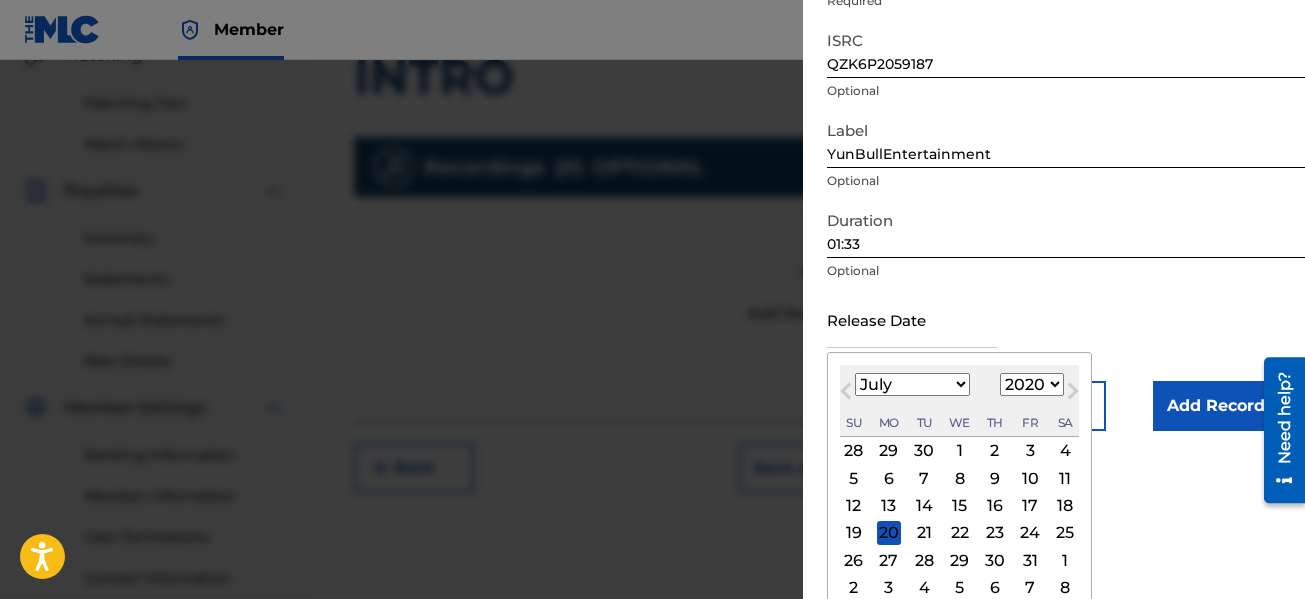 click on "January February March April May June July August September October November December" at bounding box center (912, 384) 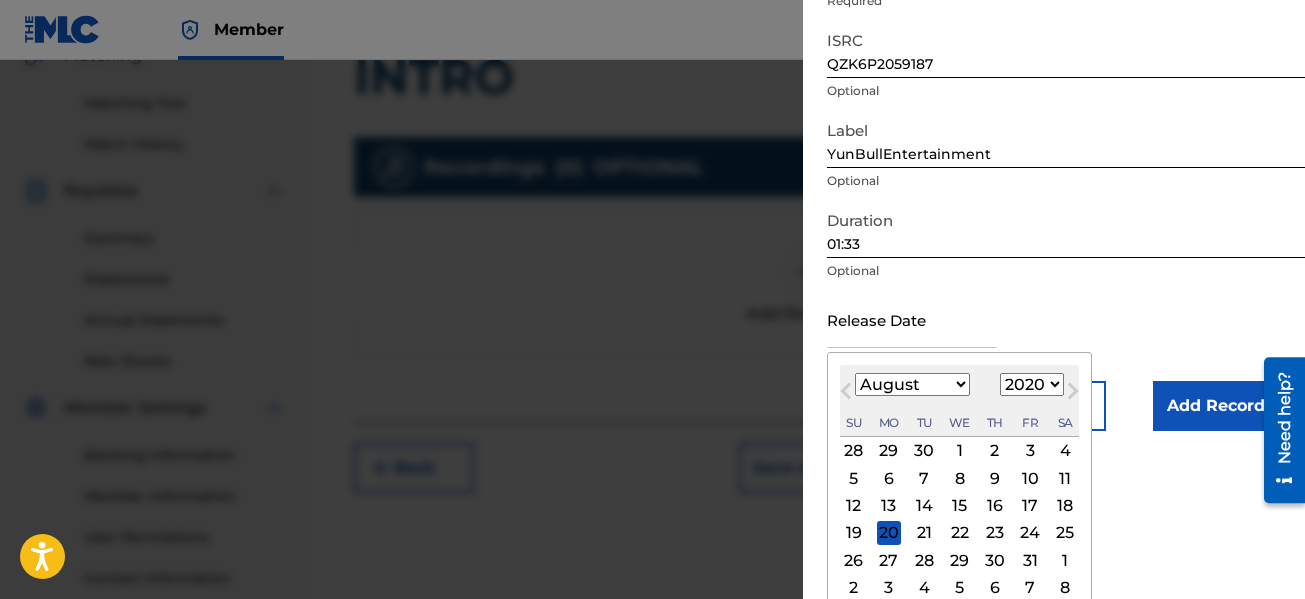 click on "January February March April May June July August September October November December" at bounding box center (912, 384) 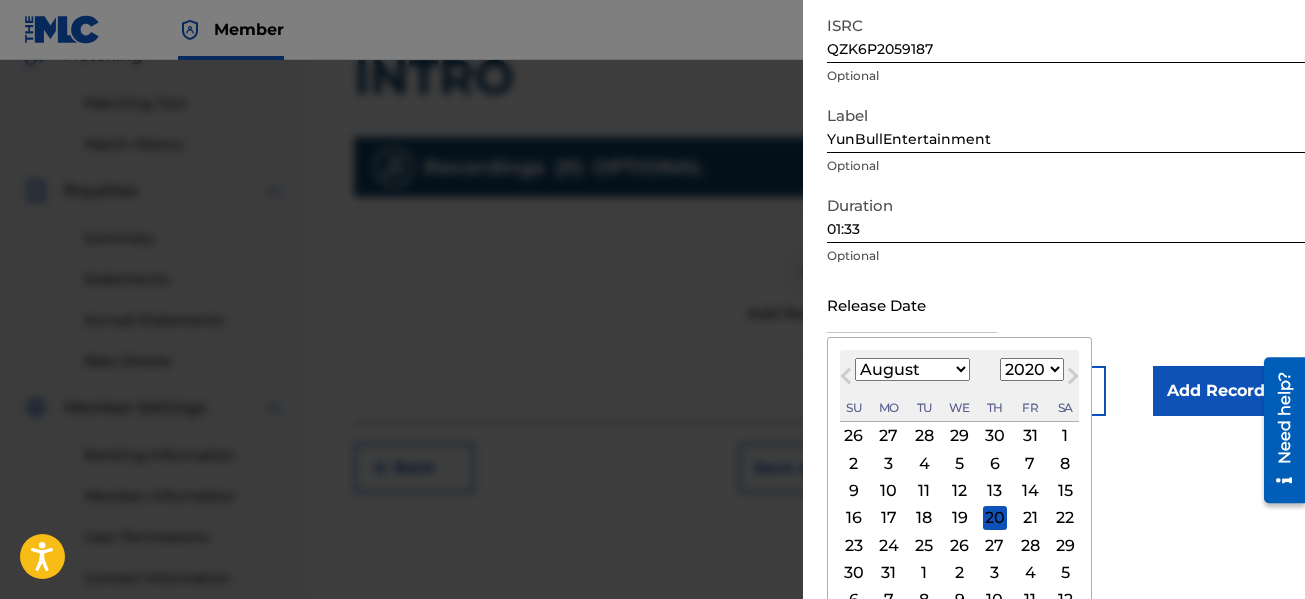 click on "5" at bounding box center (960, 463) 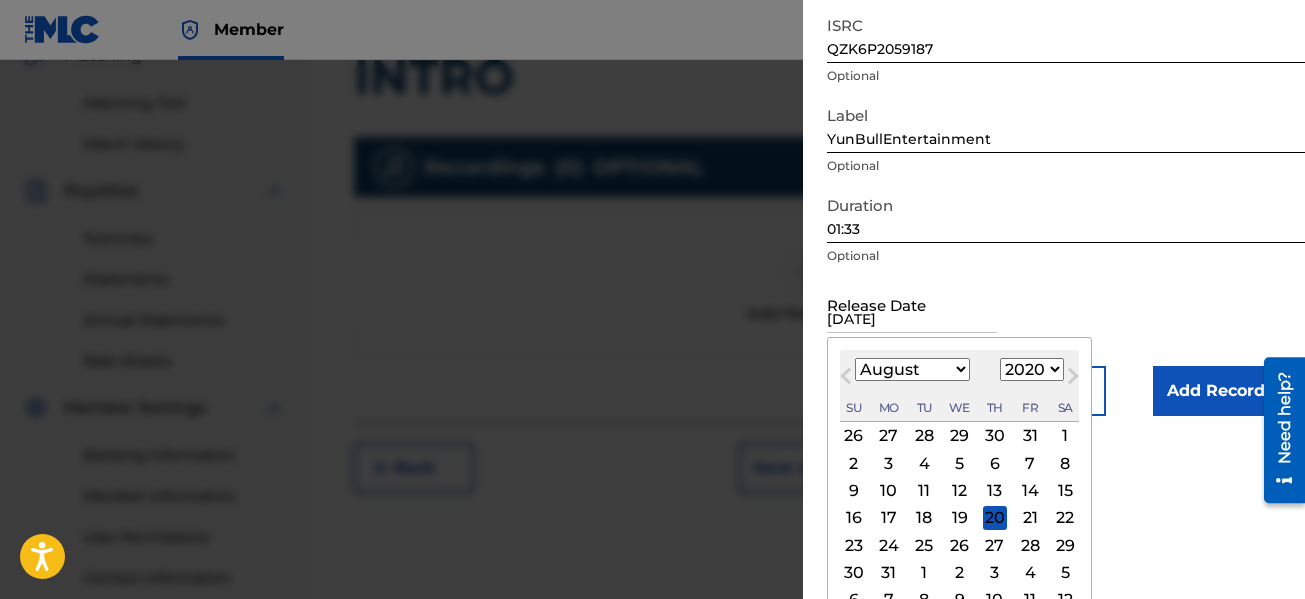 scroll, scrollTop: 132, scrollLeft: 0, axis: vertical 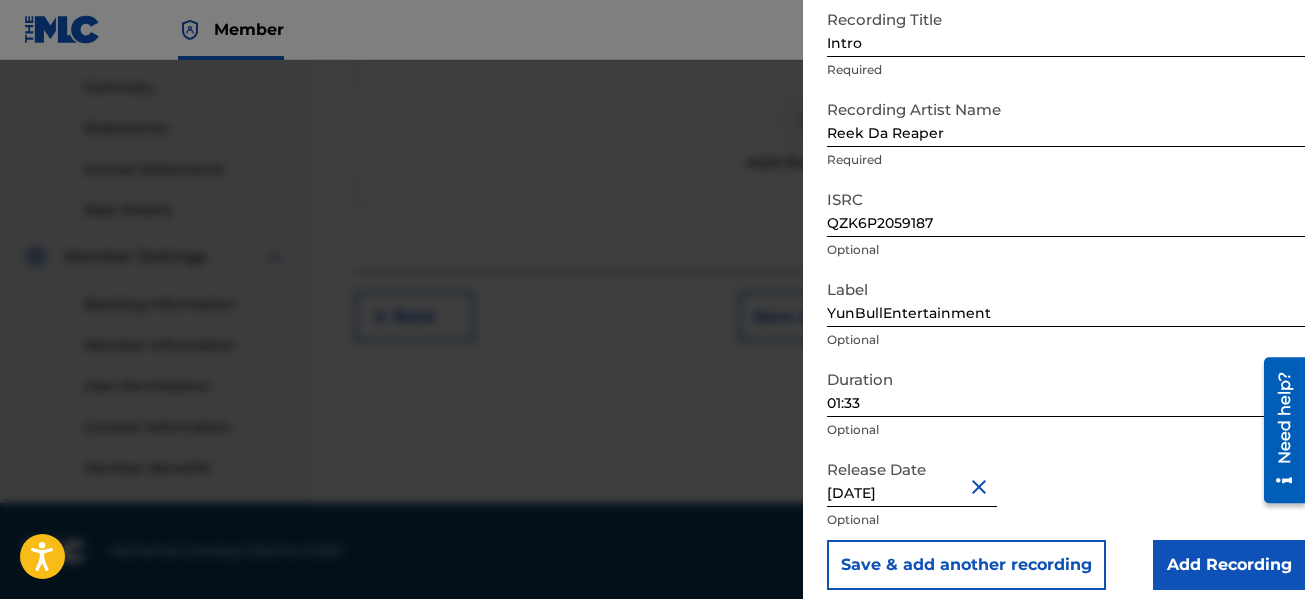 click on "Add Recording" at bounding box center [1229, 565] 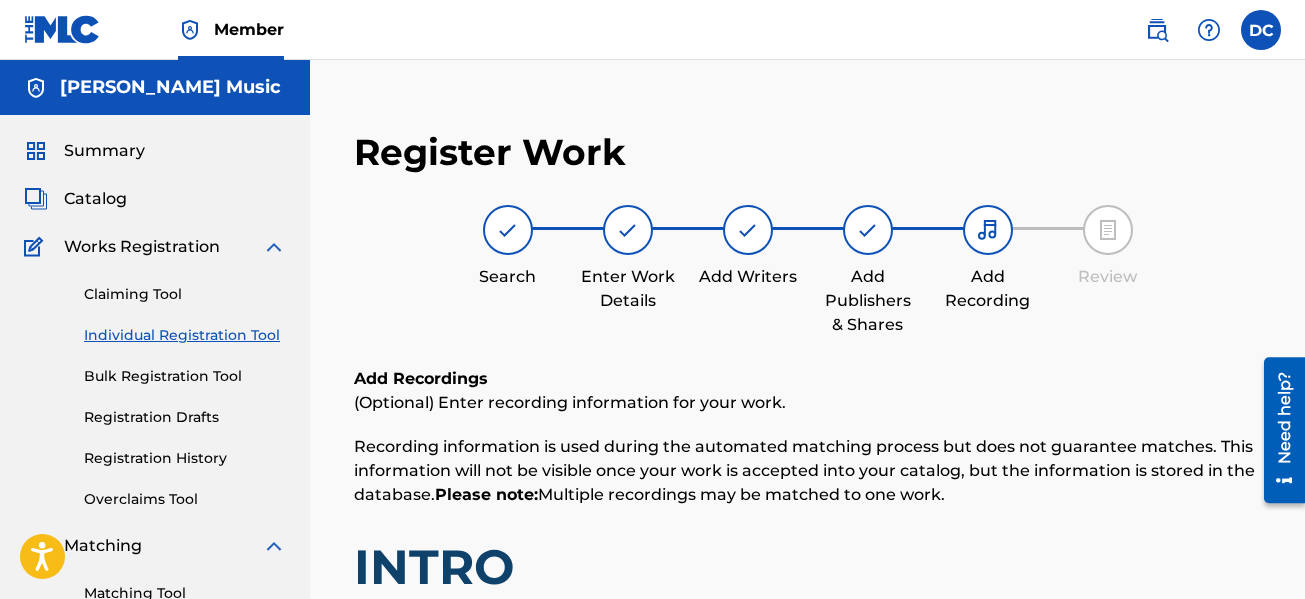 scroll, scrollTop: 600, scrollLeft: 0, axis: vertical 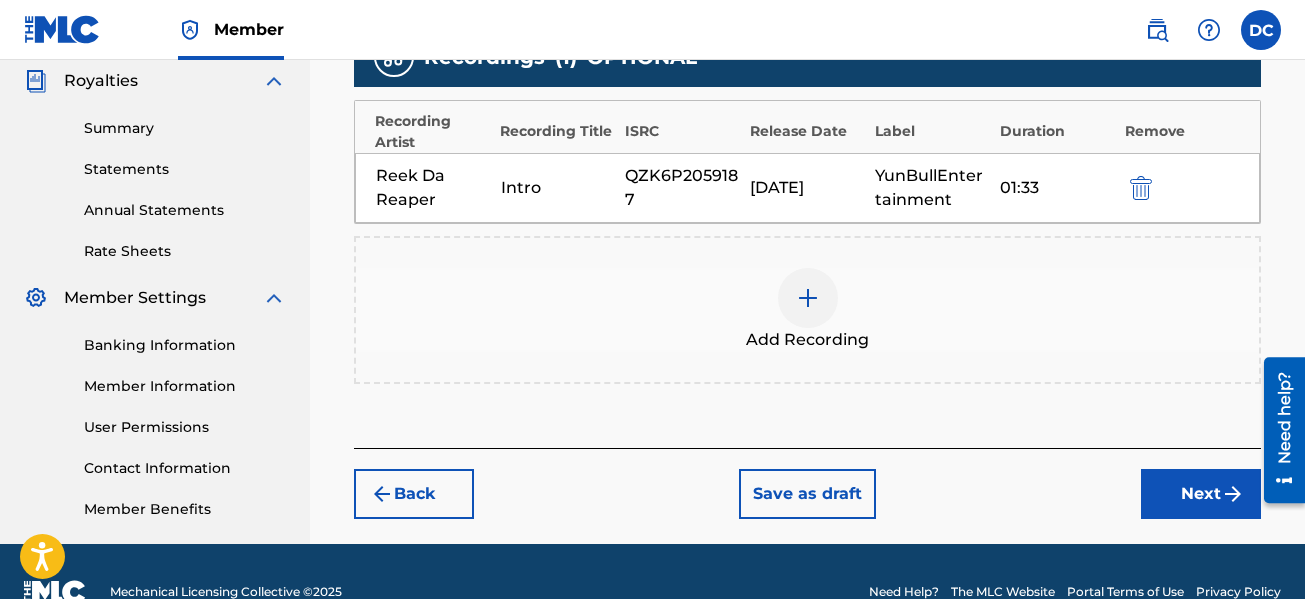 click at bounding box center [1233, 494] 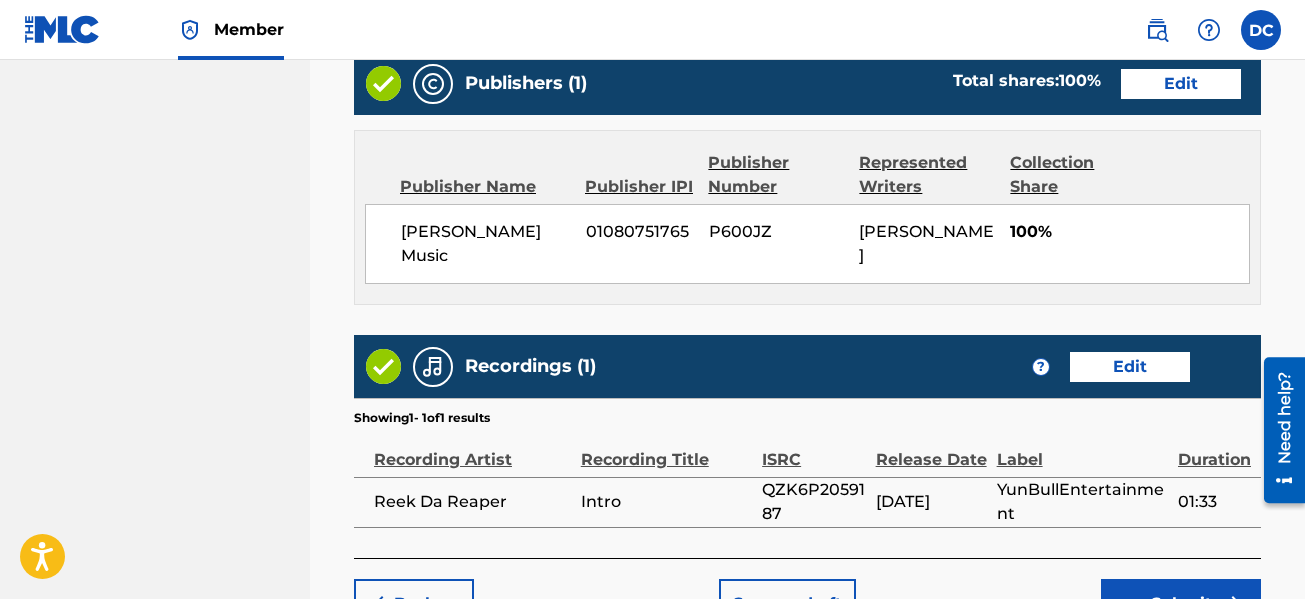 scroll, scrollTop: 1290, scrollLeft: 0, axis: vertical 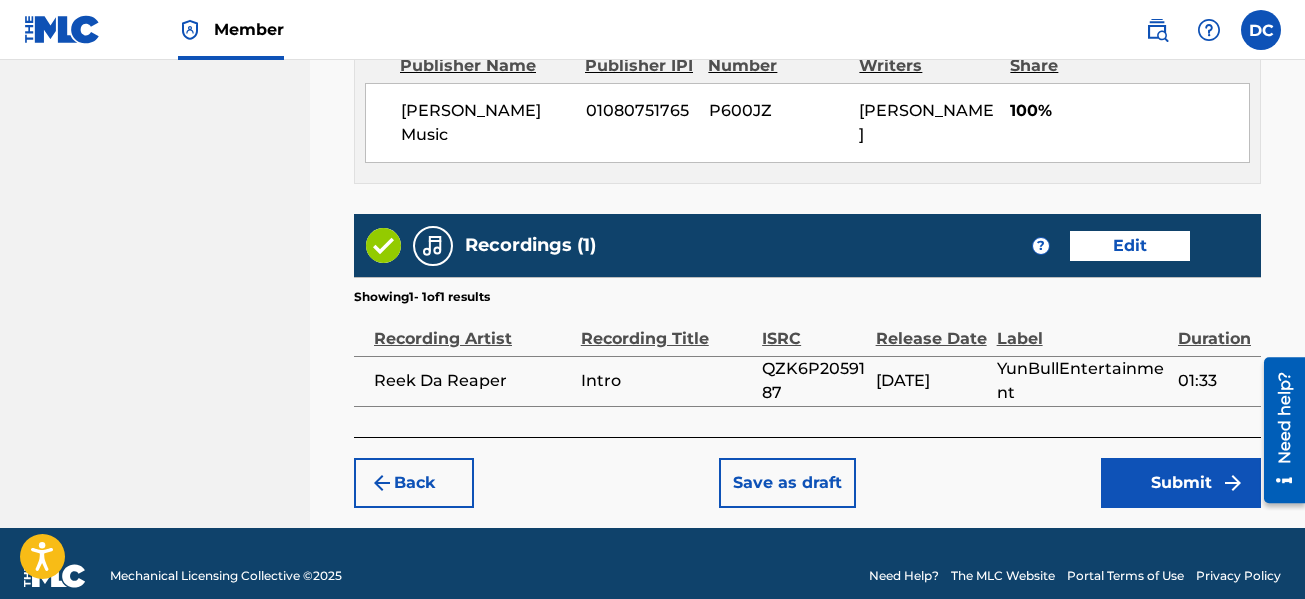 click on "Submit" at bounding box center (1181, 483) 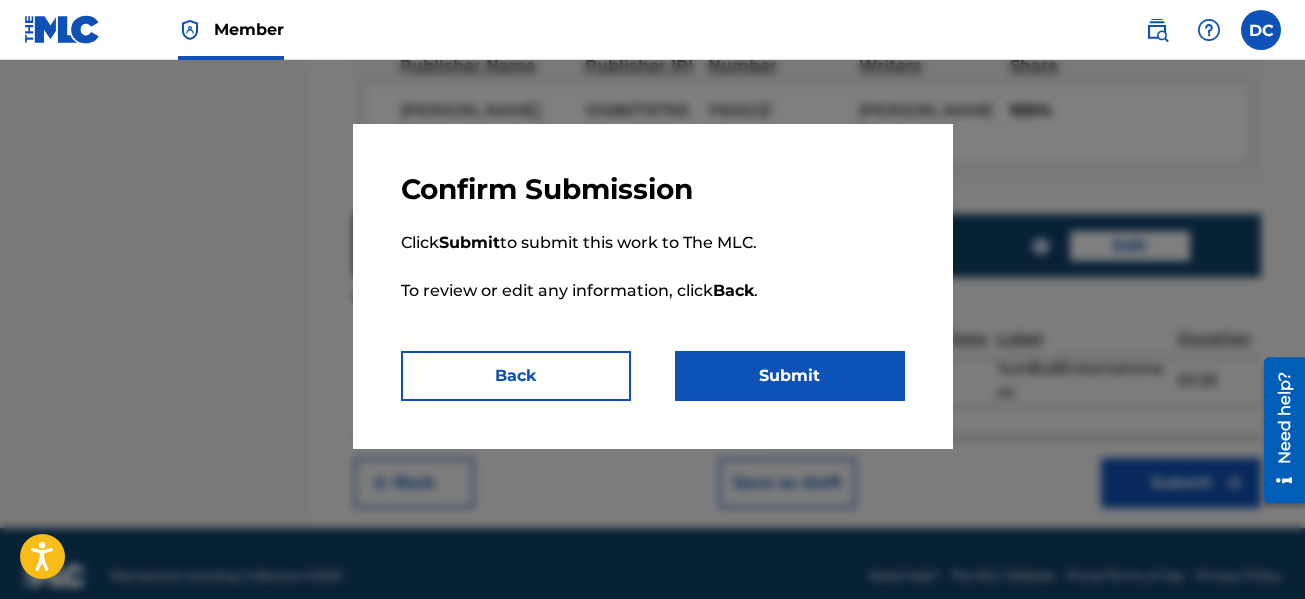 click on "Submit" at bounding box center [790, 376] 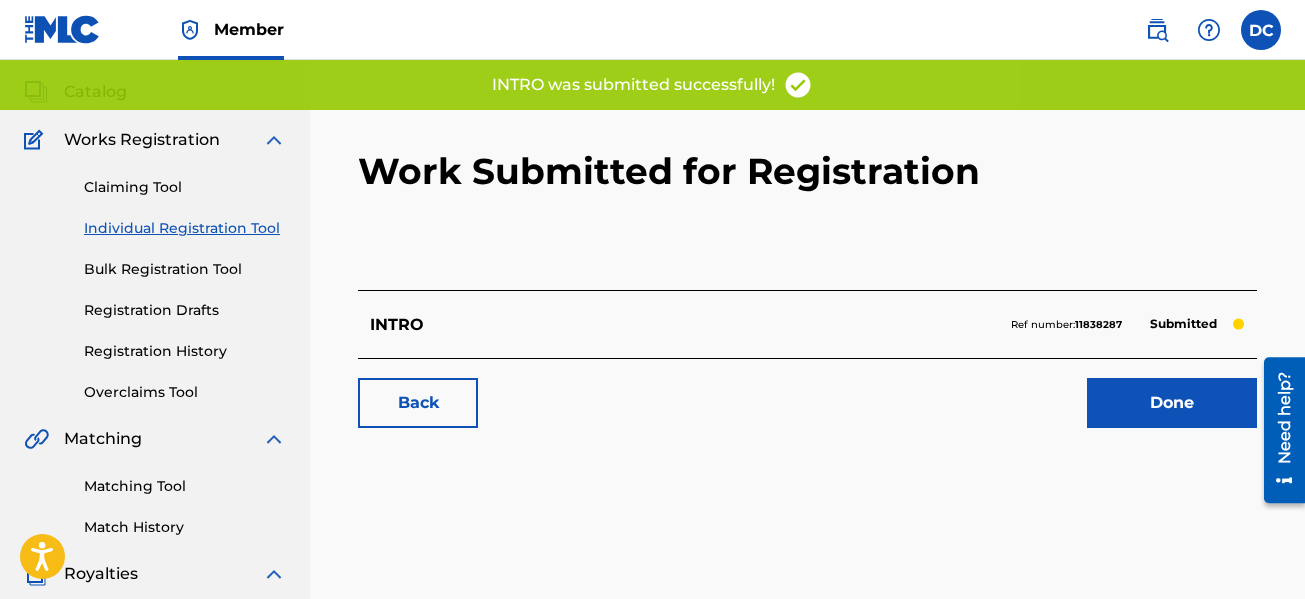 scroll, scrollTop: 0, scrollLeft: 0, axis: both 